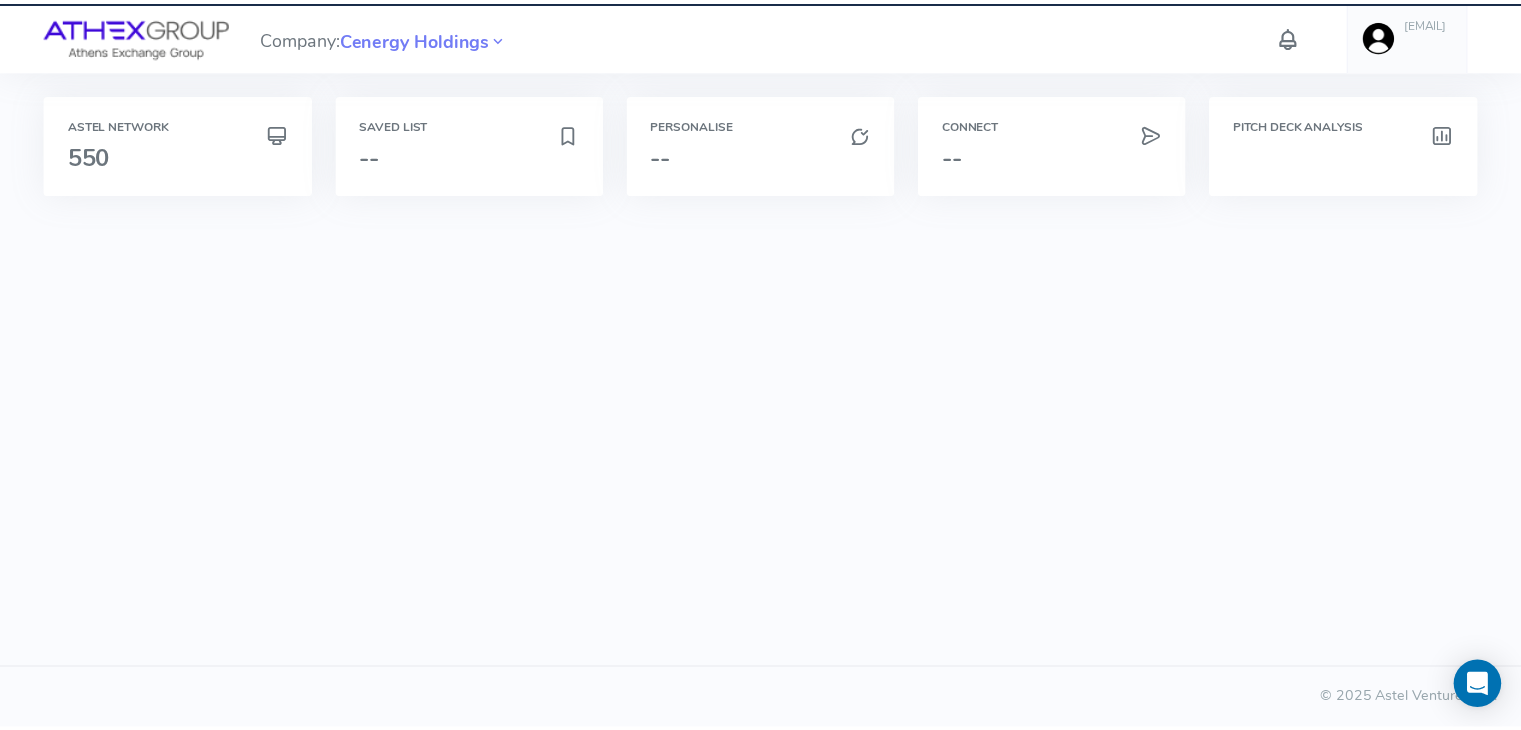 scroll, scrollTop: 0, scrollLeft: 0, axis: both 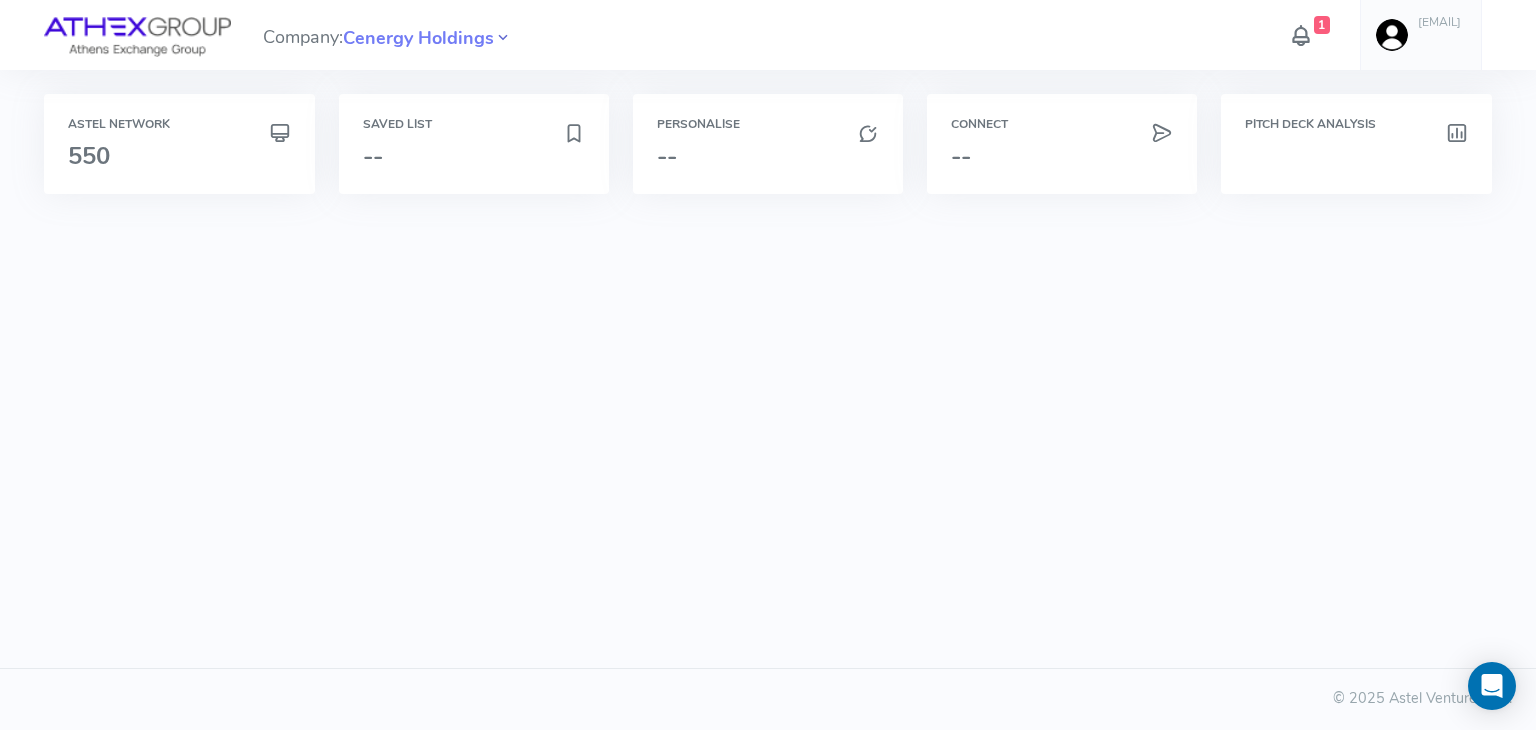 click at bounding box center [503, 38] 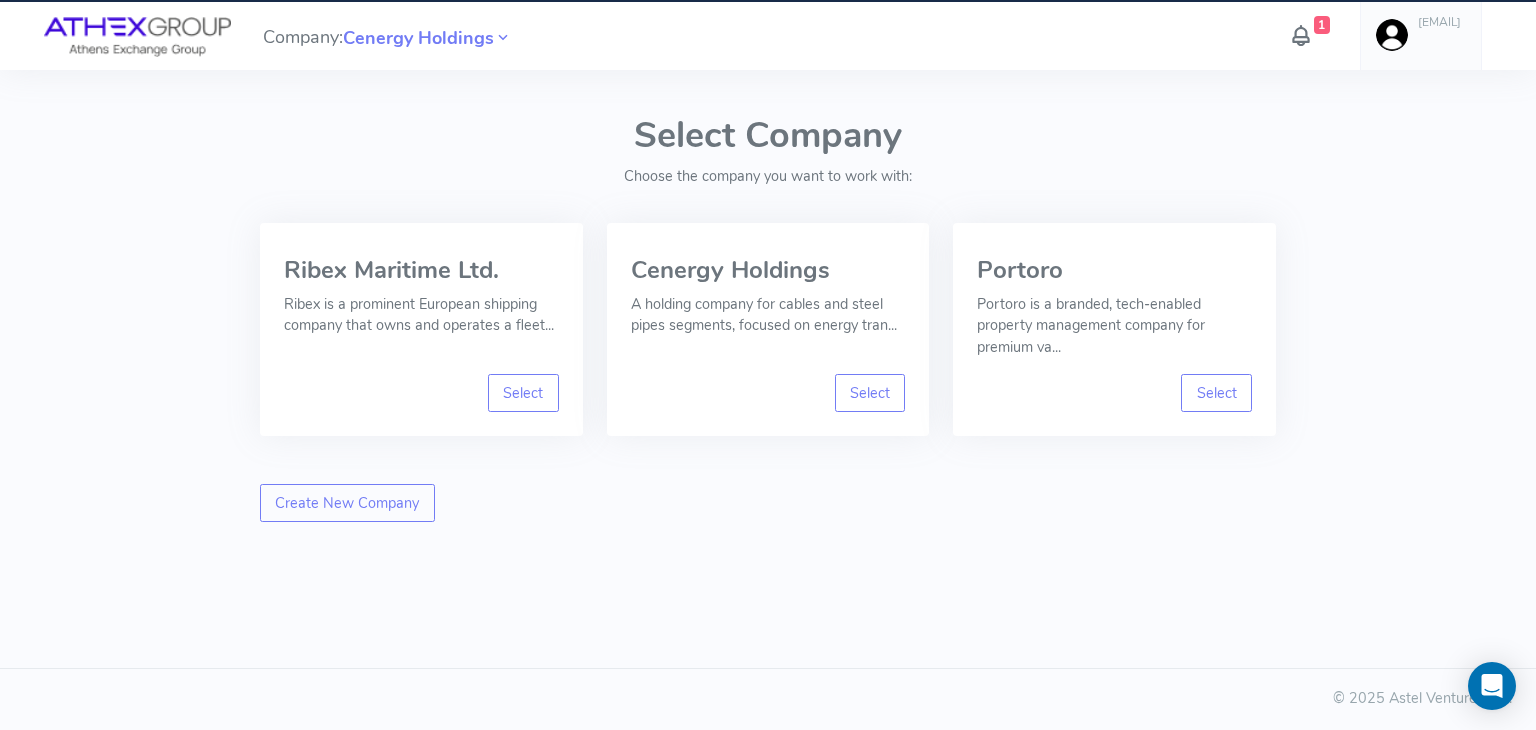 click at bounding box center [1301, 35] 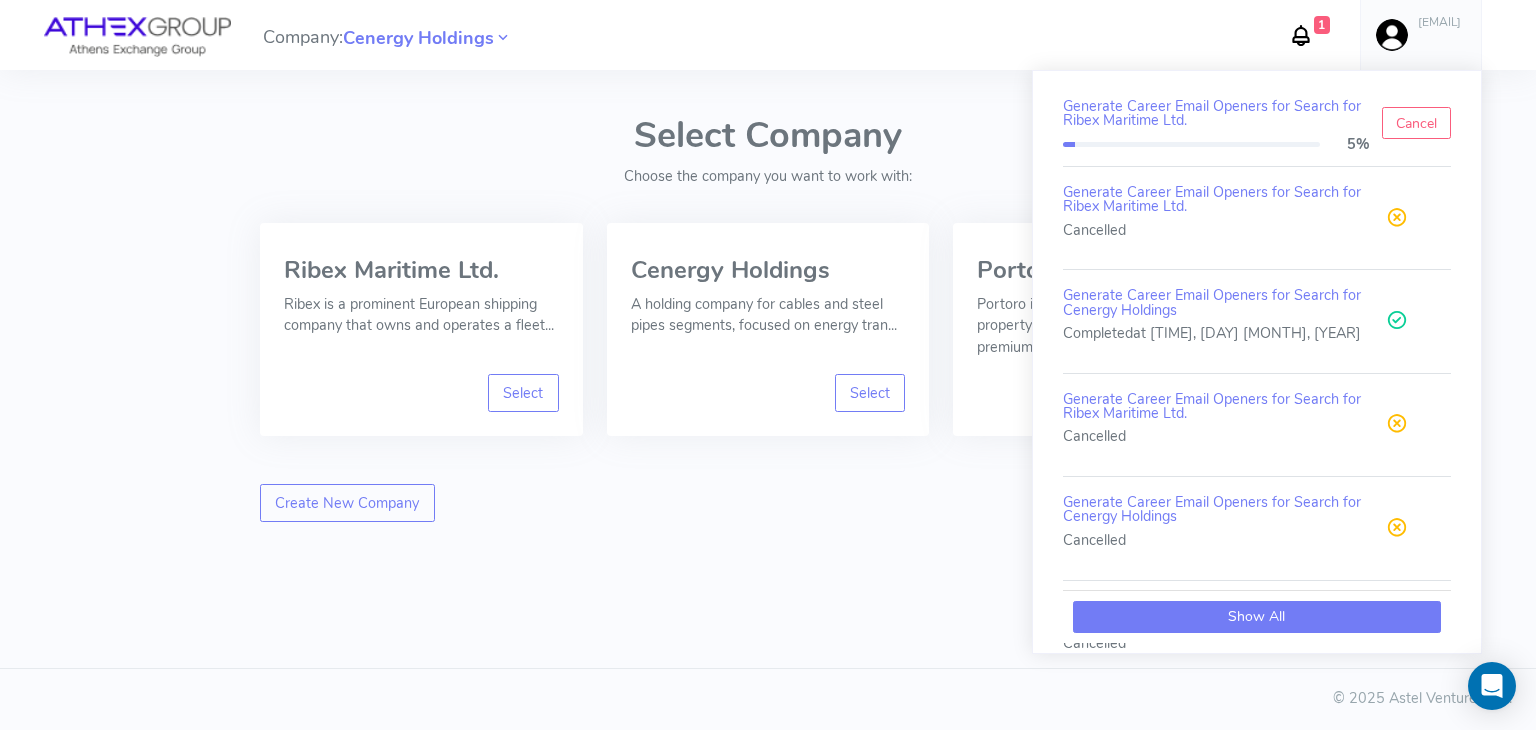 click on "Show All" at bounding box center (1257, 617) 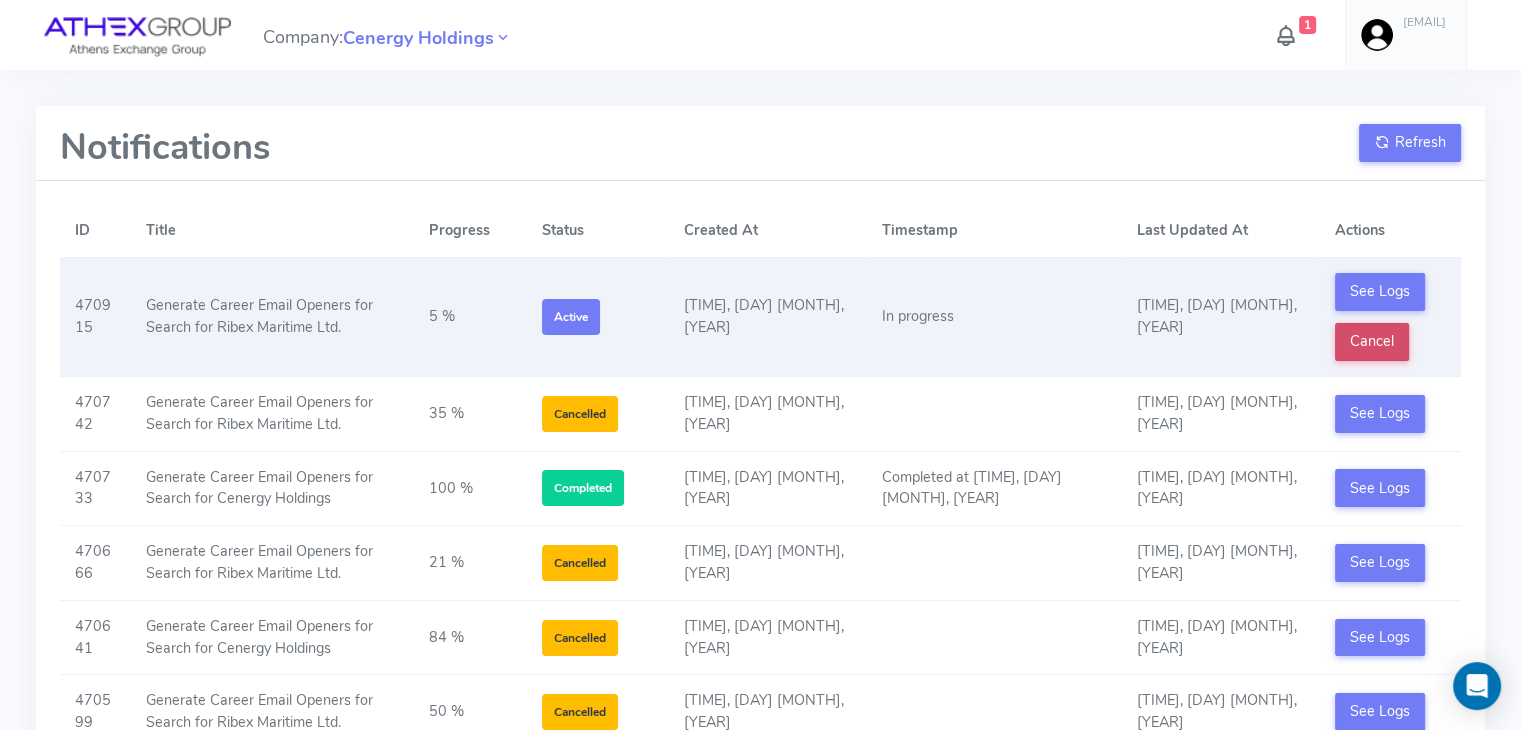 click on "Cancel" at bounding box center (1372, 342) 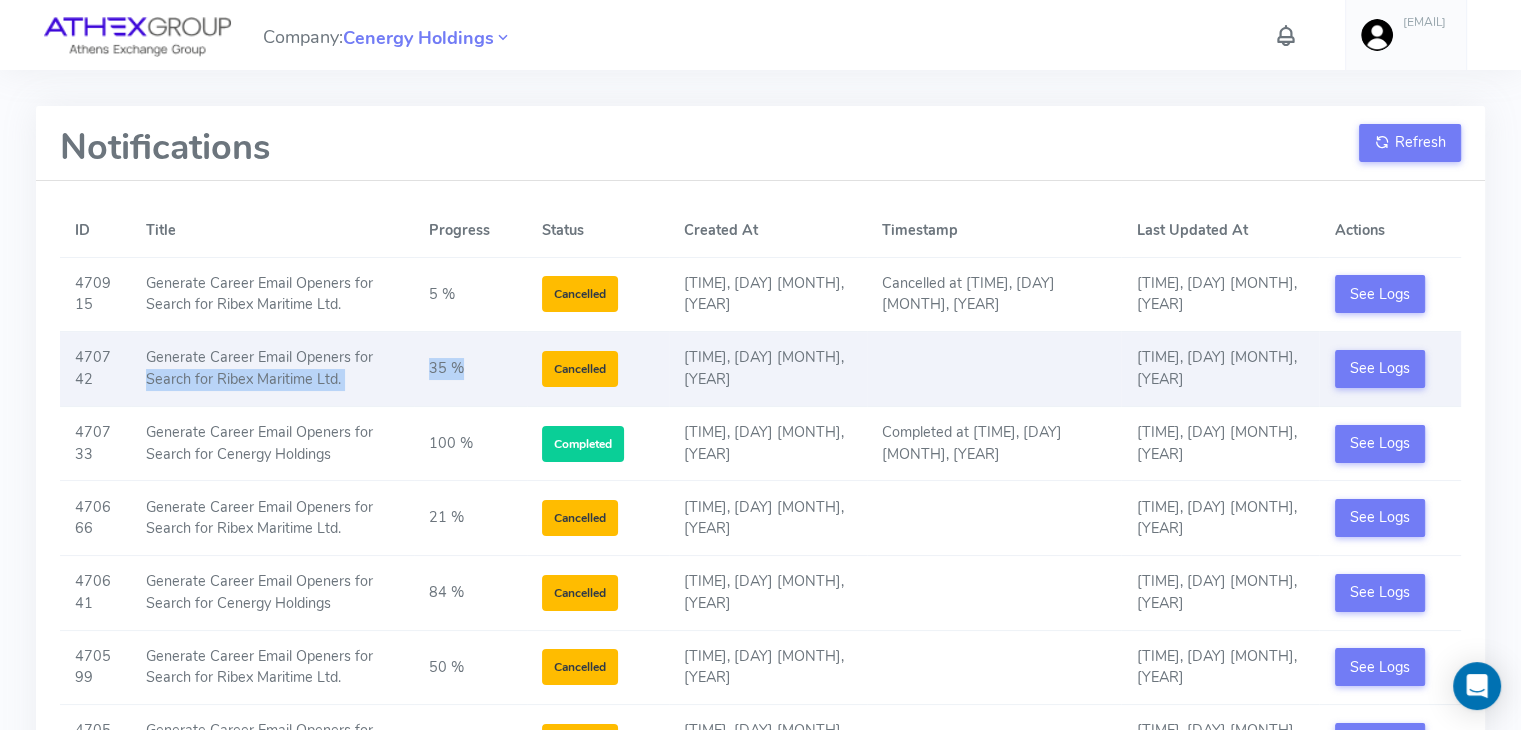 drag, startPoint x: 458, startPoint y: 365, endPoint x: 411, endPoint y: 365, distance: 47 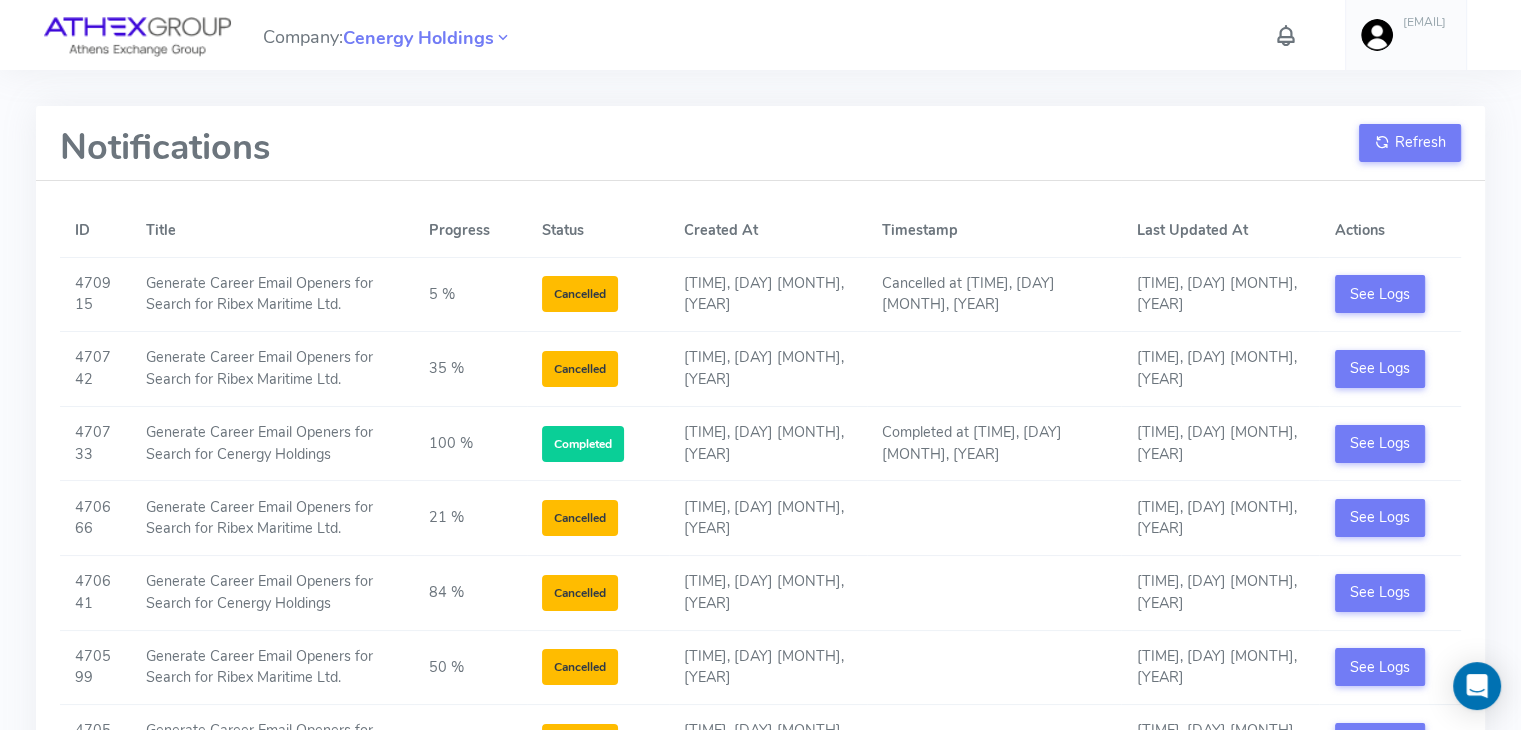 click on "Notifications  Refresh" at bounding box center (760, 143) 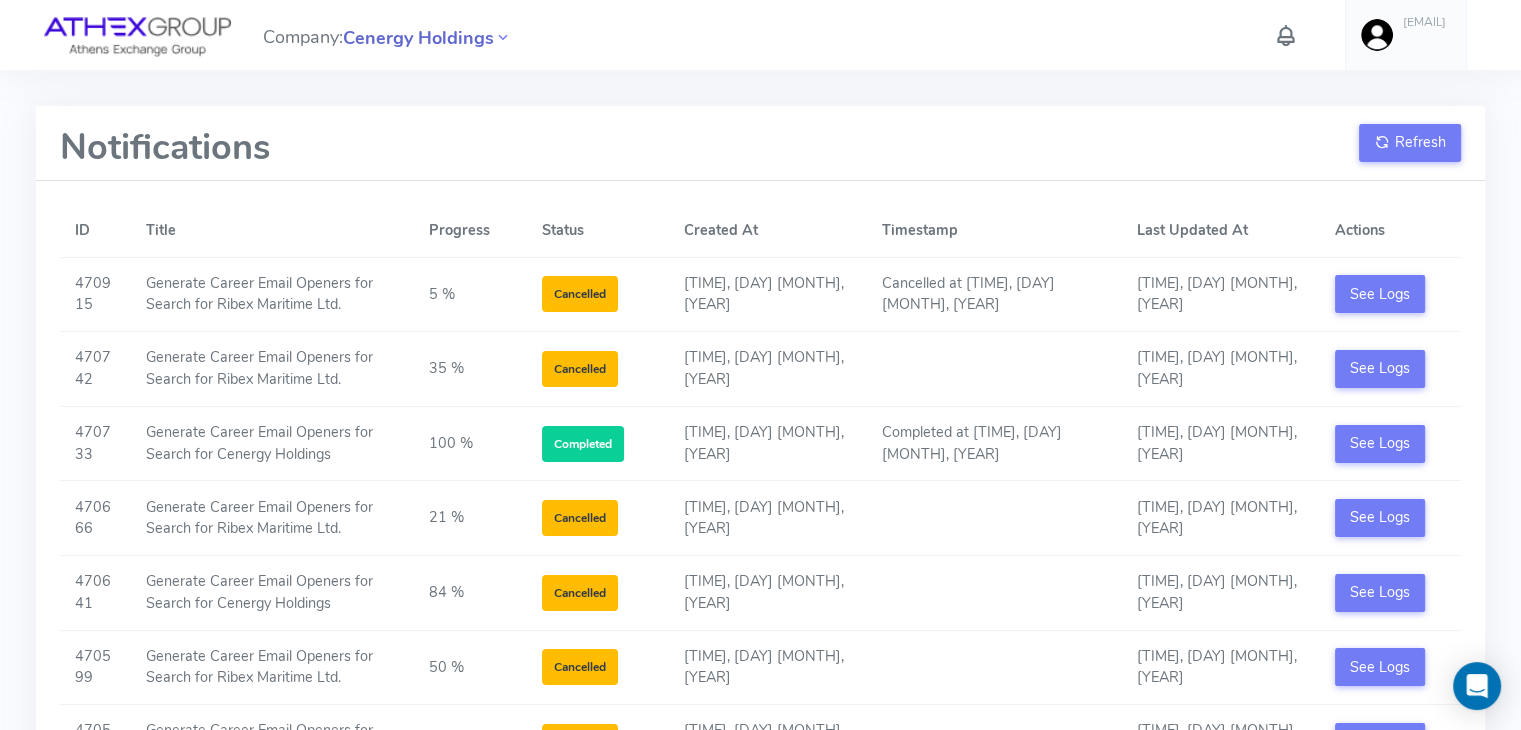 click on "Cenergy Holdings" at bounding box center [418, 38] 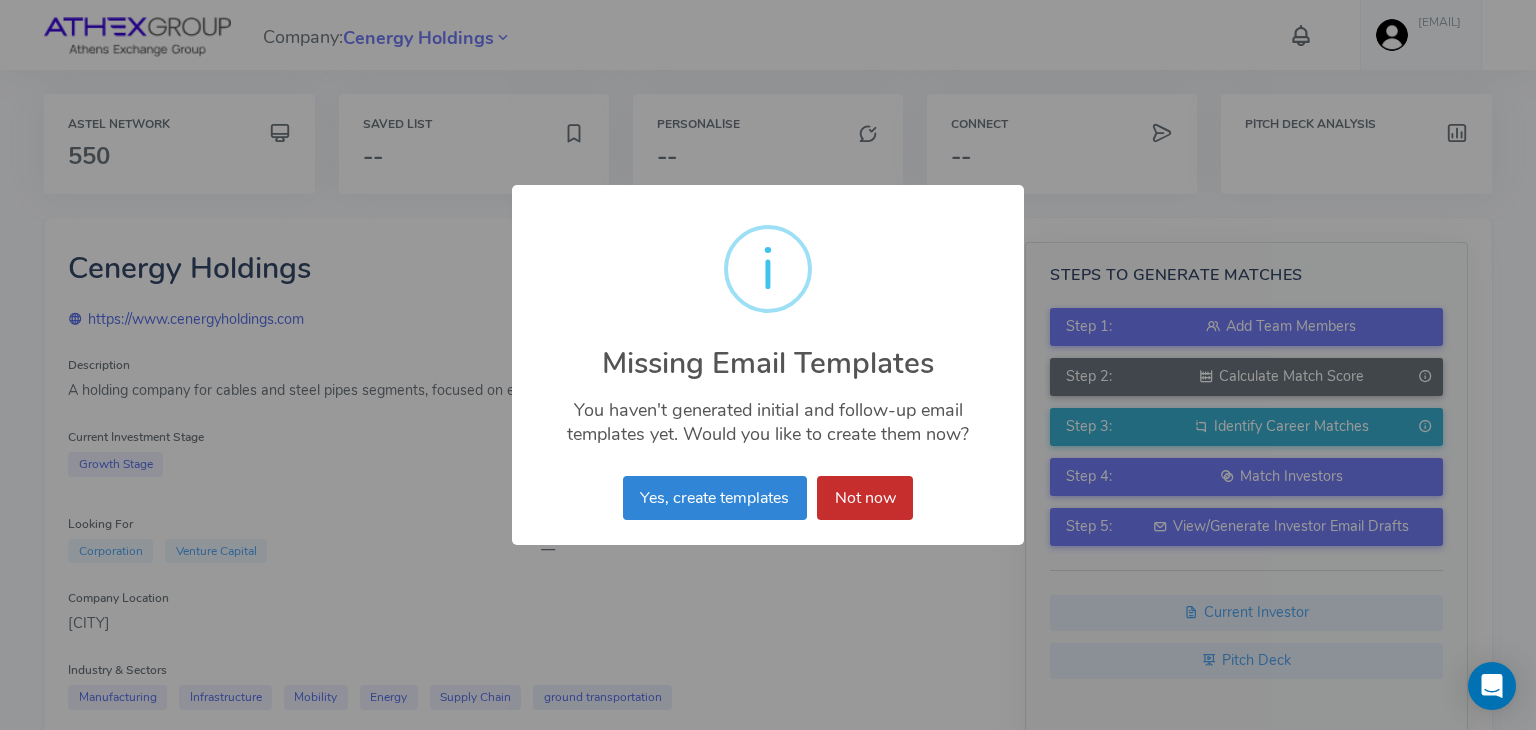 click on "Not now" at bounding box center (865, 498) 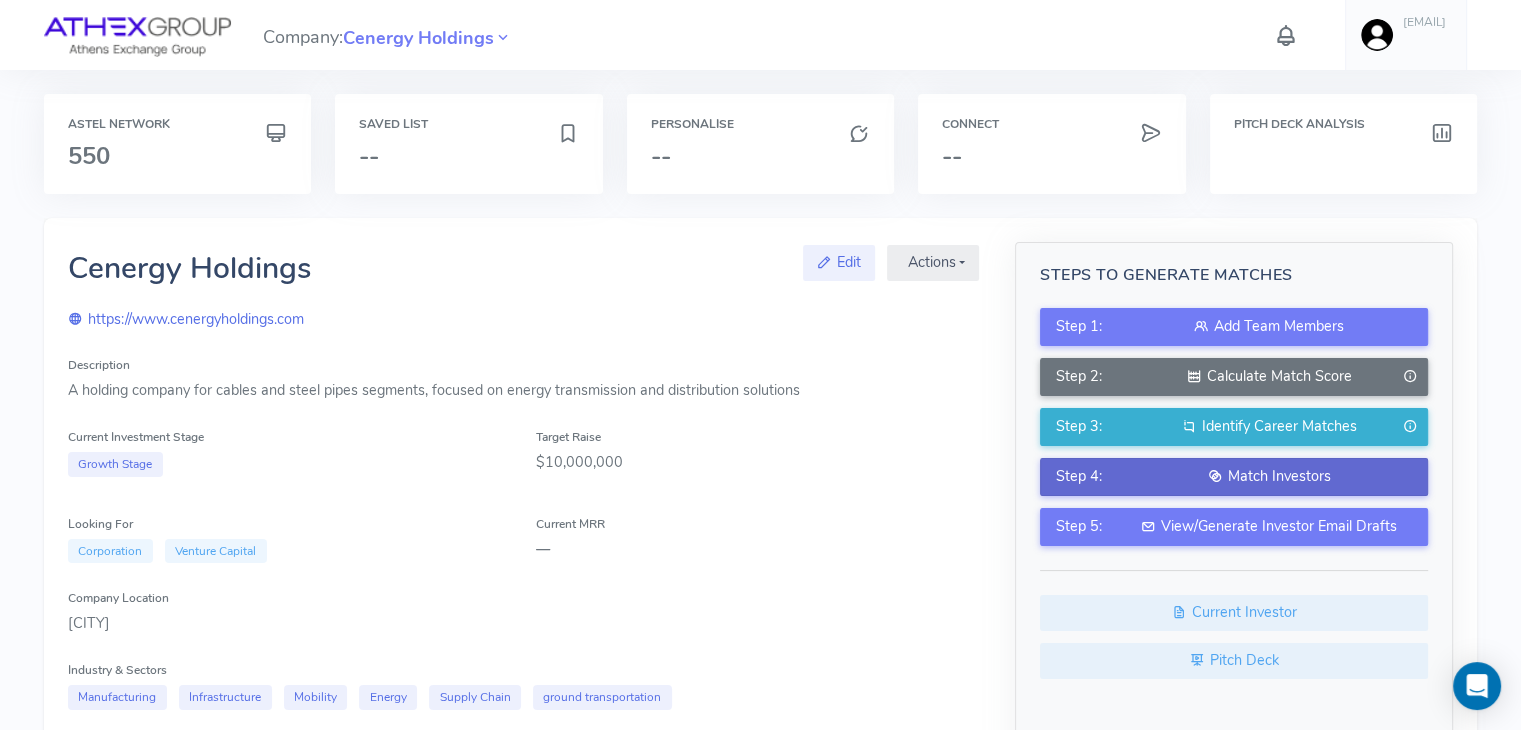 click on "Match Investors" at bounding box center [1269, 477] 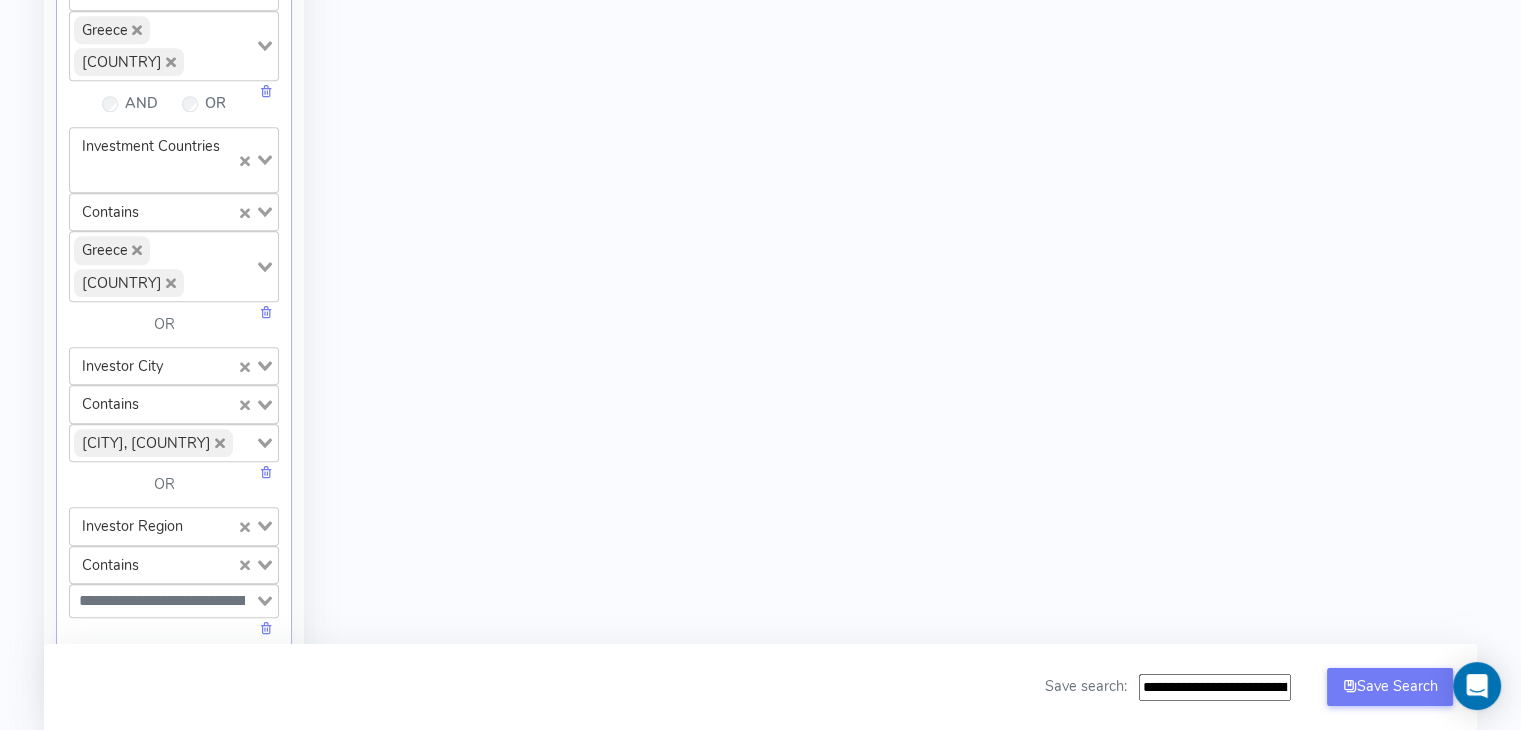 scroll, scrollTop: 1850, scrollLeft: 0, axis: vertical 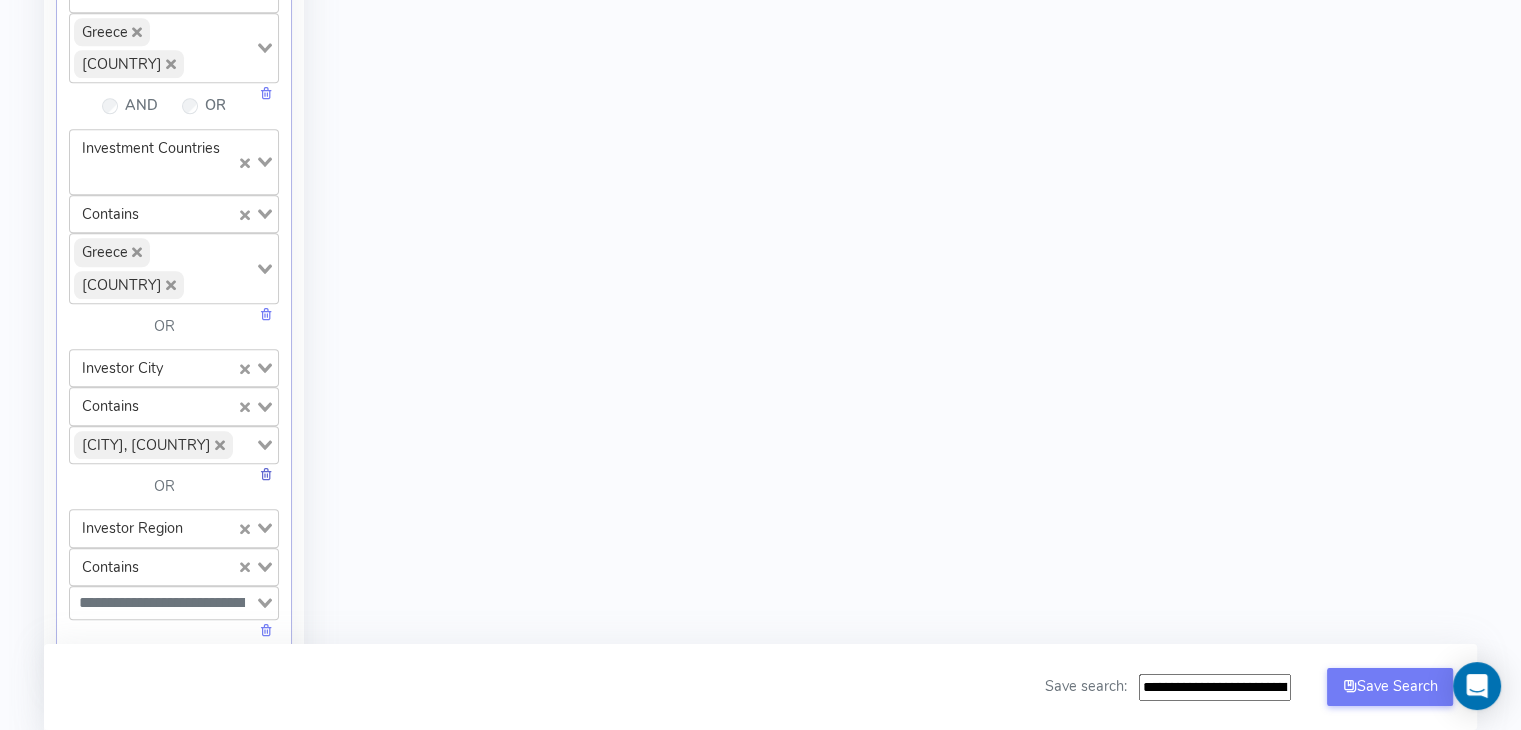 click at bounding box center (266, 474) 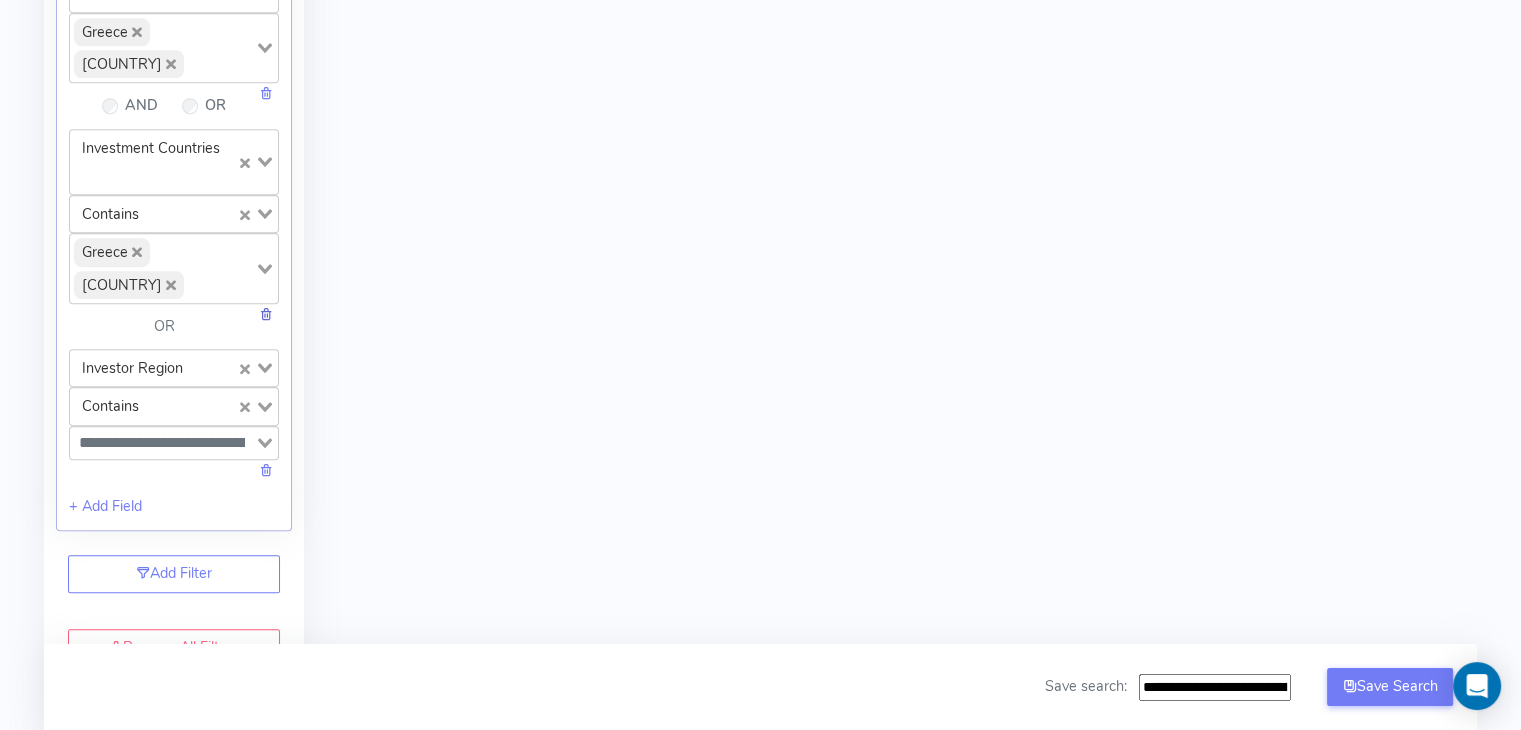click at bounding box center [266, 314] 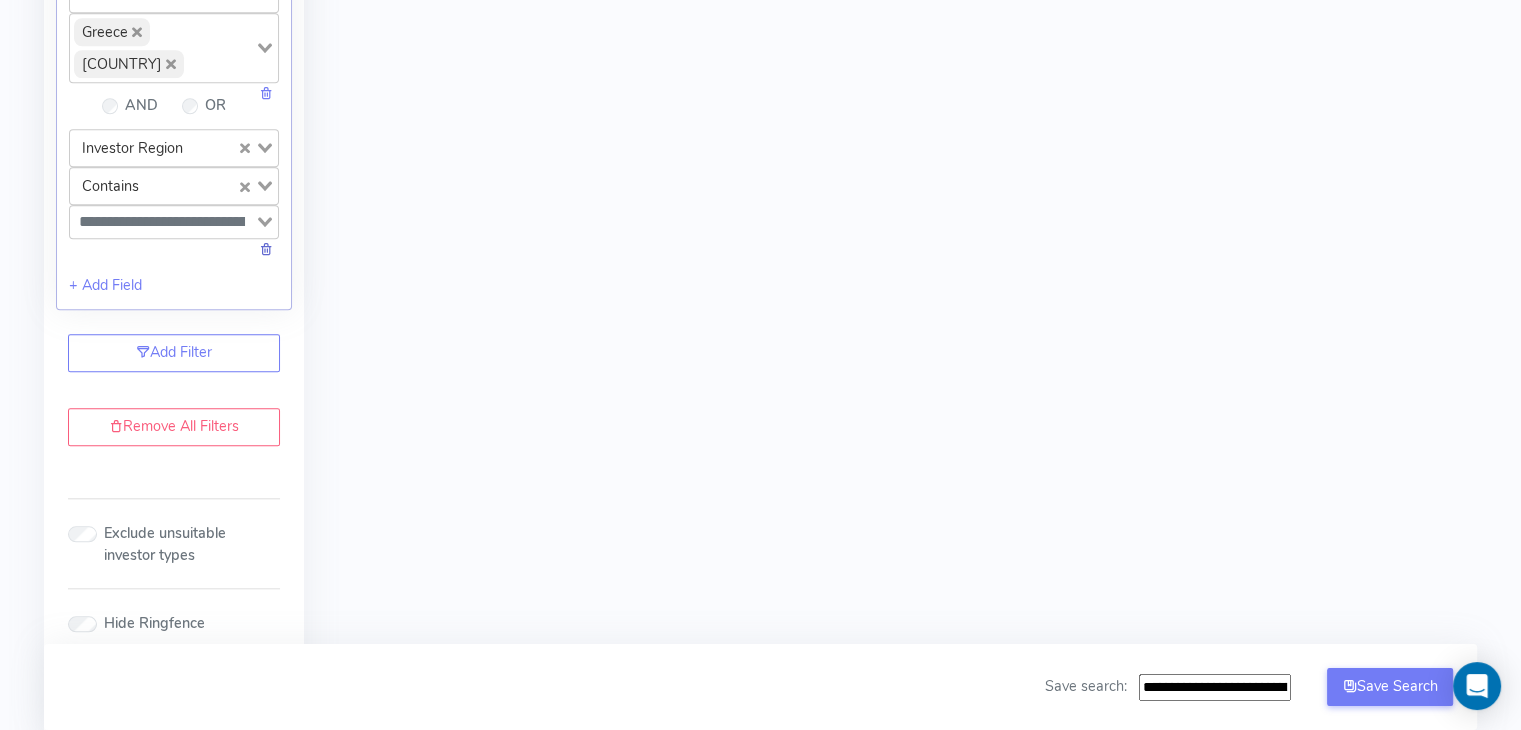 scroll, scrollTop: 1568, scrollLeft: 0, axis: vertical 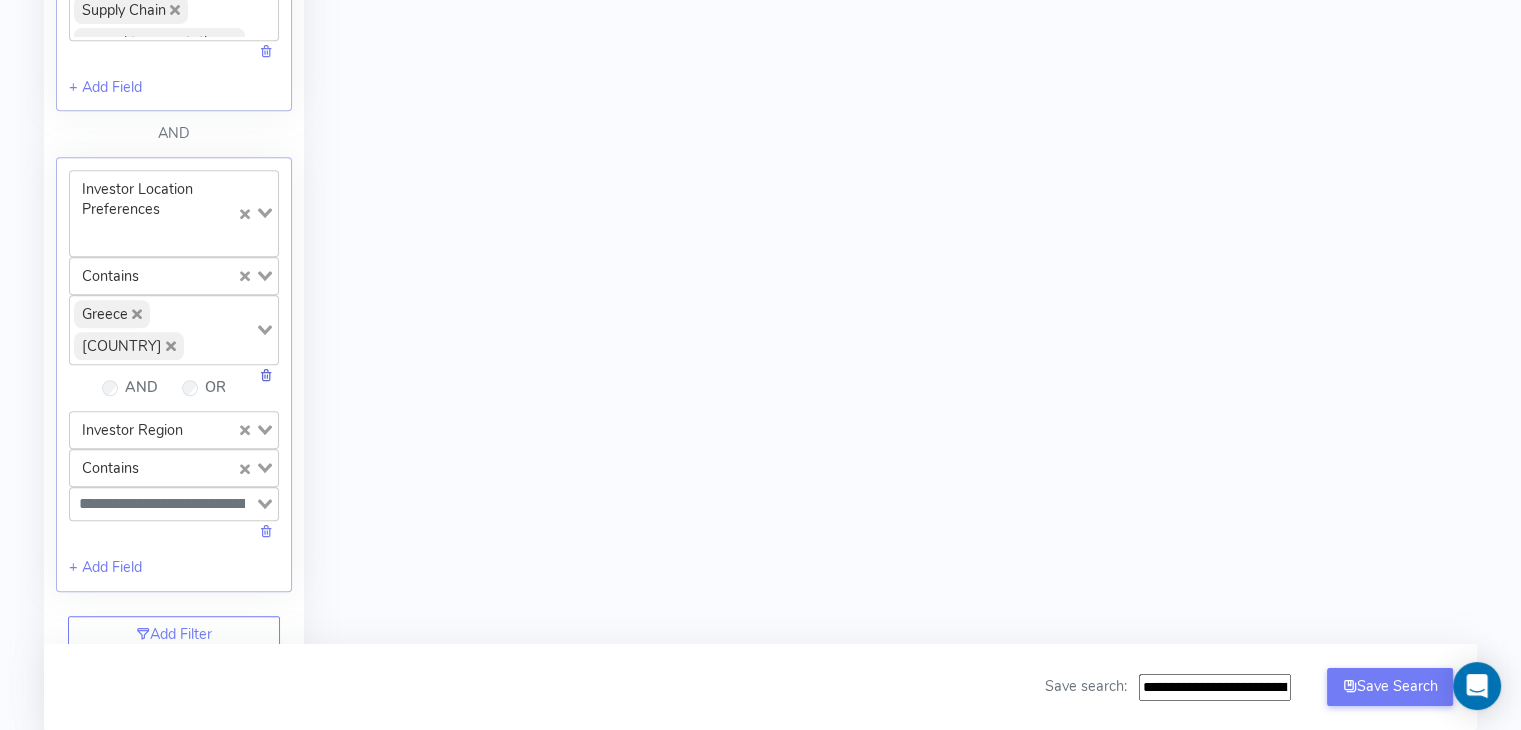 click at bounding box center [266, 375] 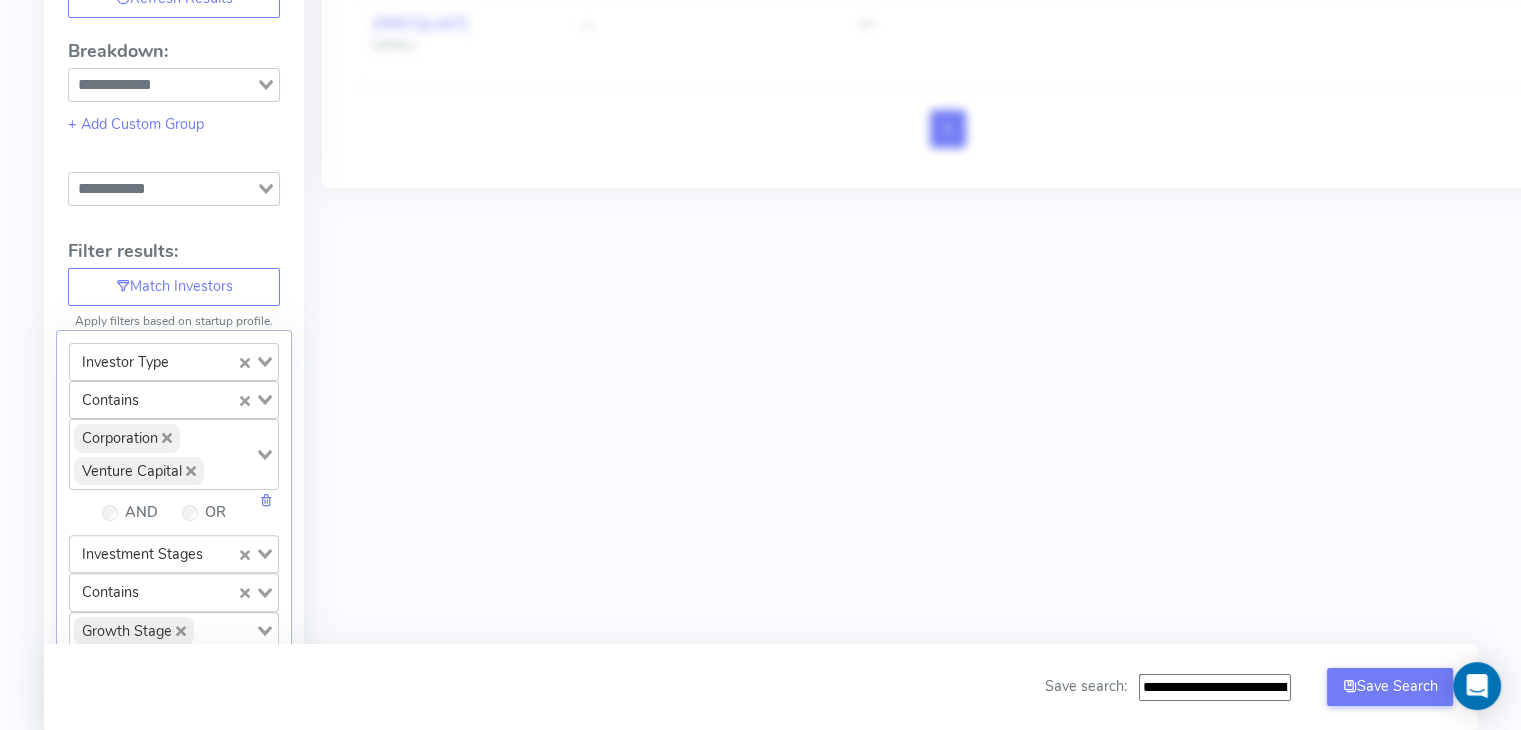 scroll, scrollTop: 0, scrollLeft: 0, axis: both 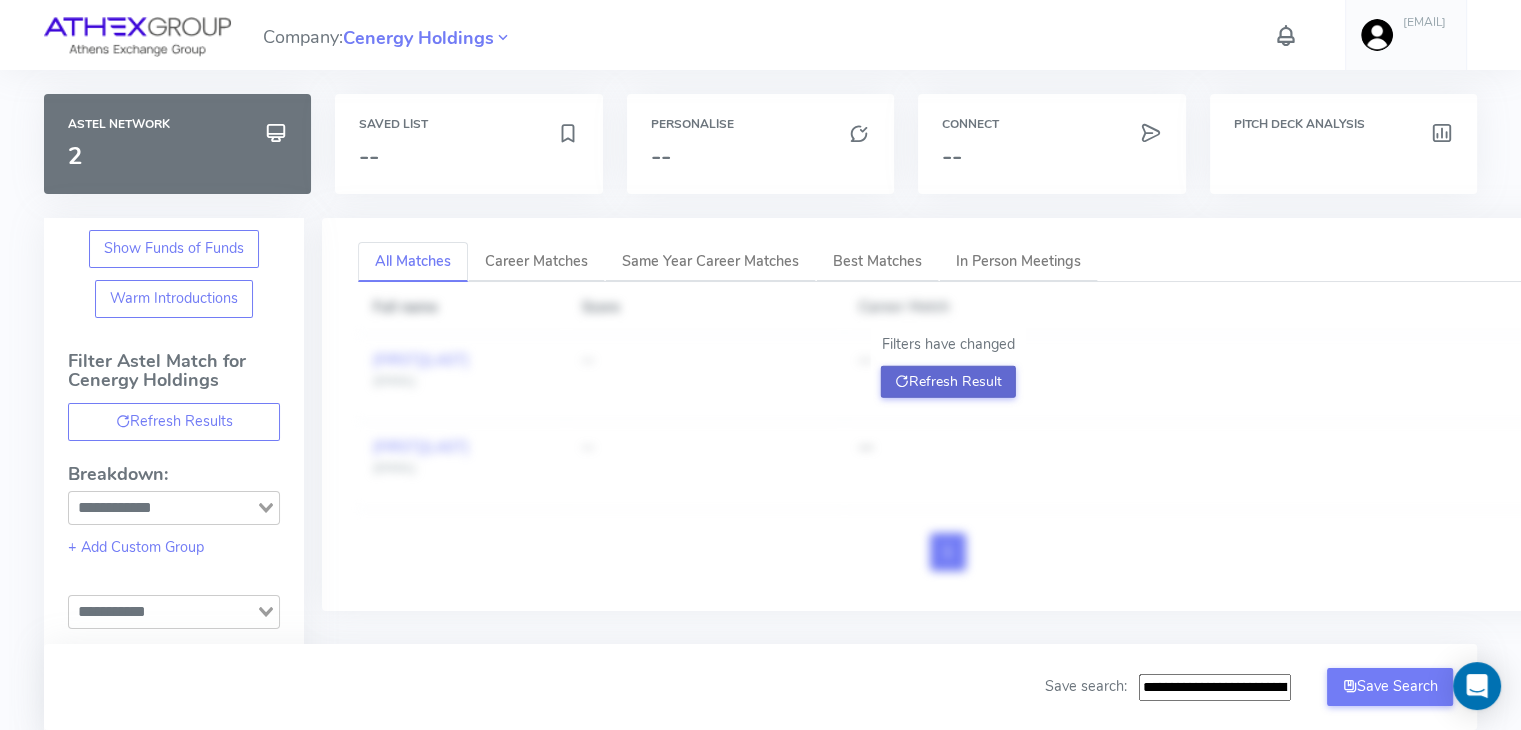 click on "Refresh Result" 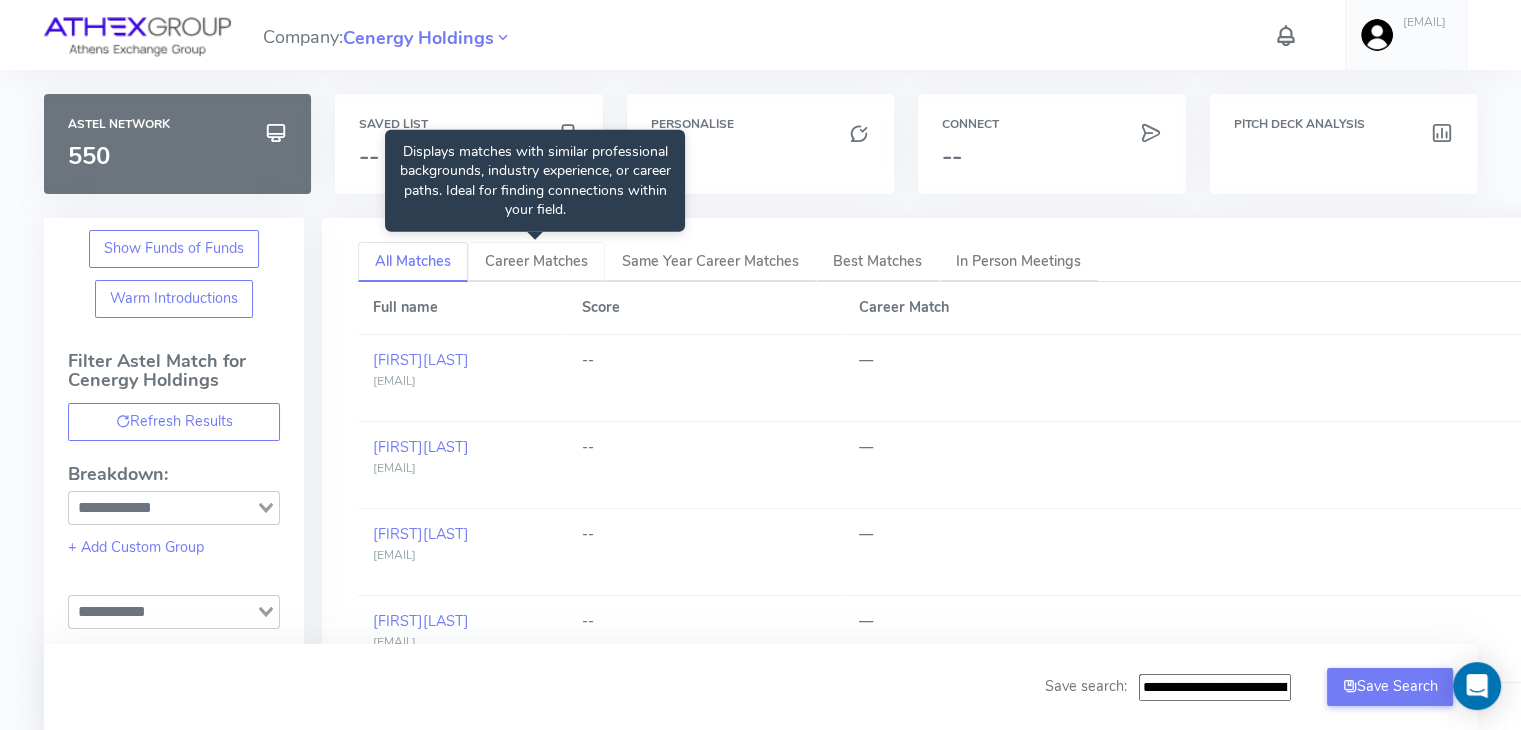 click on "Career Matches" at bounding box center [536, 261] 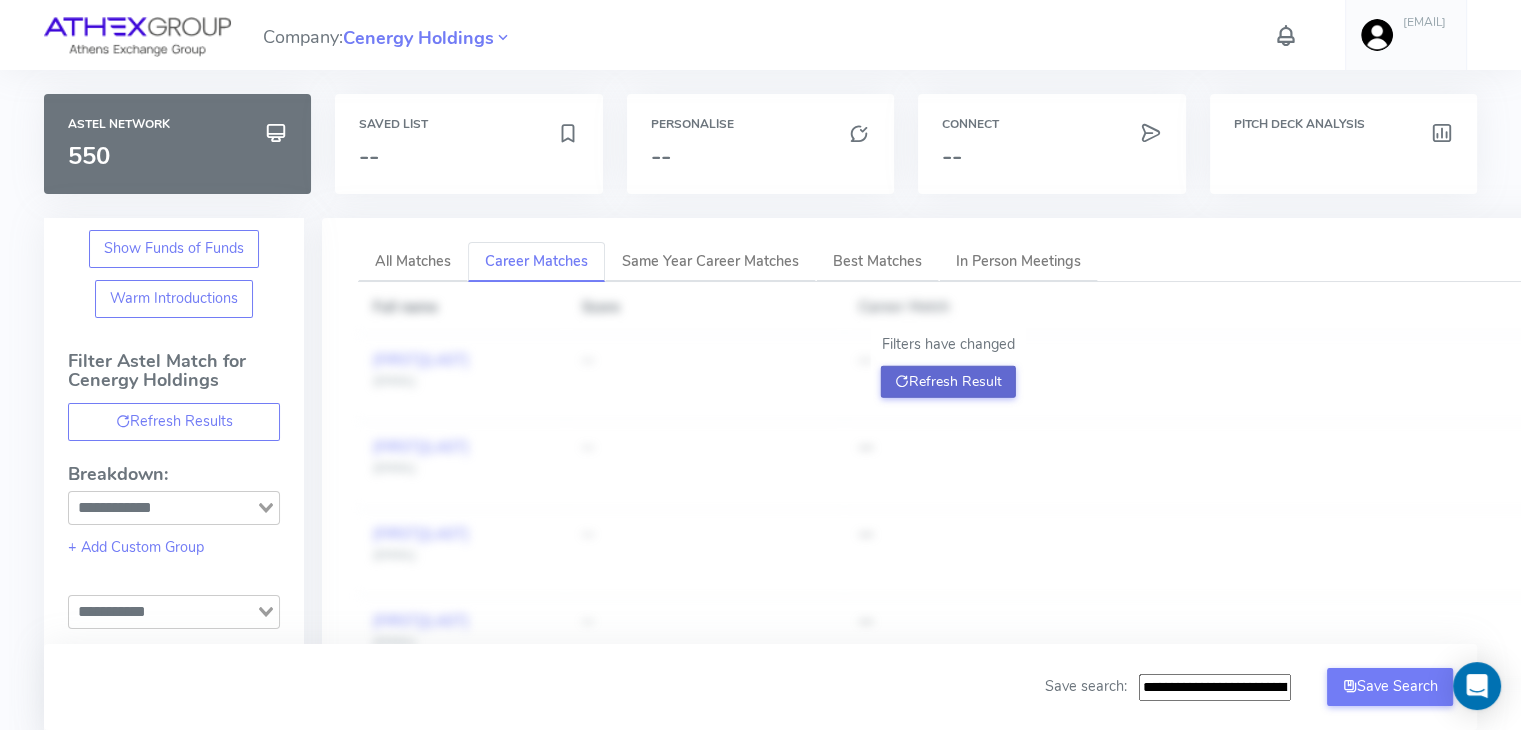 click on "Refresh Result" 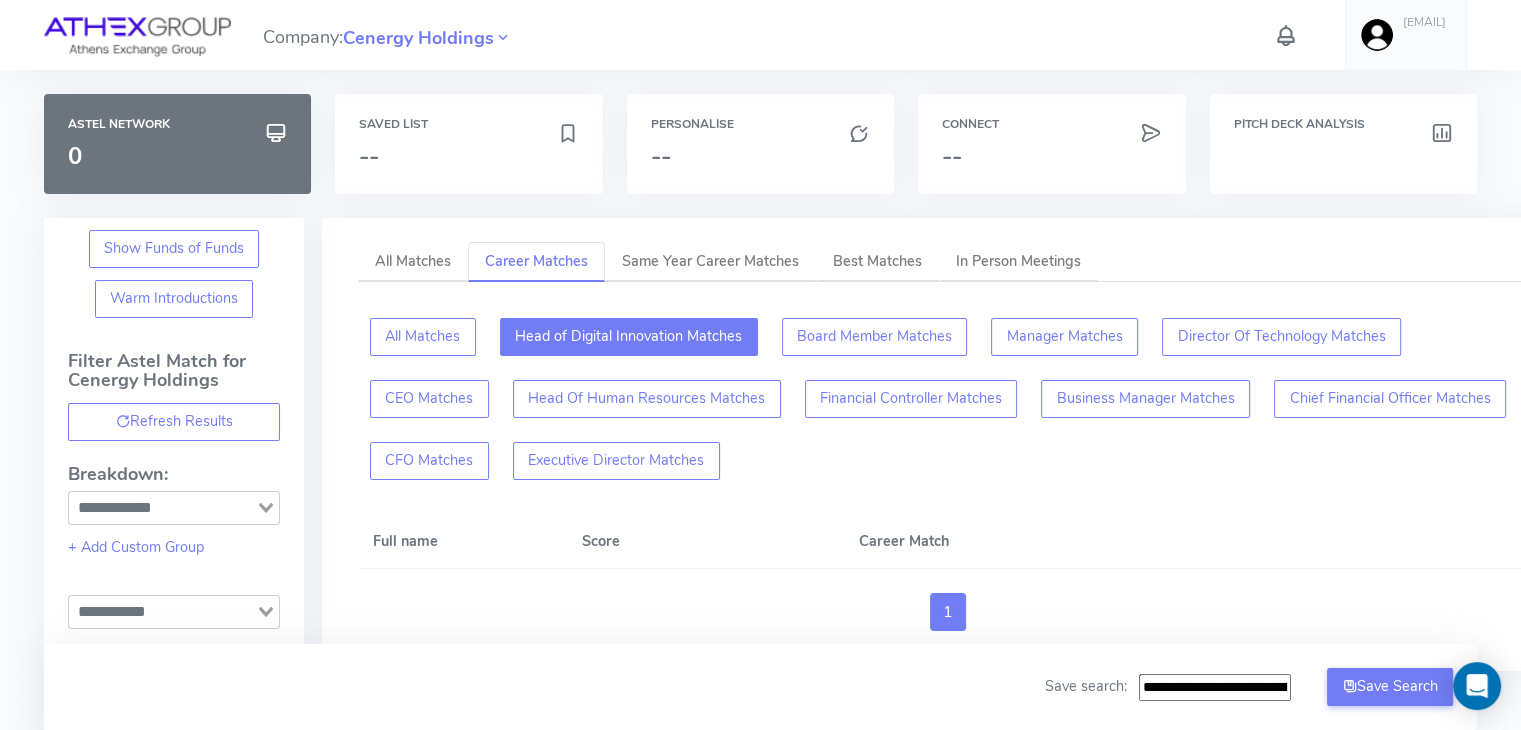 click on "Head of Digital Innovation Matches" 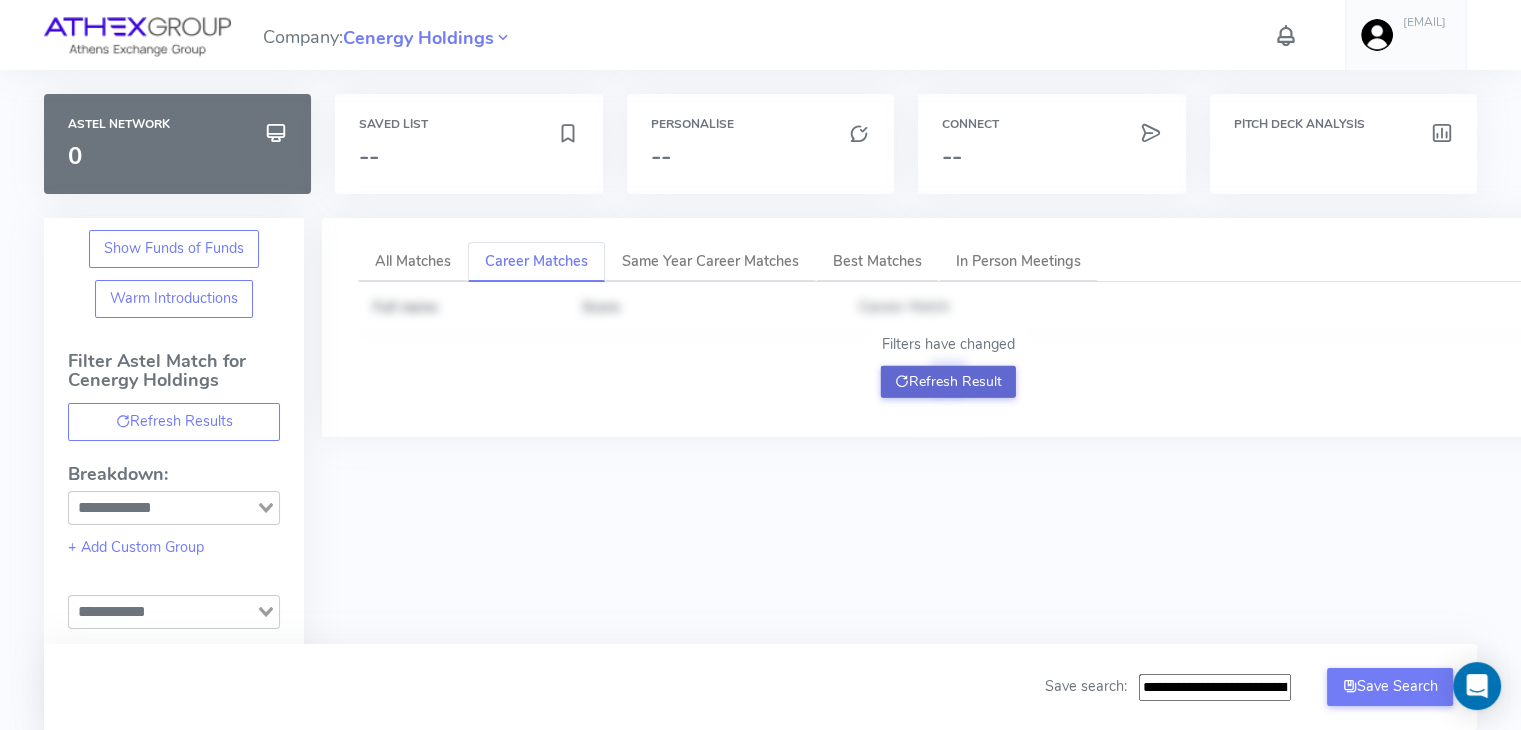 click at bounding box center [902, 381] 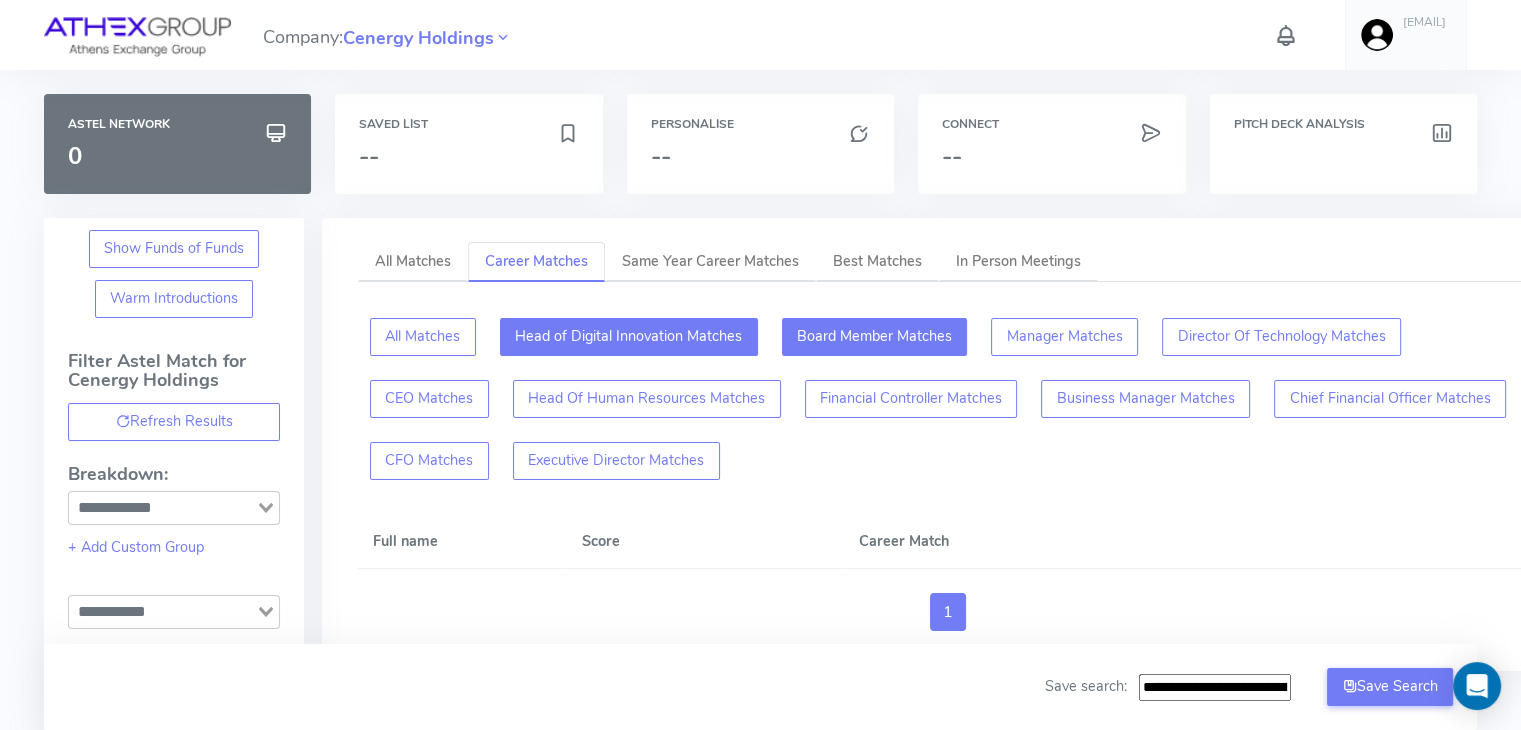 click on "Board Member Matches" 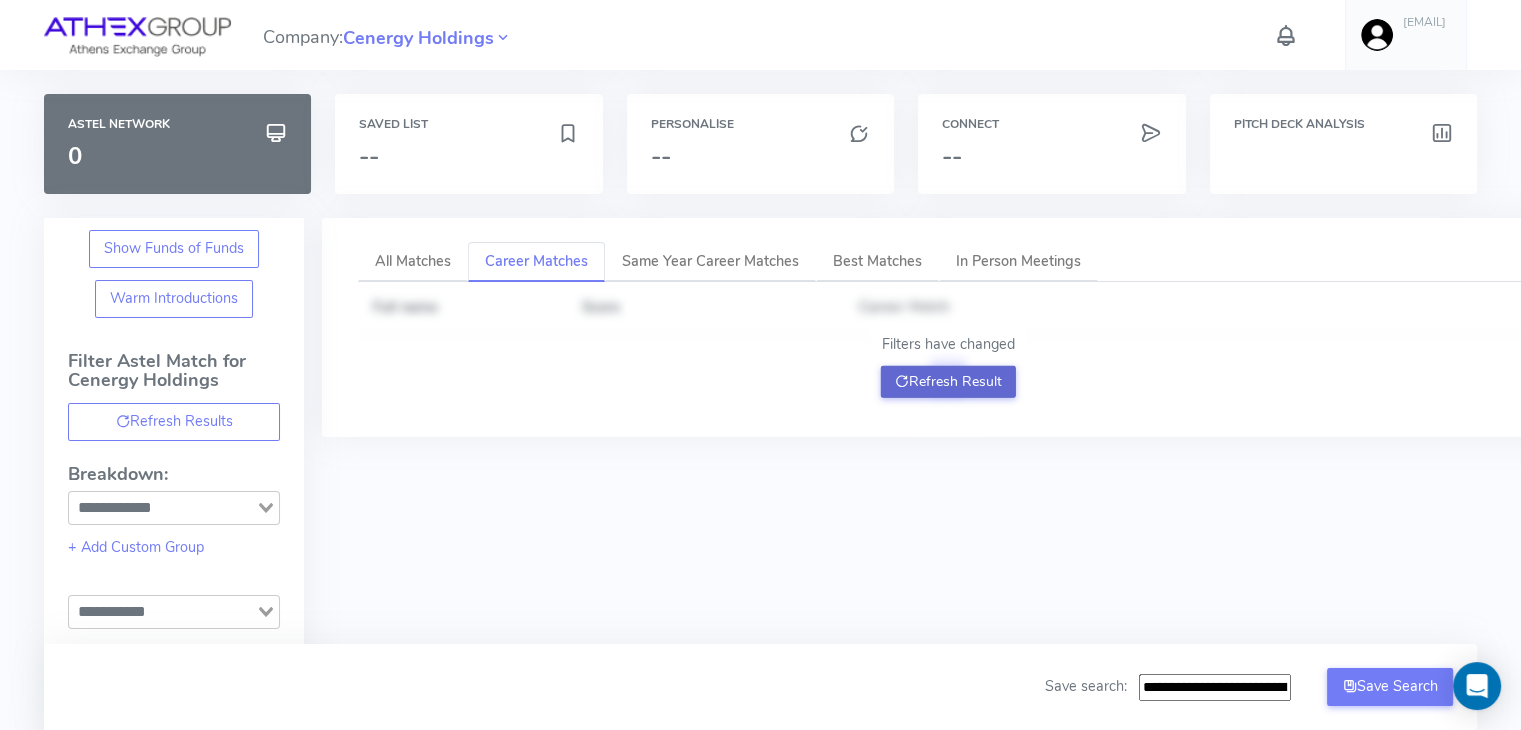 click on "Refresh Result" 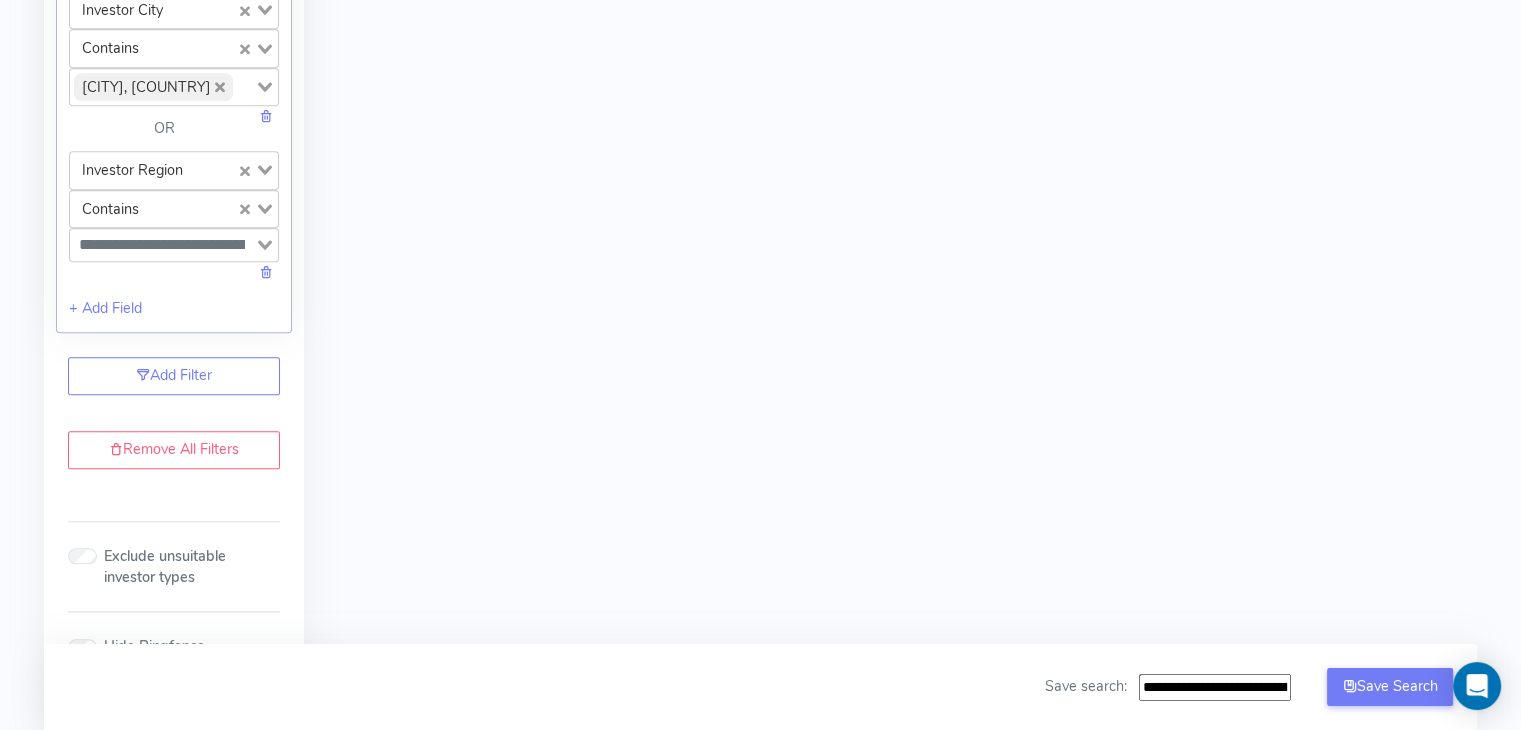 scroll, scrollTop: 2208, scrollLeft: 0, axis: vertical 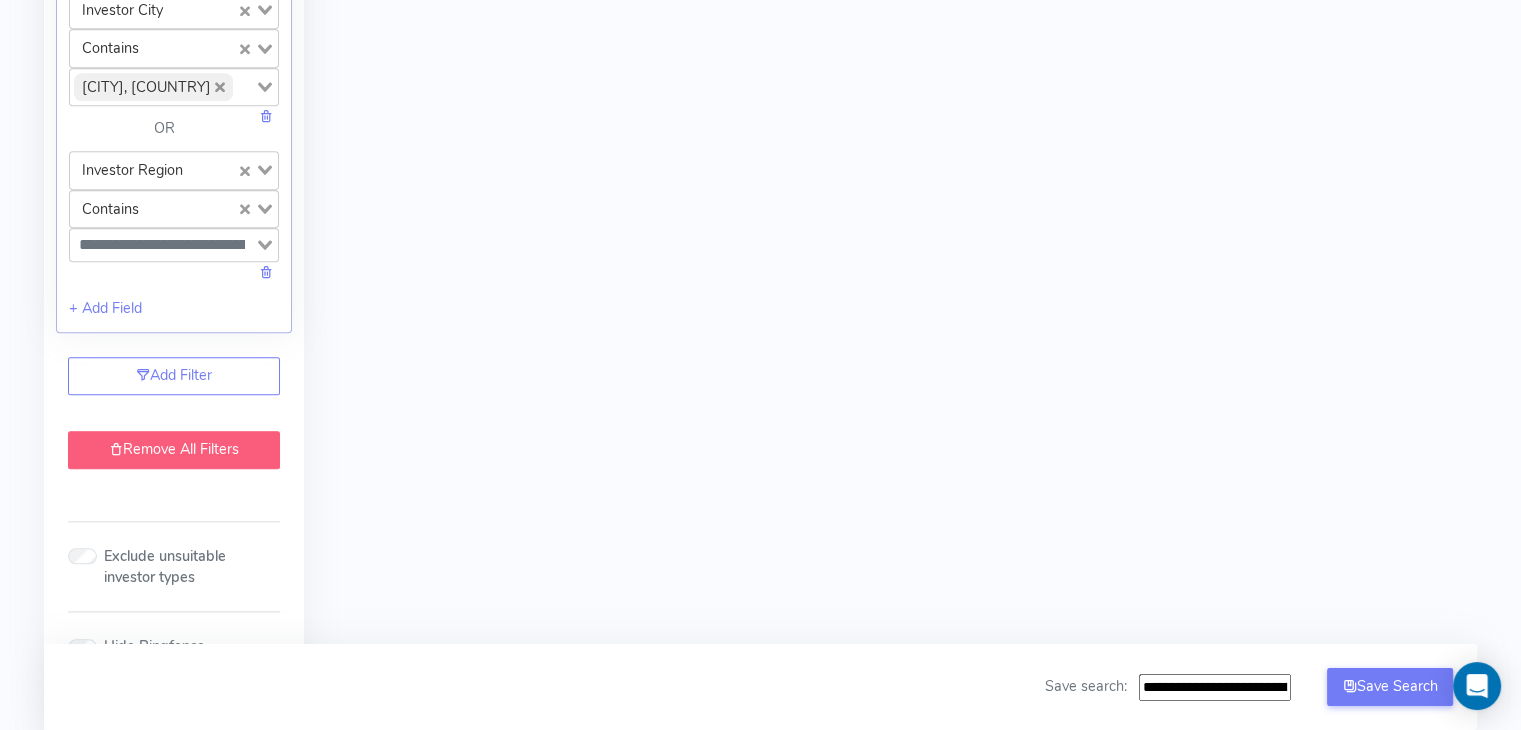 click on "Remove All Filters" at bounding box center [174, 450] 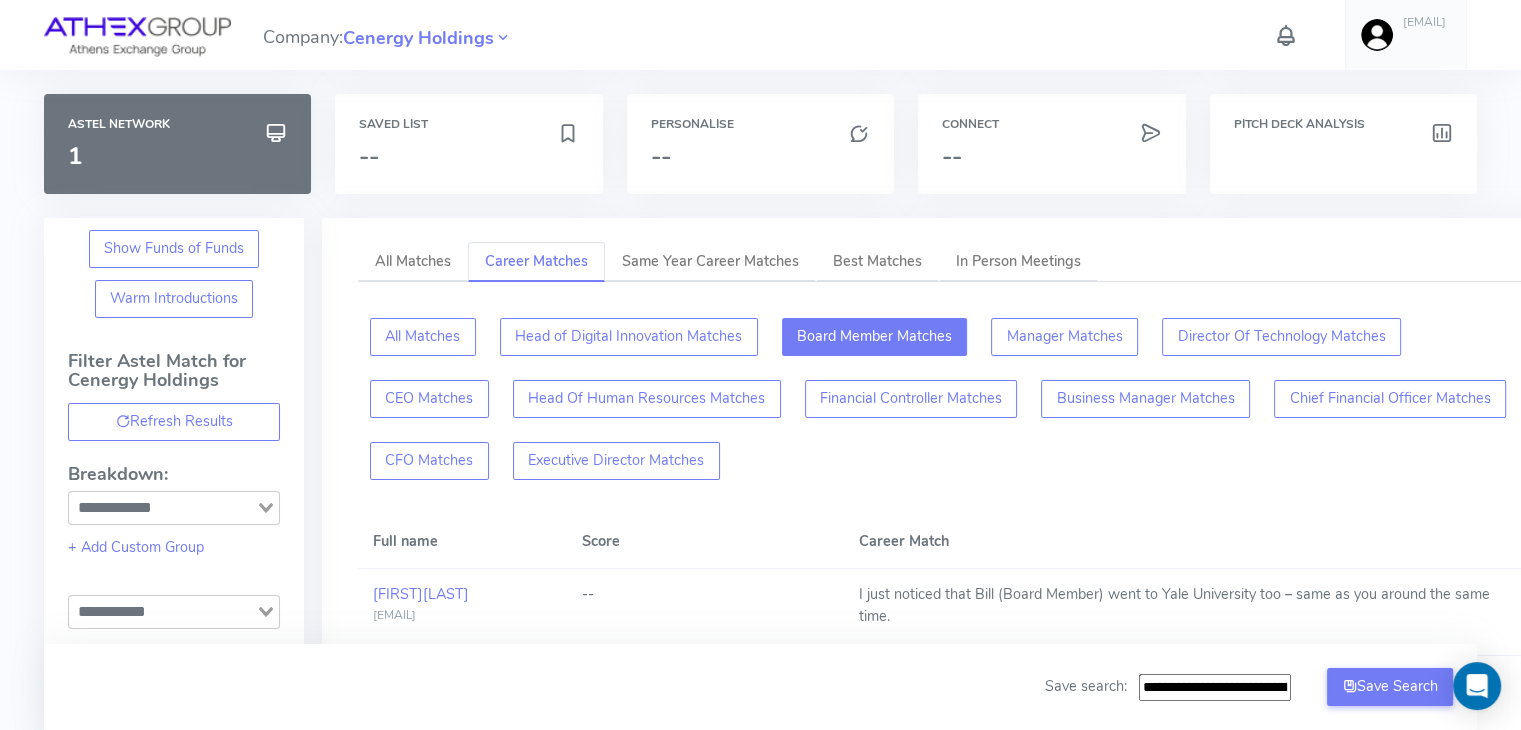 scroll, scrollTop: 7, scrollLeft: 0, axis: vertical 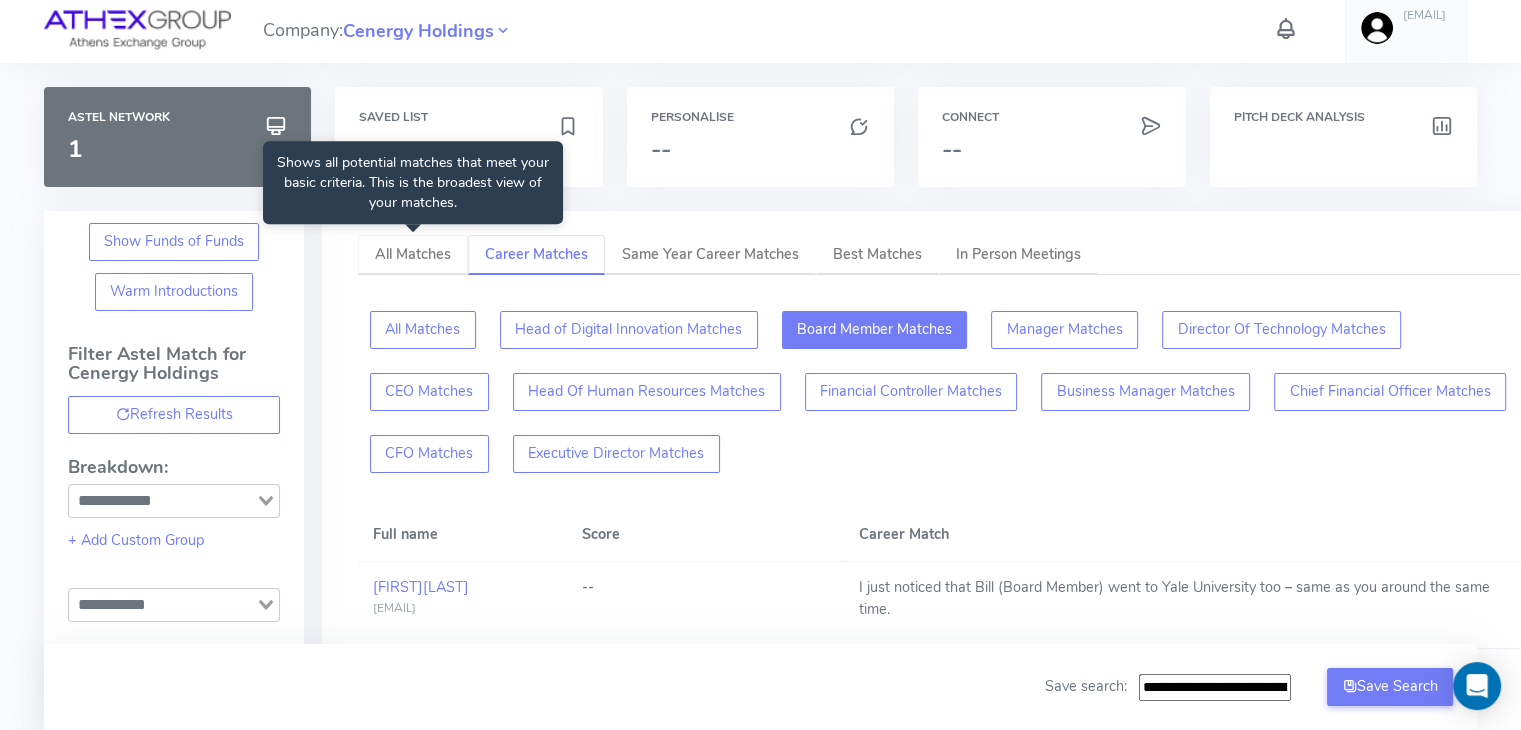 click on "All Matches" at bounding box center [413, 254] 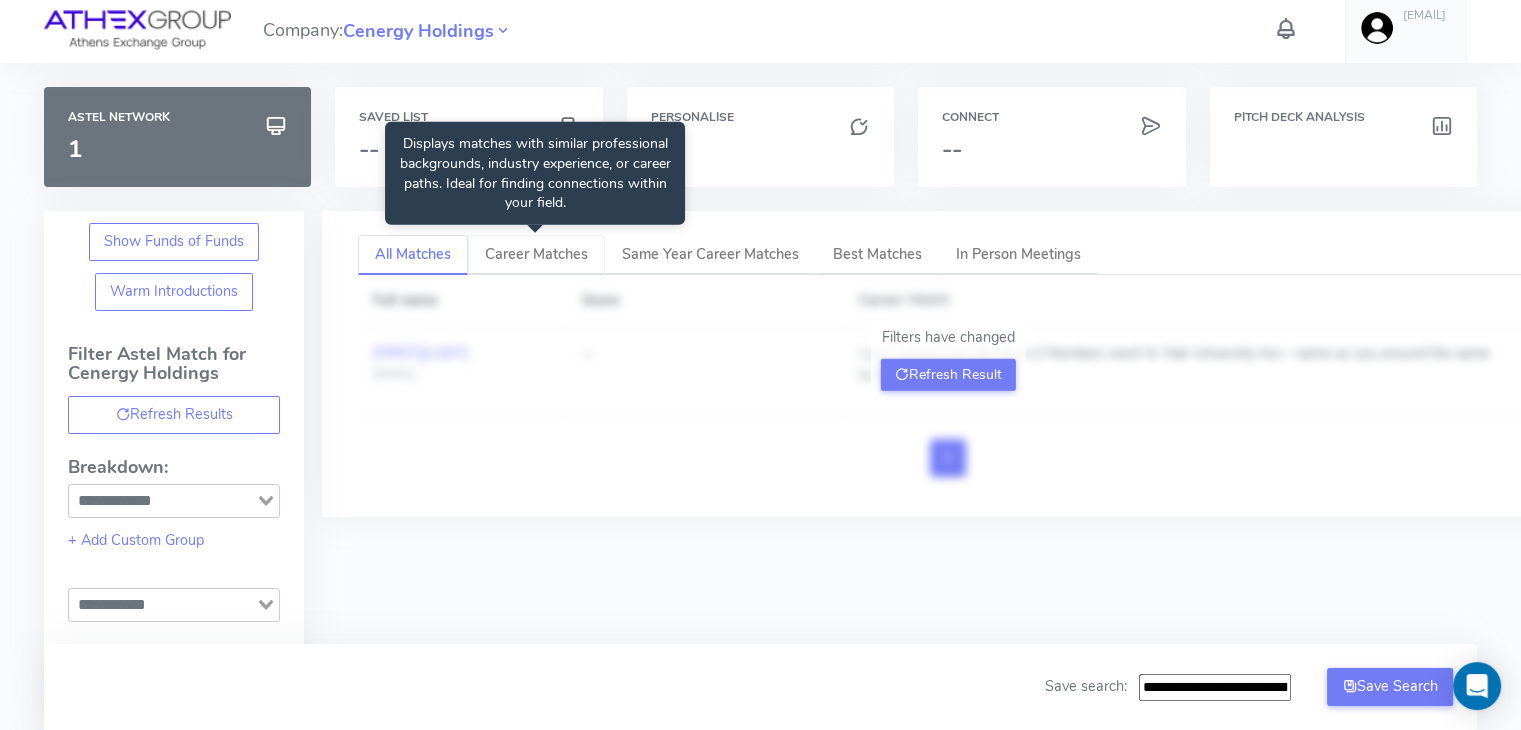 click on "Career Matches" at bounding box center [536, 254] 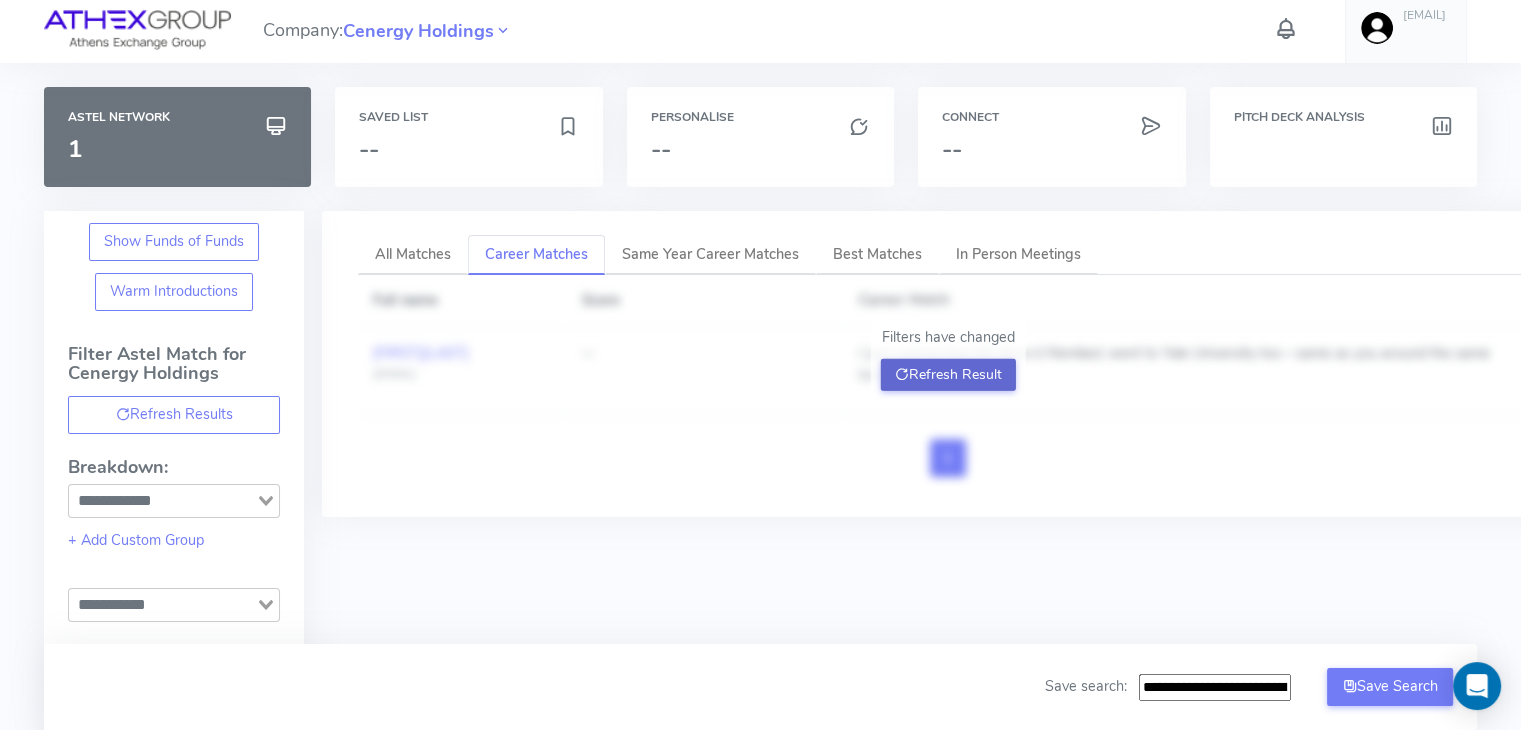click on "Refresh Result" 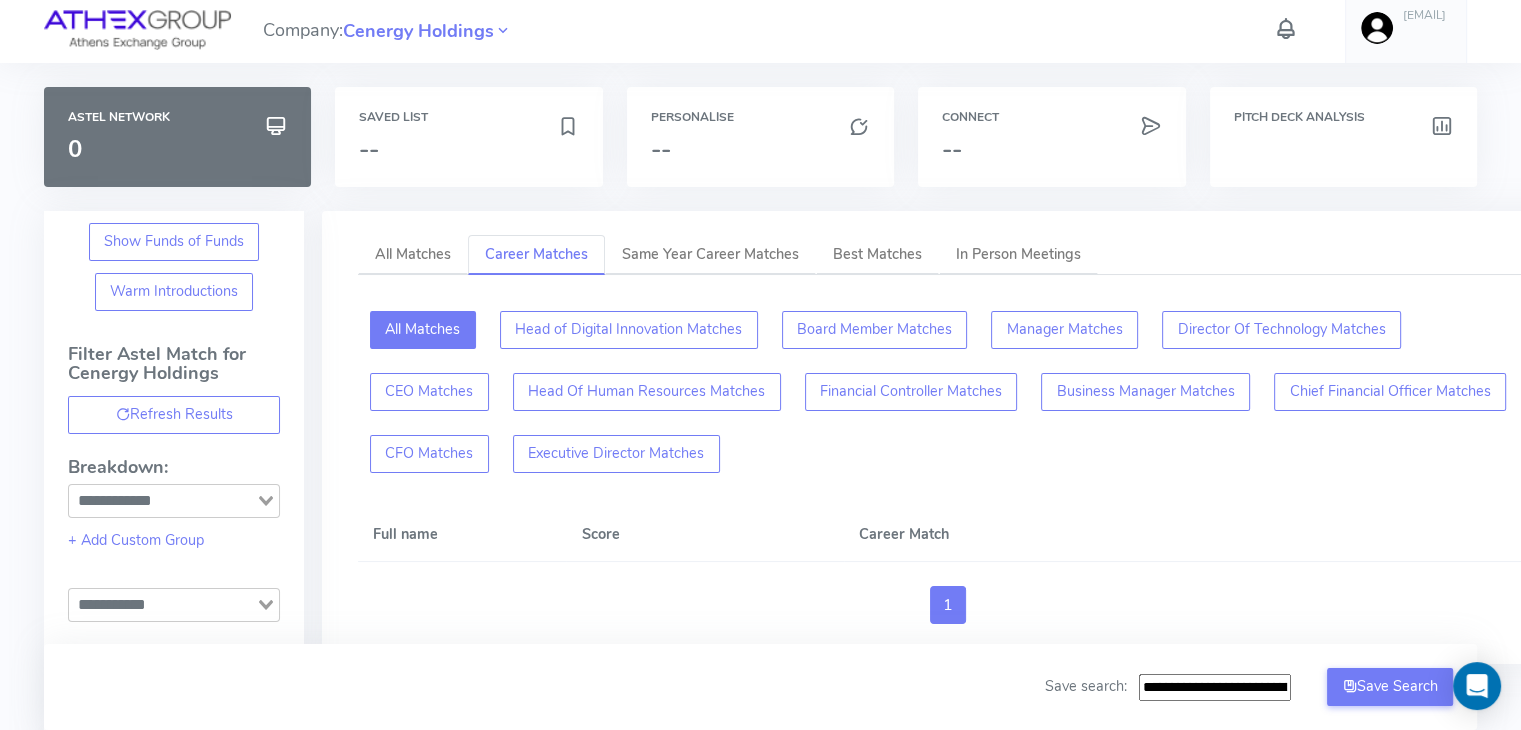 click on "All Matches" at bounding box center (423, 330) 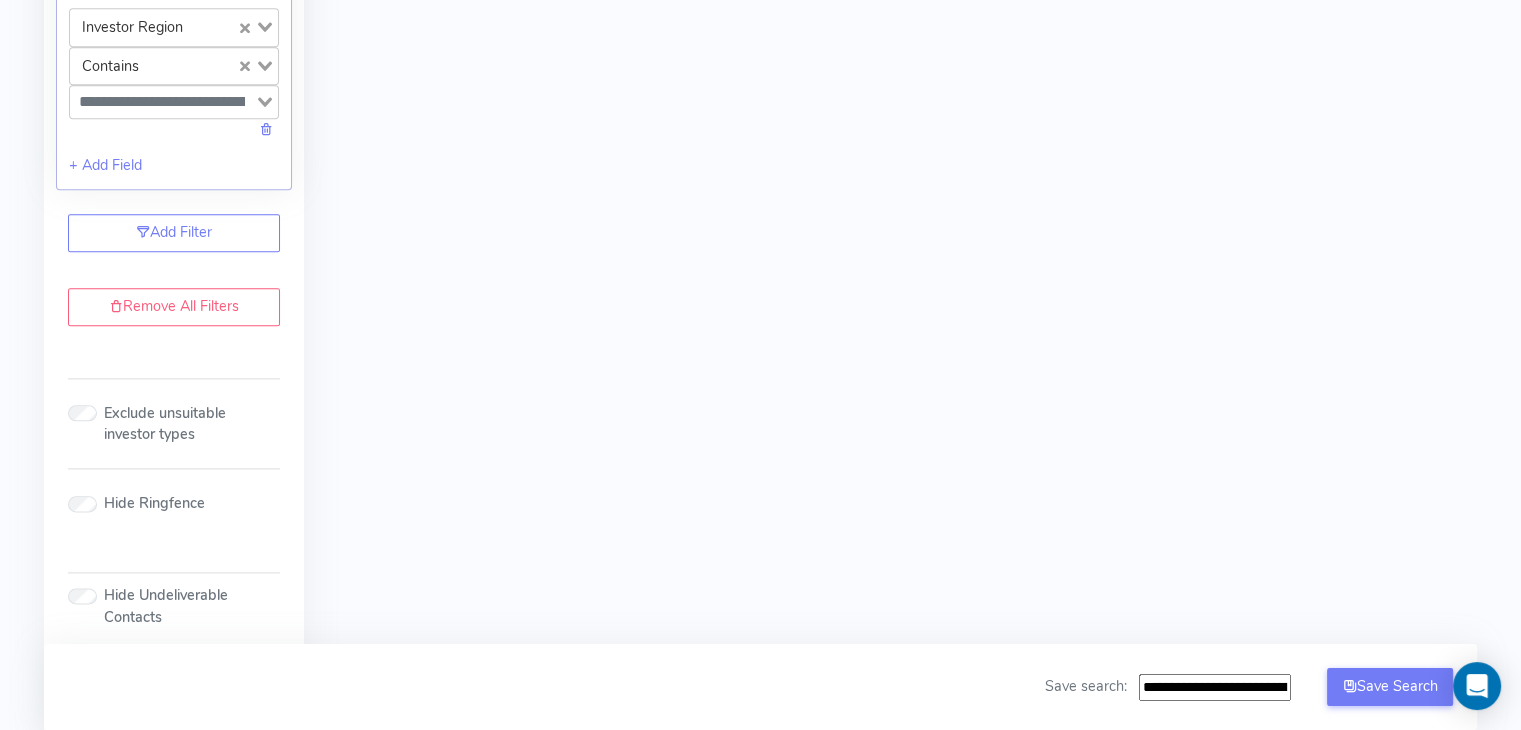scroll, scrollTop: 2352, scrollLeft: 0, axis: vertical 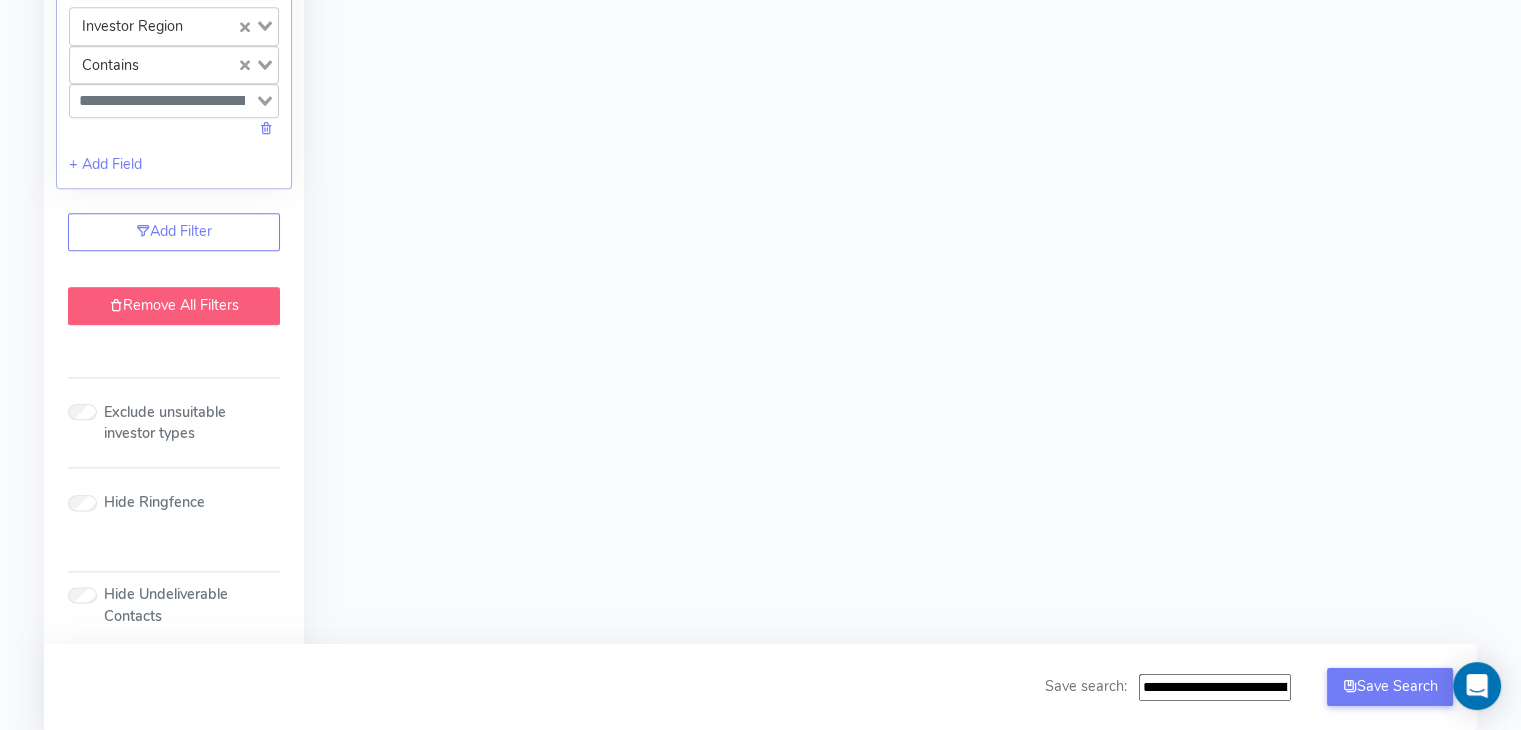 click on "Remove All Filters" at bounding box center (174, 306) 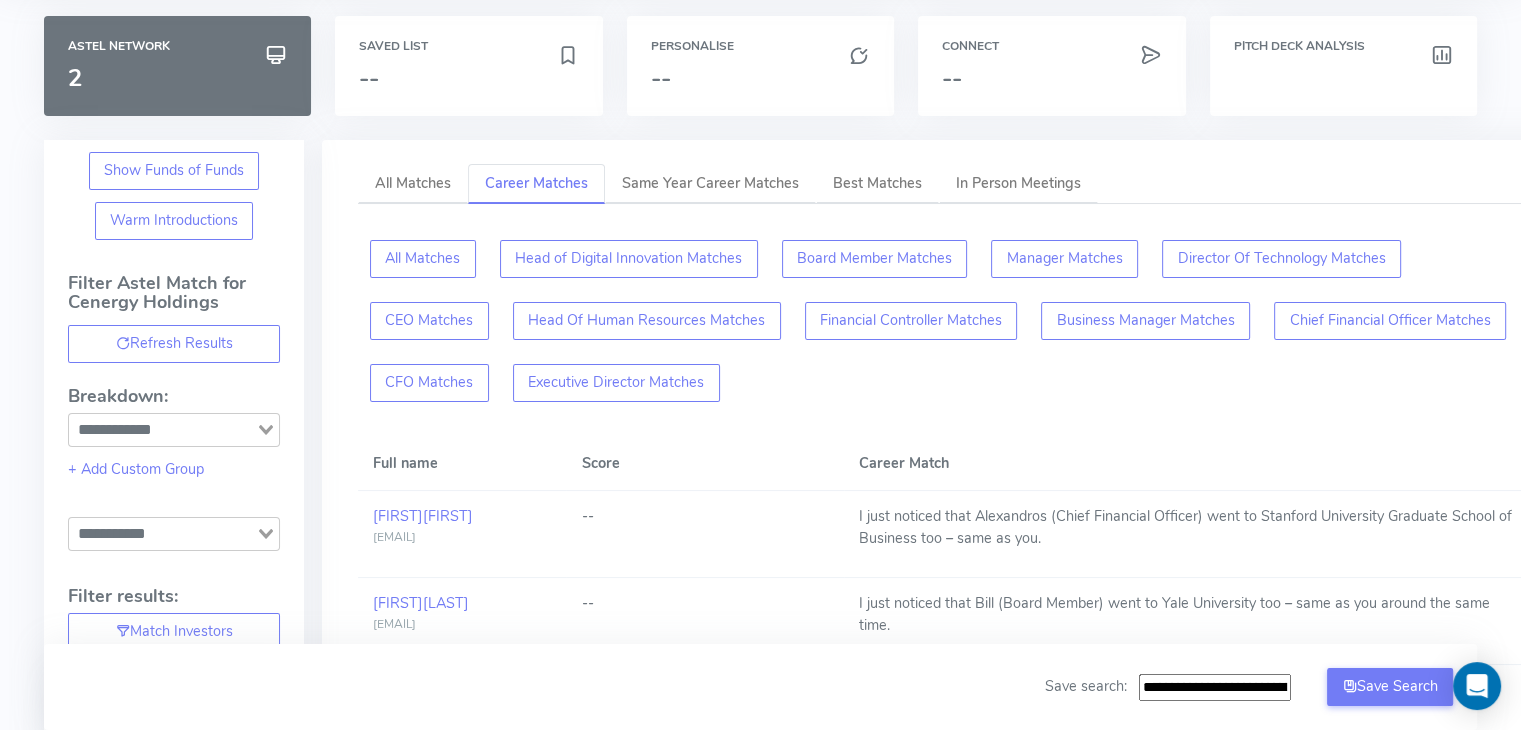 scroll, scrollTop: 0, scrollLeft: 0, axis: both 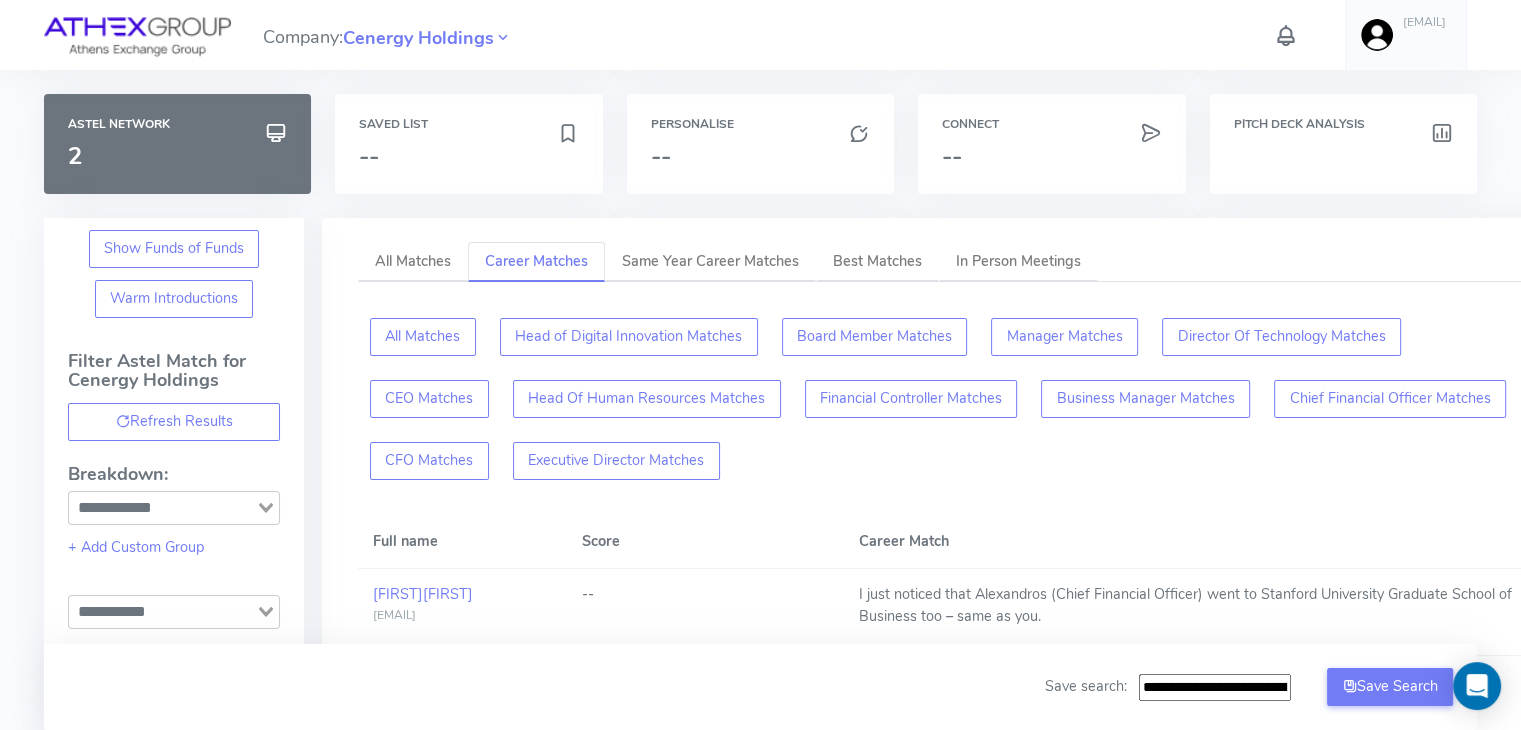 click on "Connect  --" at bounding box center (1051, 156) 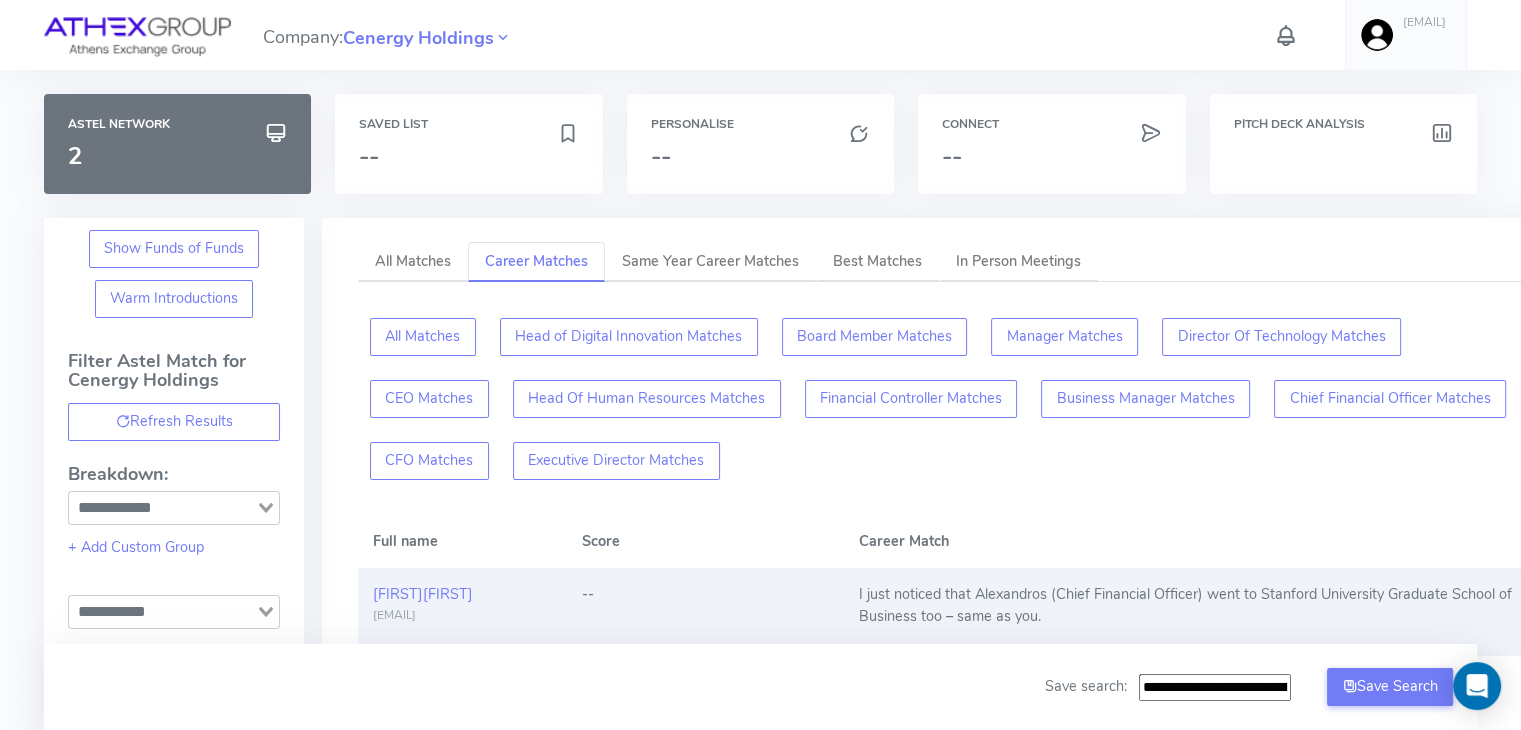 scroll, scrollTop: 0, scrollLeft: 0, axis: both 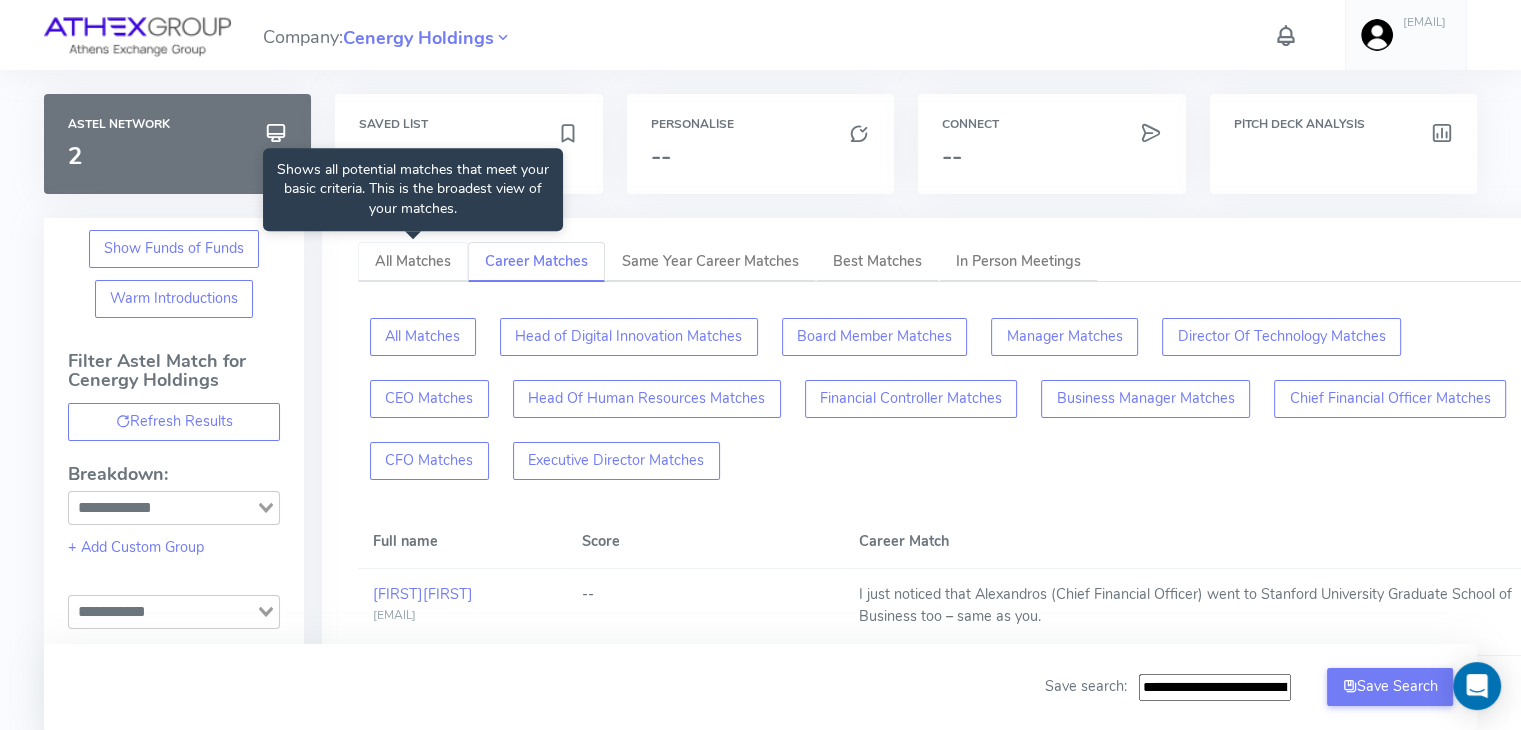 click on "All Matches" at bounding box center [413, 261] 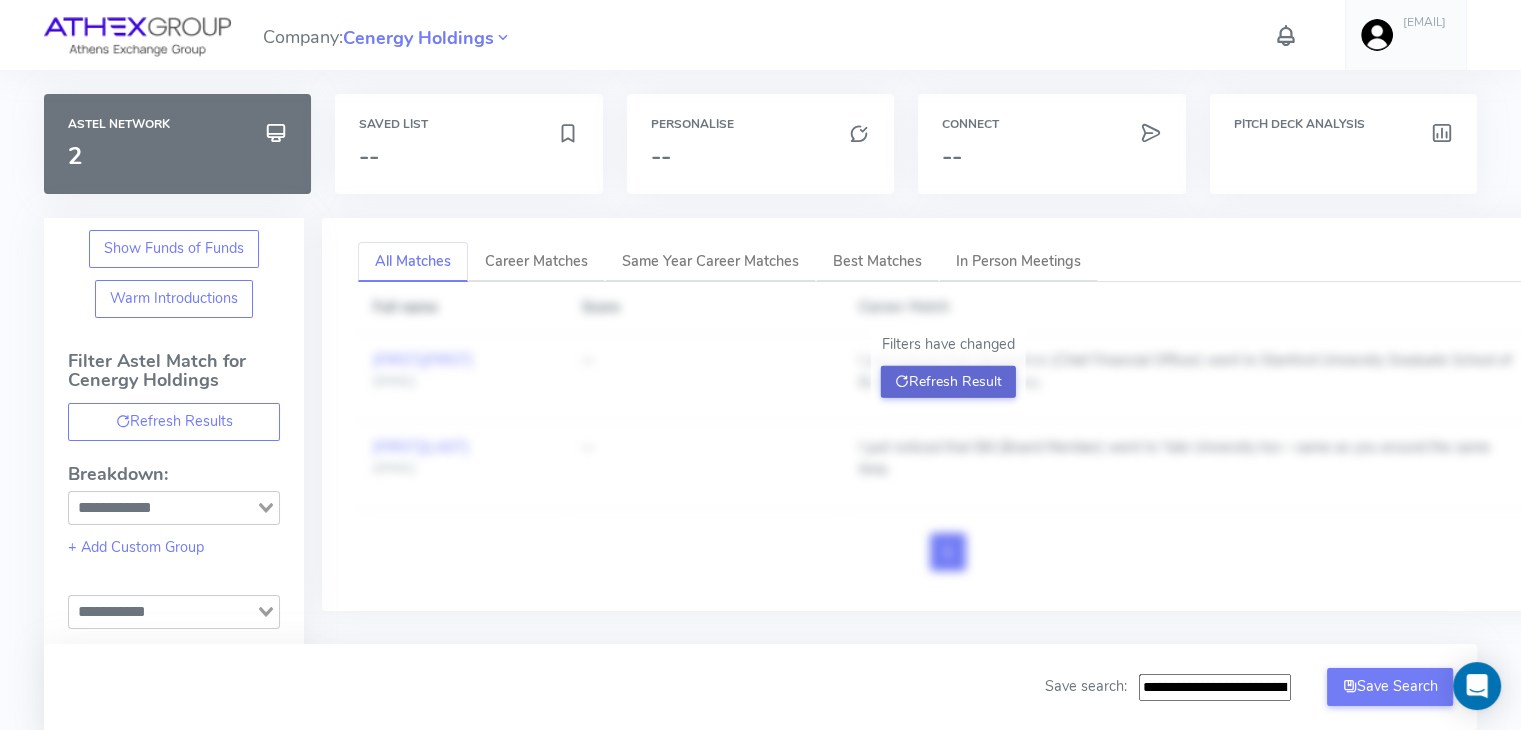 click on "Refresh Result" 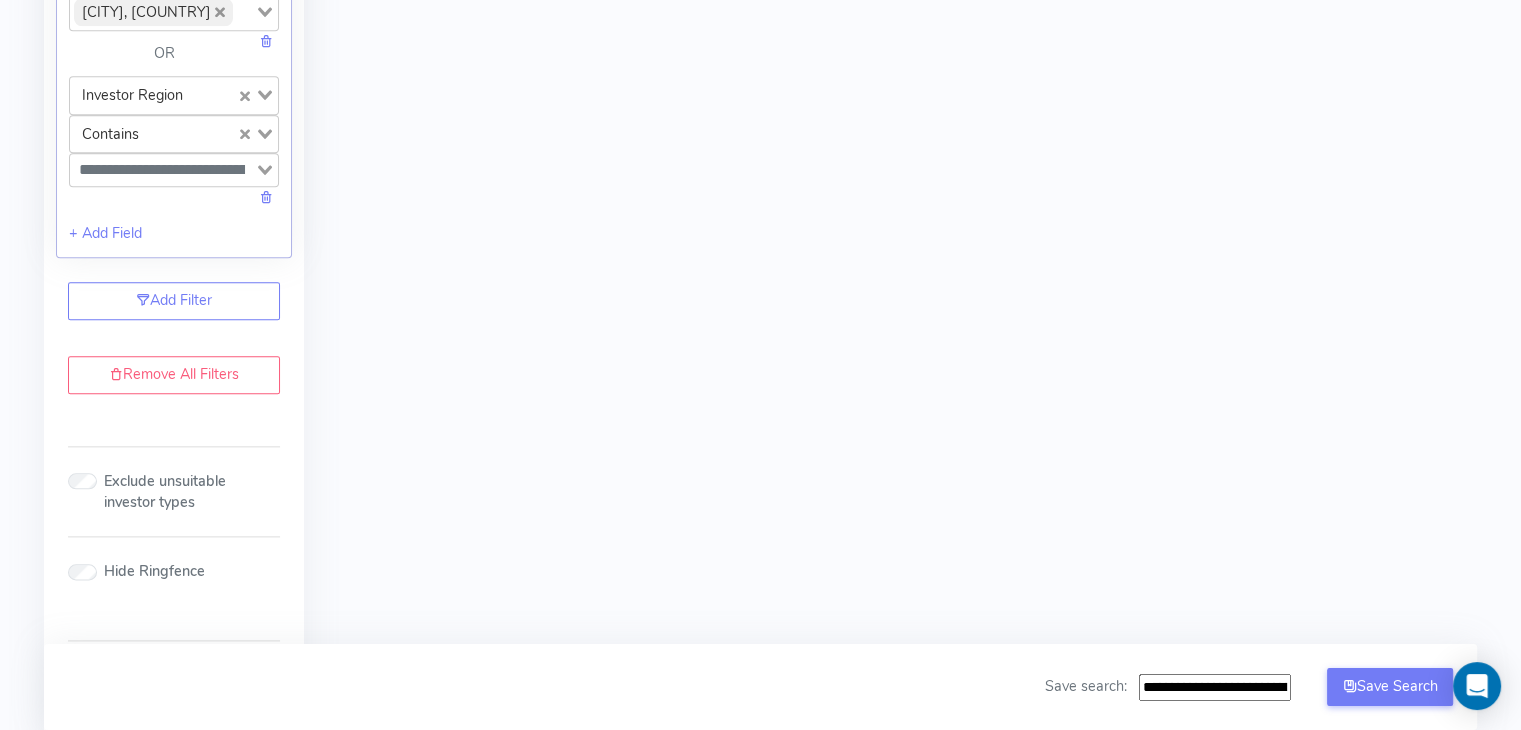 scroll, scrollTop: 2396, scrollLeft: 0, axis: vertical 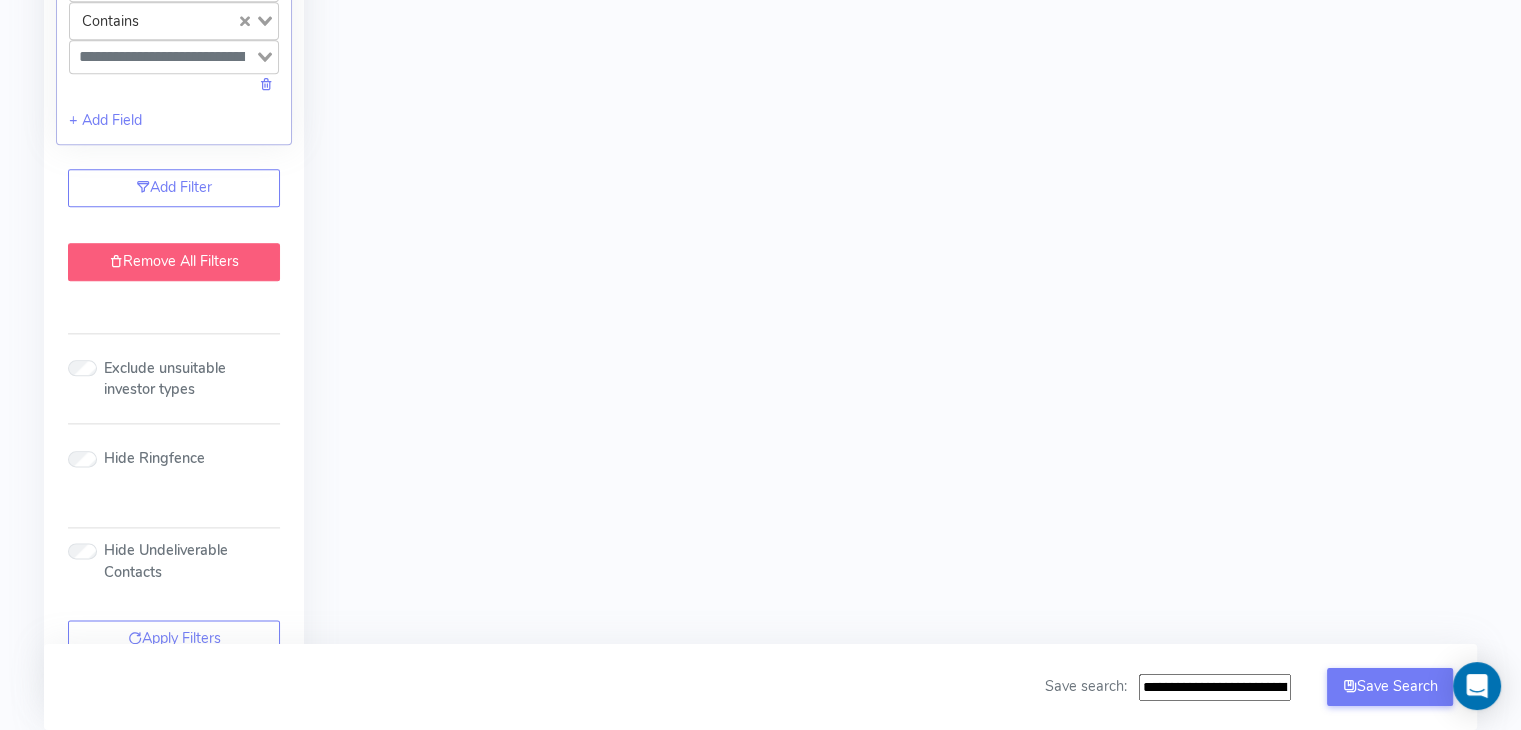 click on "Remove All Filters" at bounding box center [174, 262] 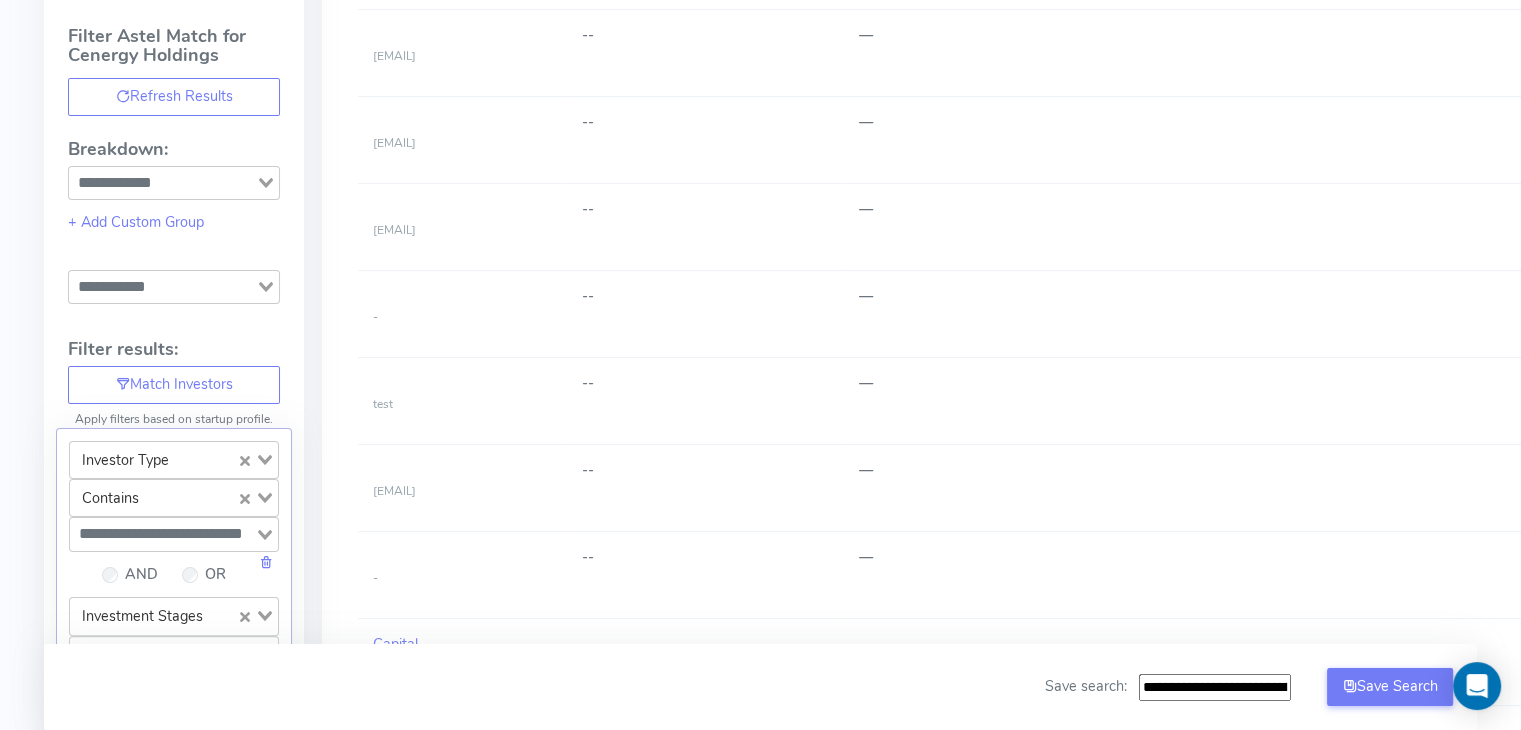 scroll, scrollTop: 0, scrollLeft: 0, axis: both 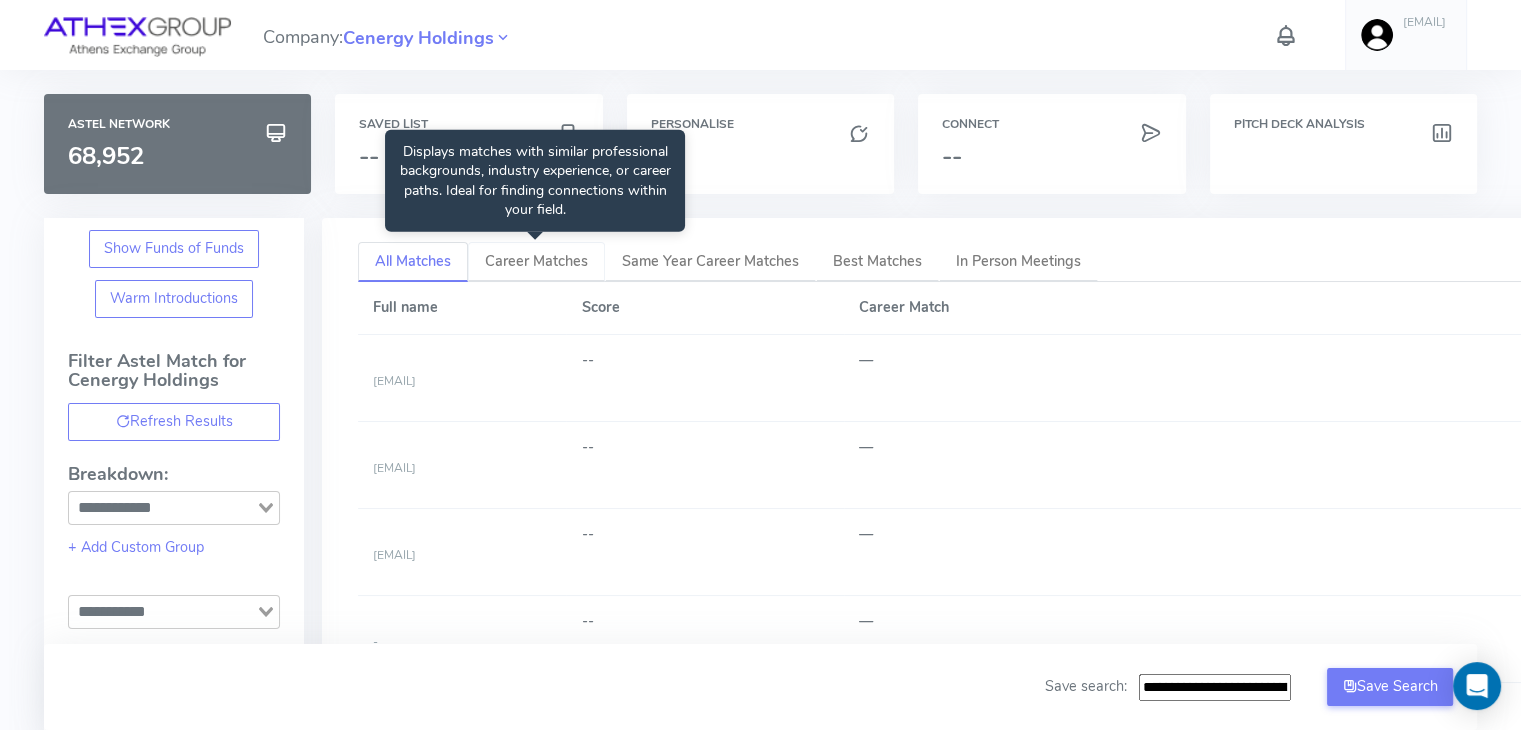 click on "Career Matches" at bounding box center (536, 261) 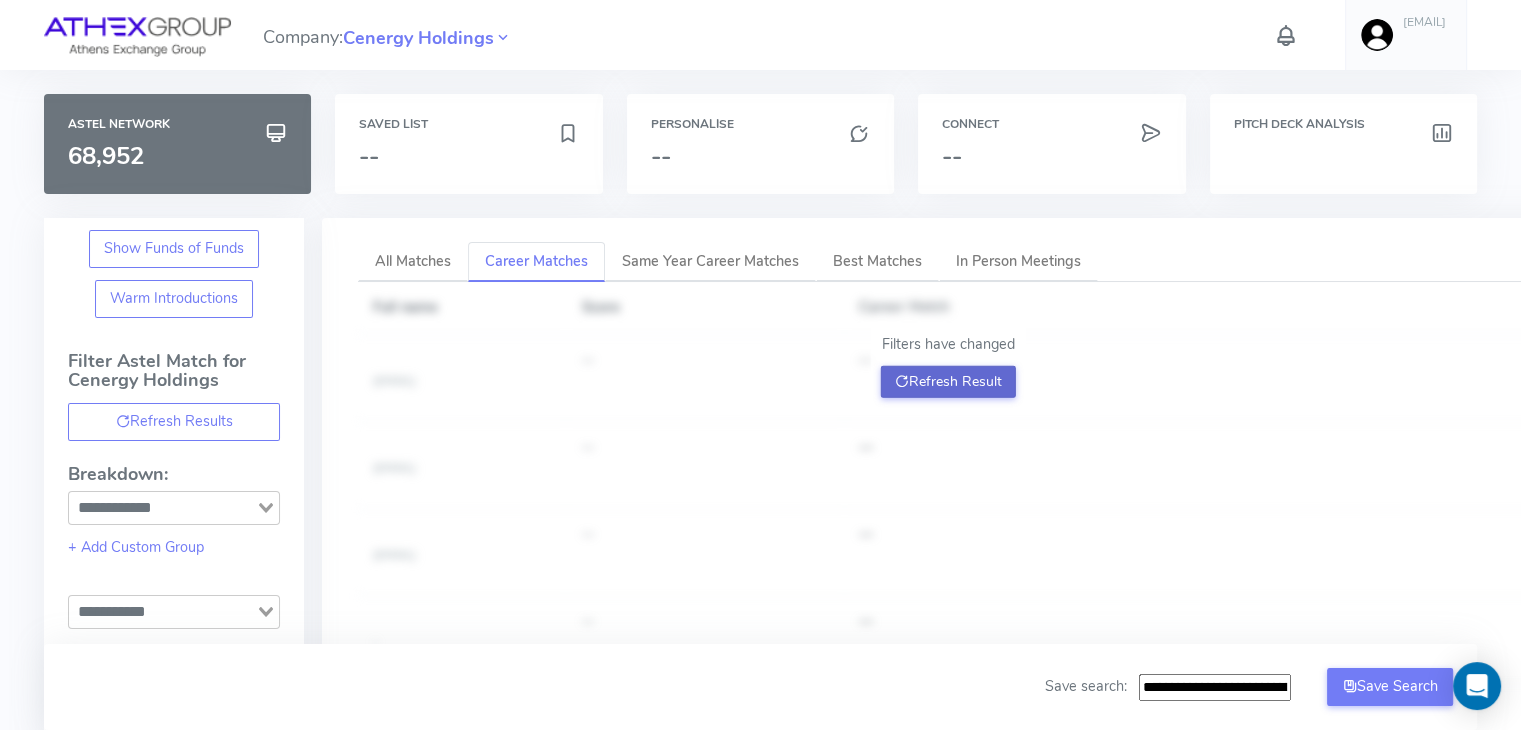click on "Refresh Result" 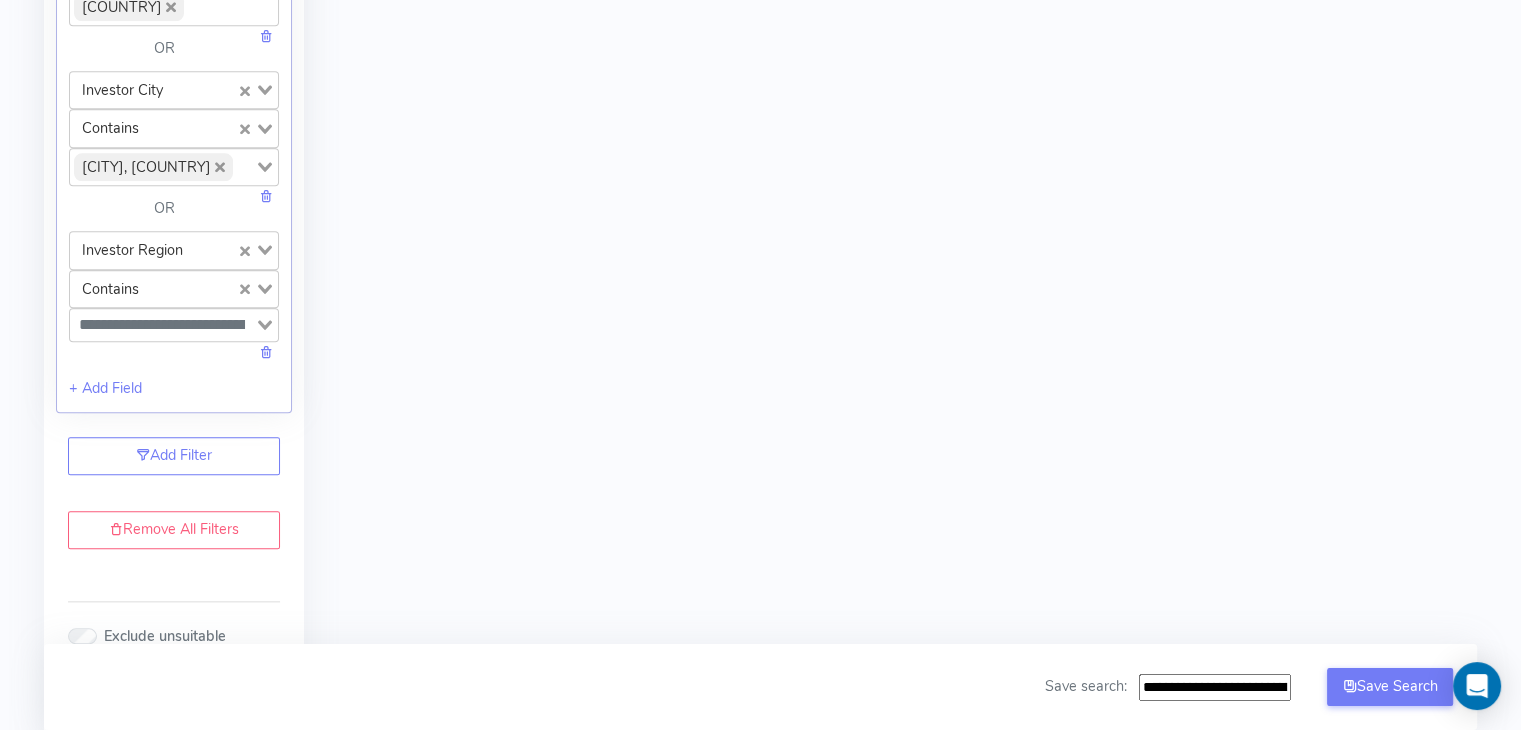 scroll, scrollTop: 2396, scrollLeft: 0, axis: vertical 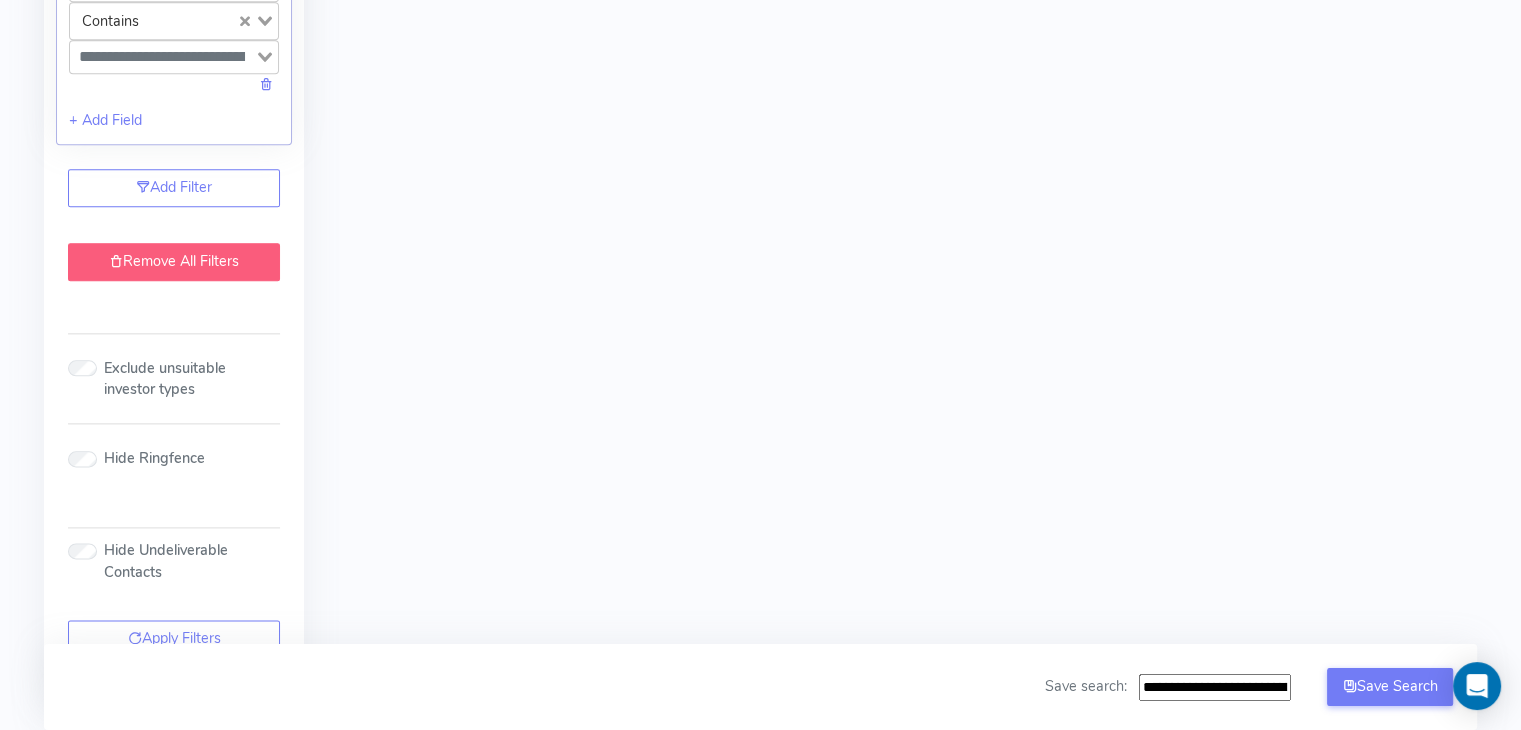 click on "Remove All Filters" at bounding box center [174, 262] 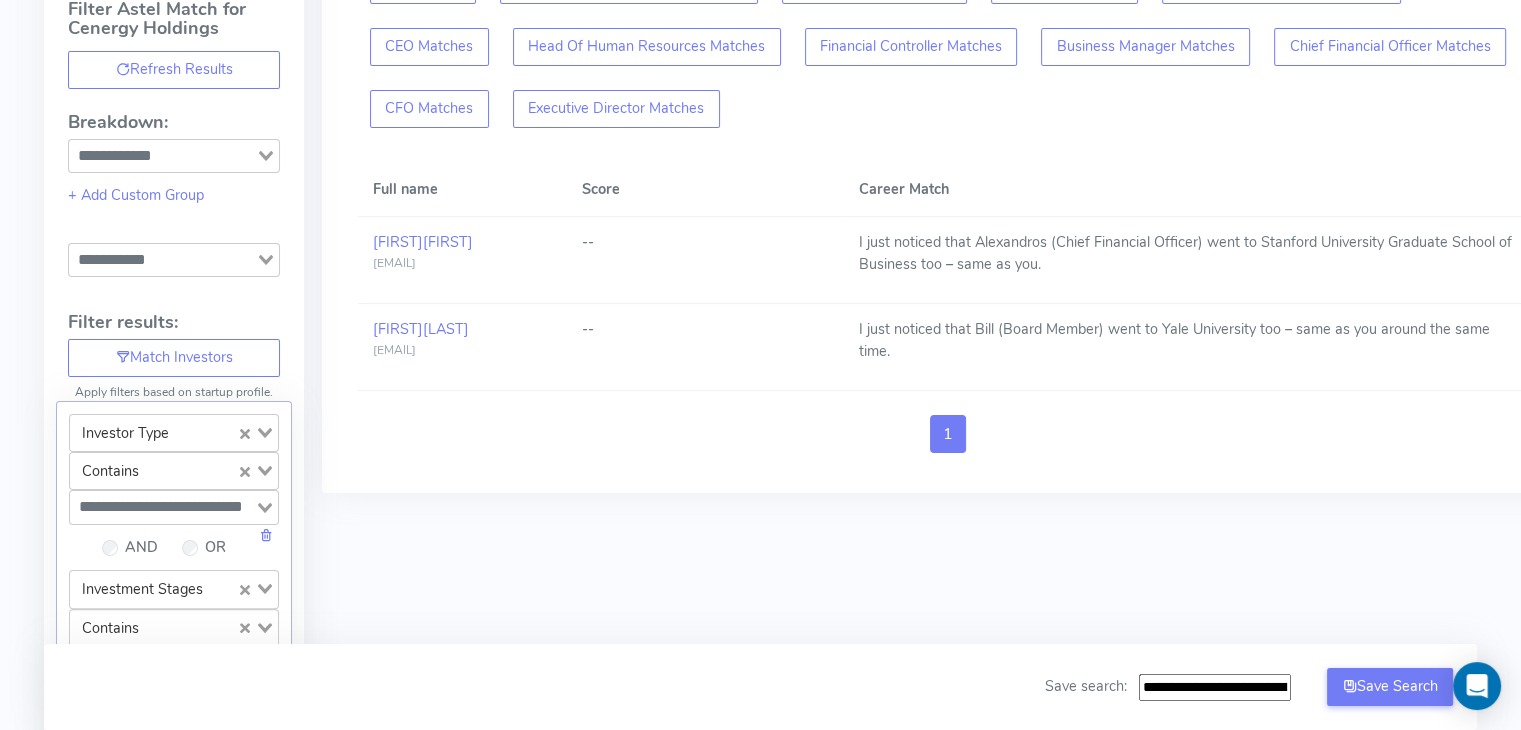 scroll, scrollTop: 0, scrollLeft: 0, axis: both 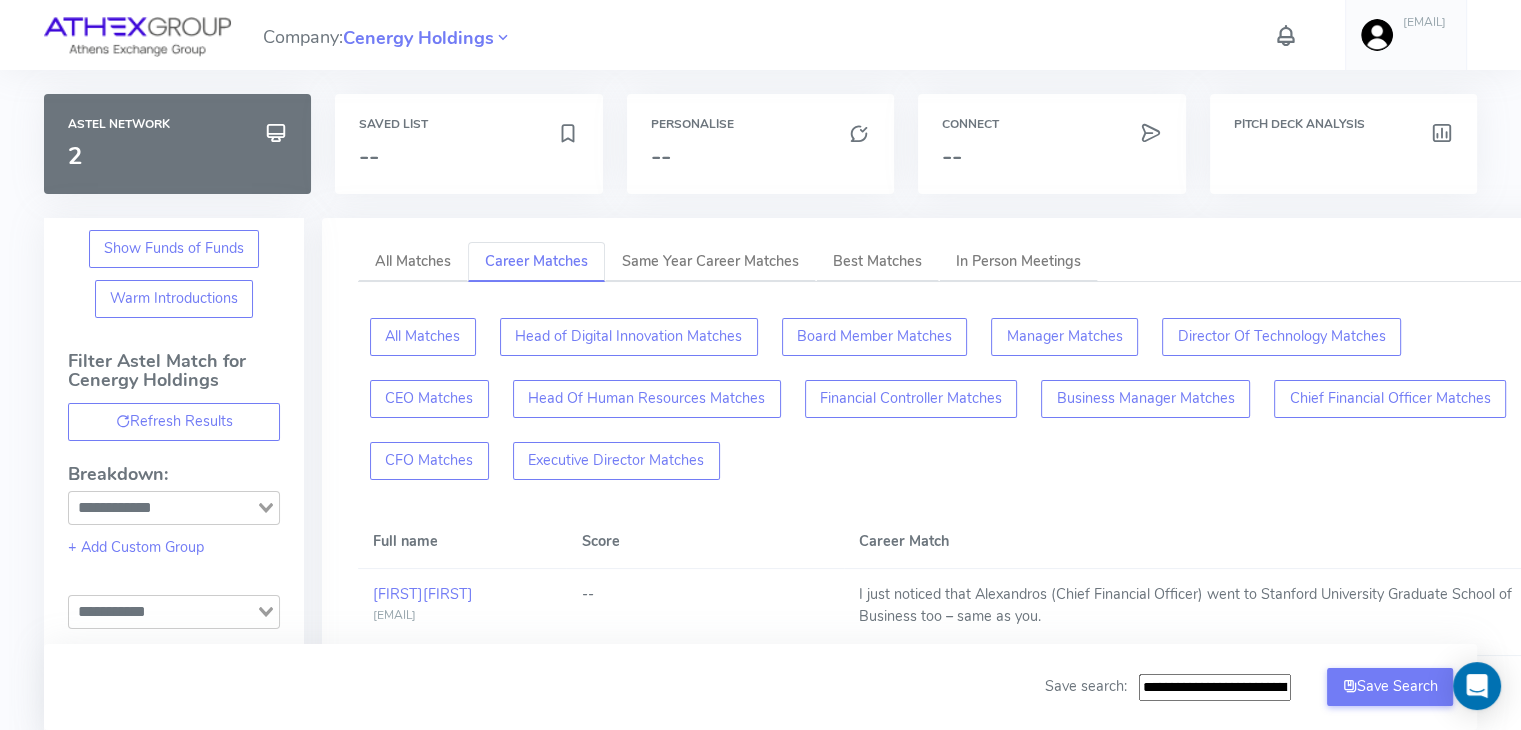 click on "All Matches Head of Digital Innovation Matches Board Member Matches Manager Matches Director Of Technology Matches CEO Matches Head Of Human Resources Matches Financial Controller Matches Business Manager Matches Chief Financial Officer Matches CFO Matches Executive Director Matches" at bounding box center (948, 399) 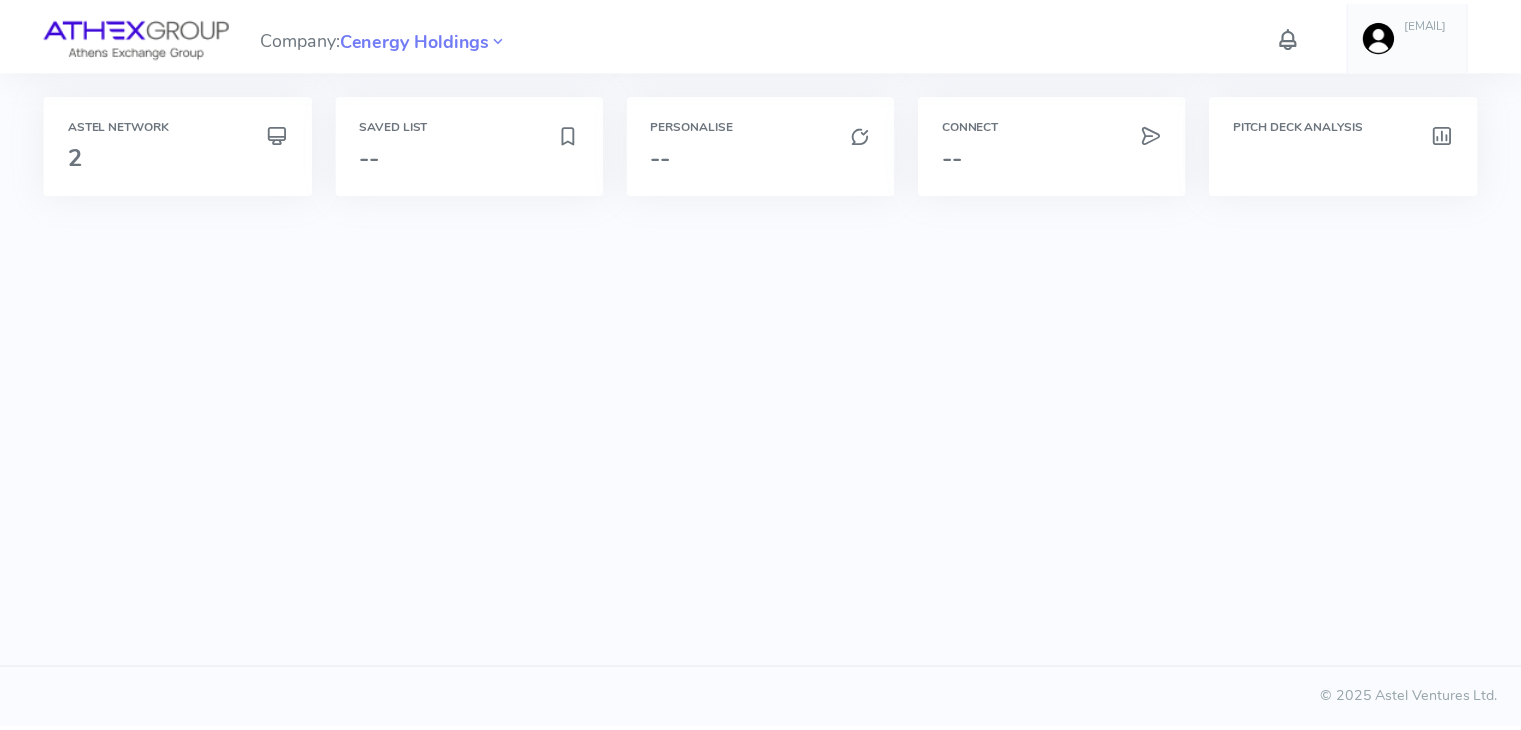 scroll, scrollTop: 0, scrollLeft: 0, axis: both 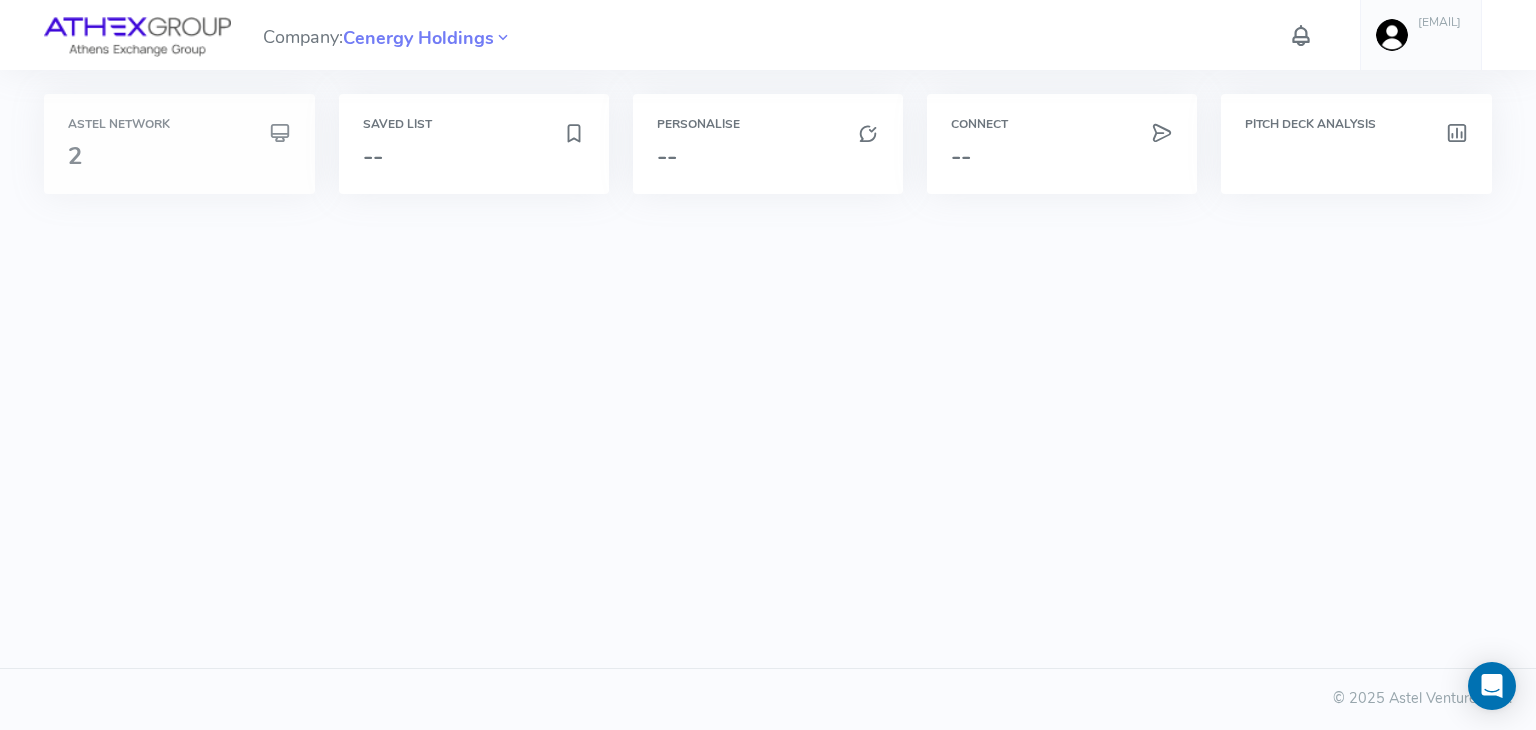 click on "2" at bounding box center (179, 156) 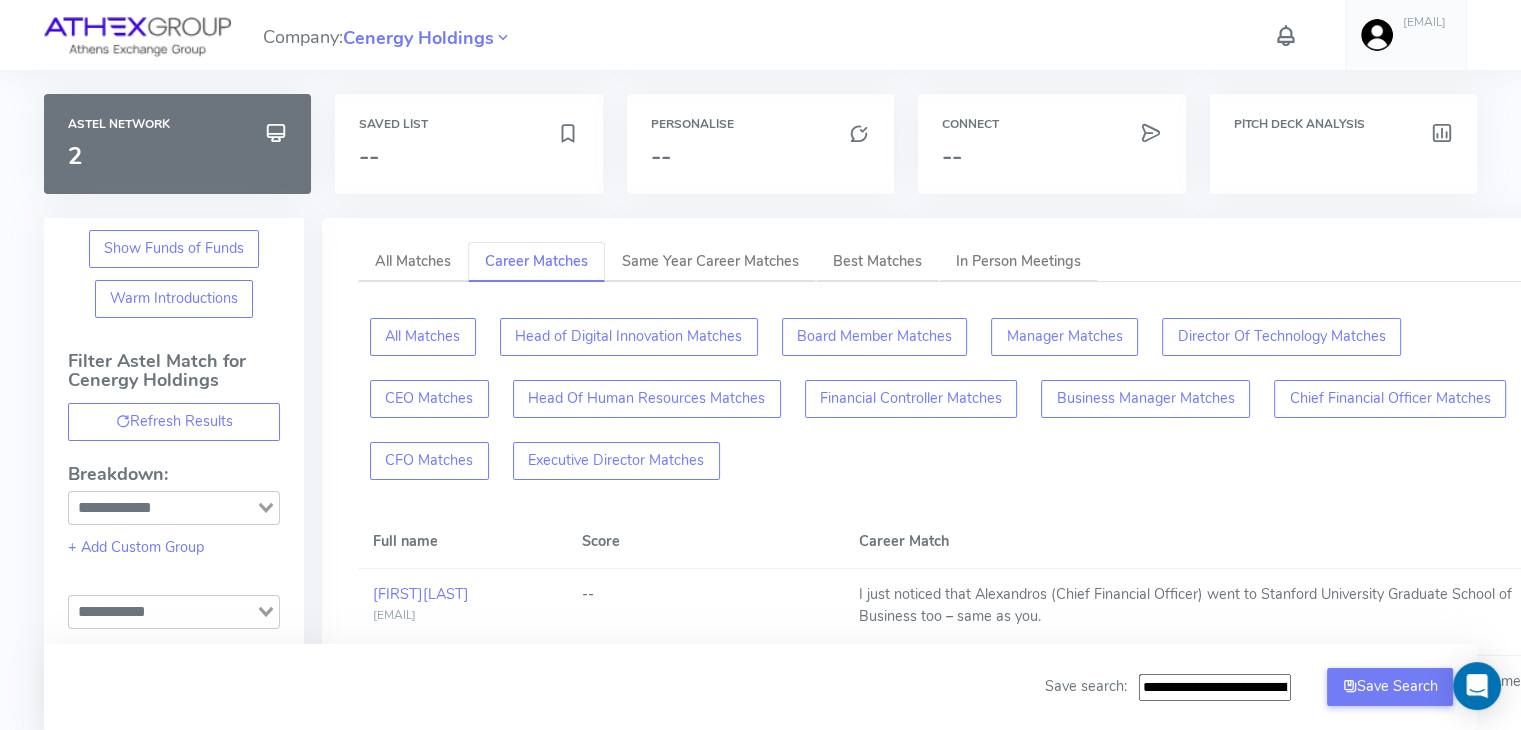 click on "Company: Cenergy Holdings [EMAIL] Account Upload data AI Keys Usage Engagement Call Info Manage Company Invitation Logout Astel Network 2 Saved List -- Personalise -- Connect -- Pitch Deck Analysis   Critical Email Warmup Notice Critical - You need to make sure you are warming up your email before setting up any sequences as this materially impacts the success of your fundraise. We can add you to our warm up account - please contact your account manager and we will set this up for you immediately. I understand Confirm Show Funds of Funds Warm Introductions Filter Astel Match for Cenergy Holdings Refresh Results Breakdown: Loading... + Add Custom Group Loading... Filter results: Match Investors Apply filters based on startup profile. Investor Type Loading... Contains Loading... Loading... AND OR Investment Stages Loading... Contains Loading... Loading... AND Industry Tags Loading... Contains Loading... Loading... AND Investment Countries Loading... Contains AND 1" at bounding box center (760, 1107) 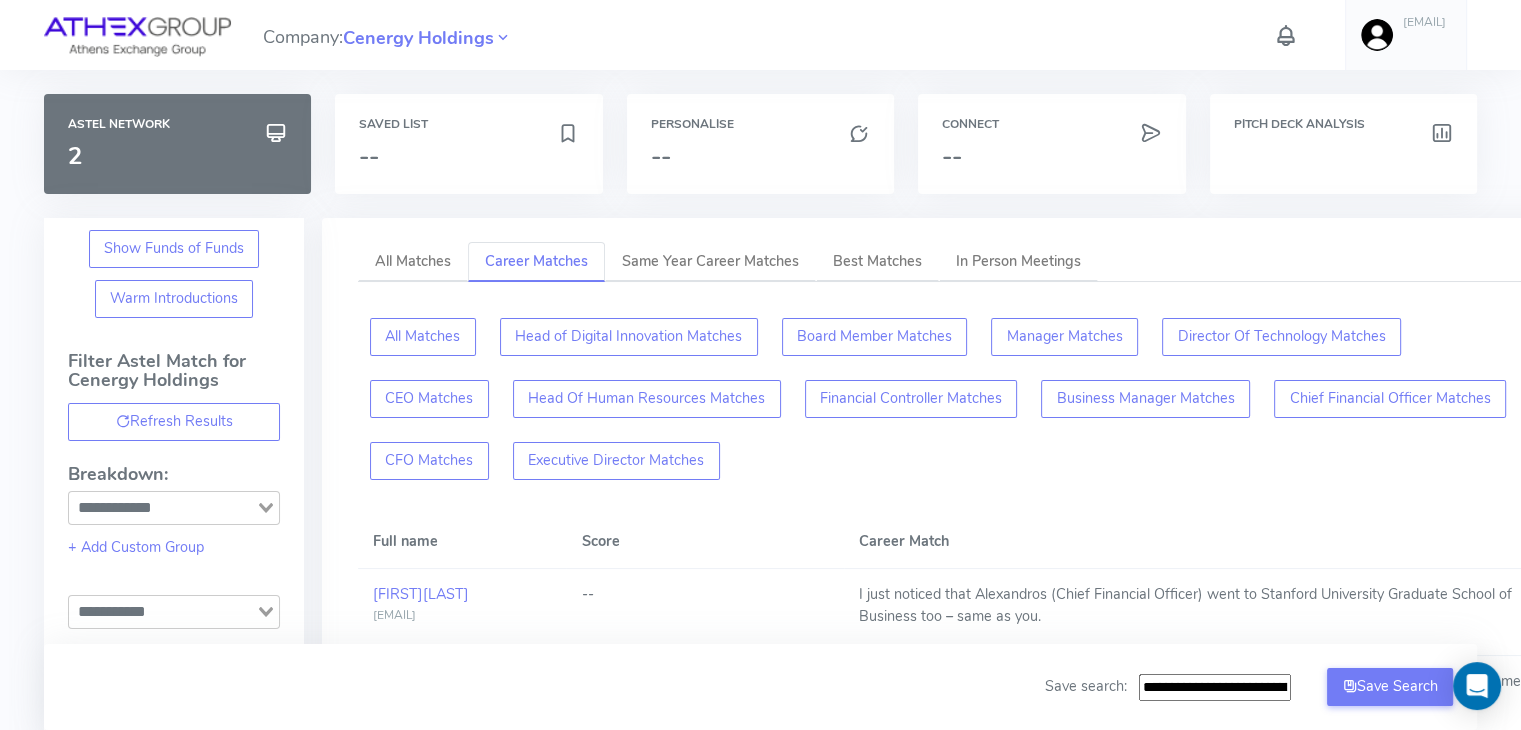 click on "Personalise  --" at bounding box center [760, 156] 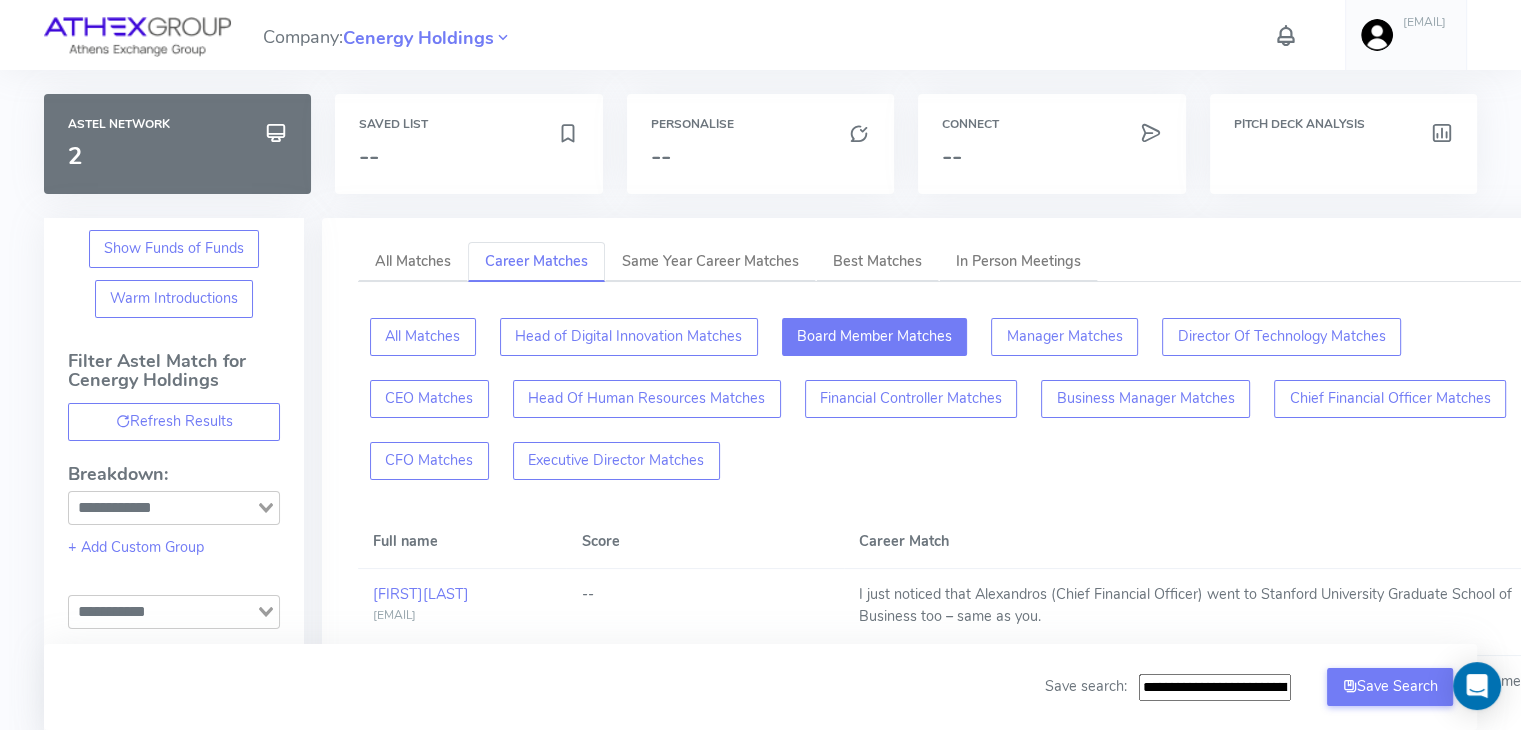 click on "Board Member Matches" 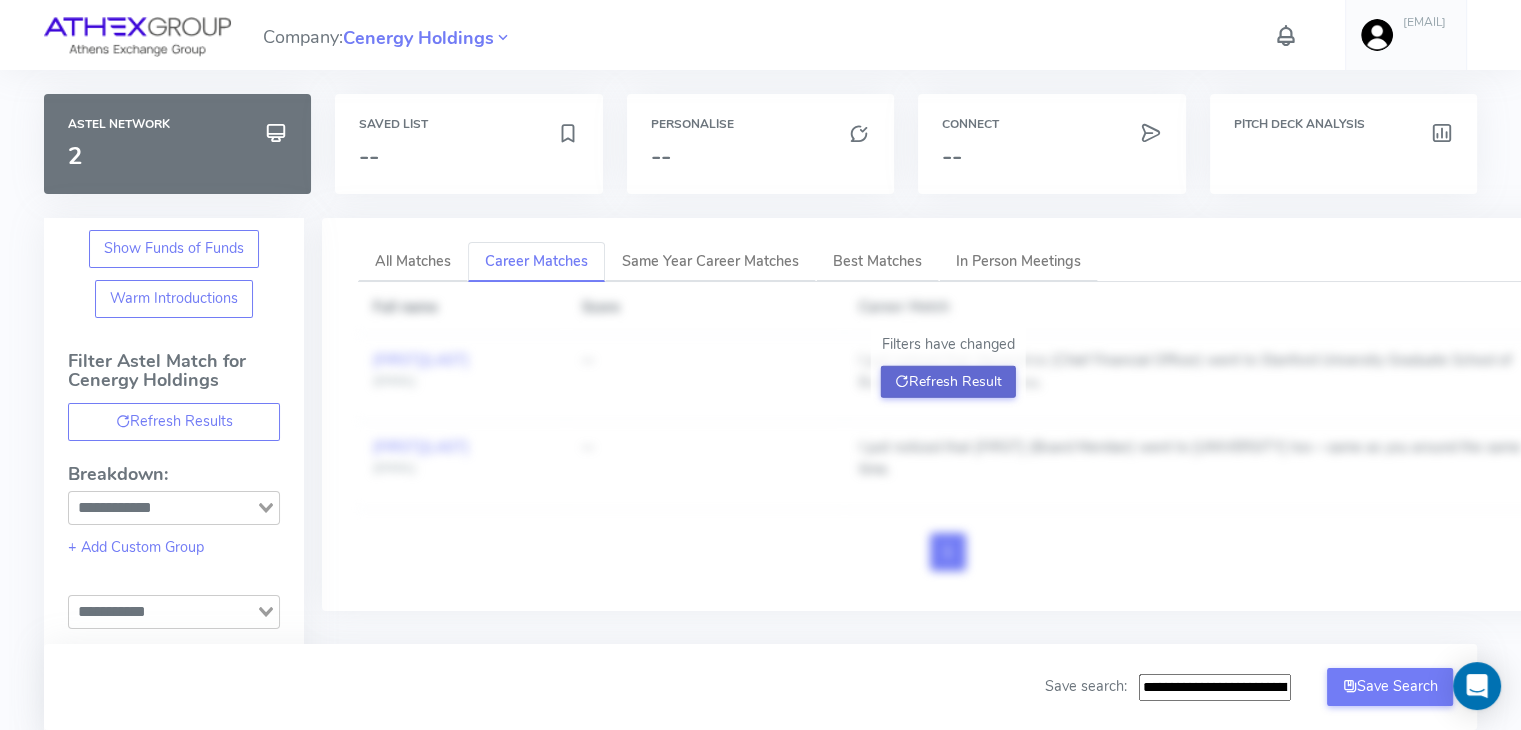 click on "Refresh Result" 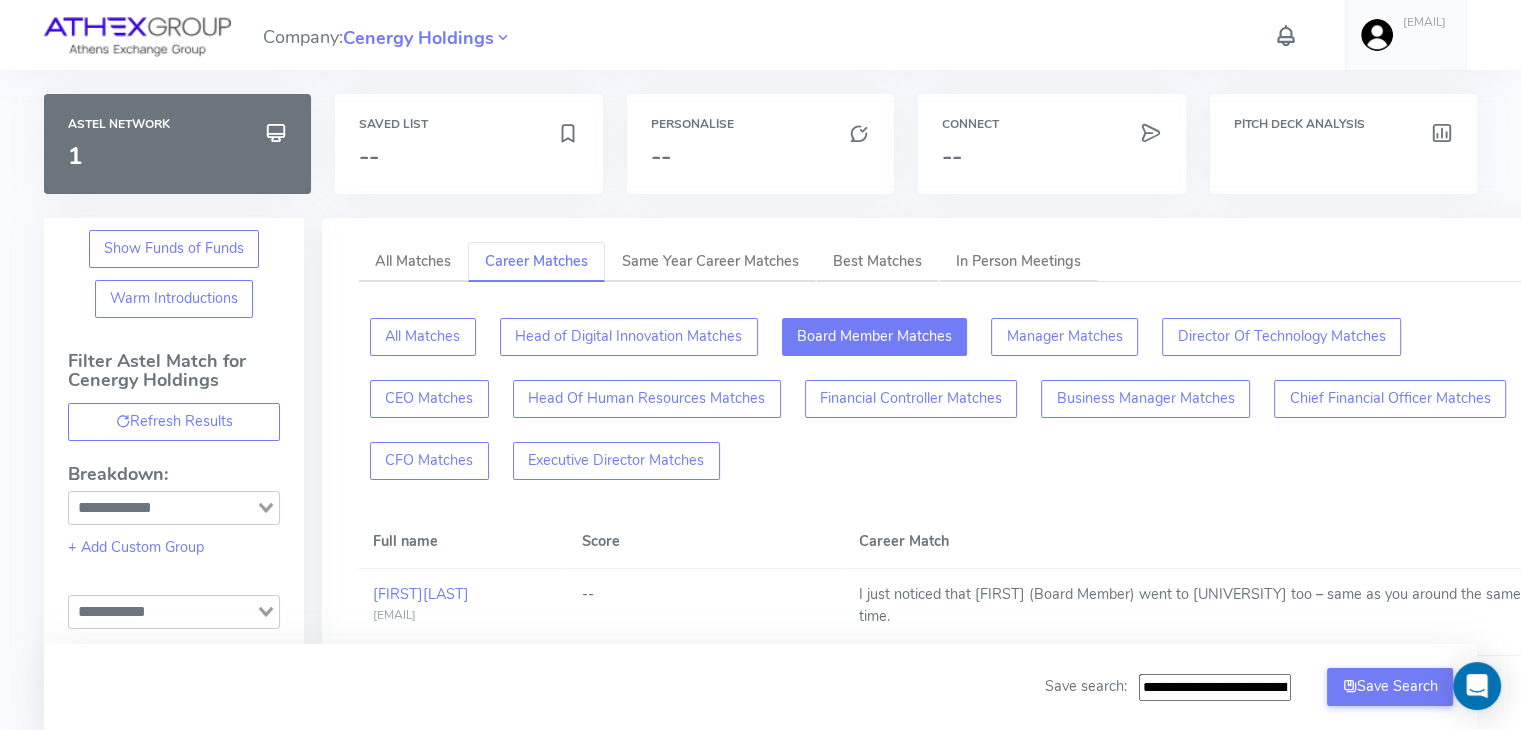 scroll, scrollTop: 2, scrollLeft: 0, axis: vertical 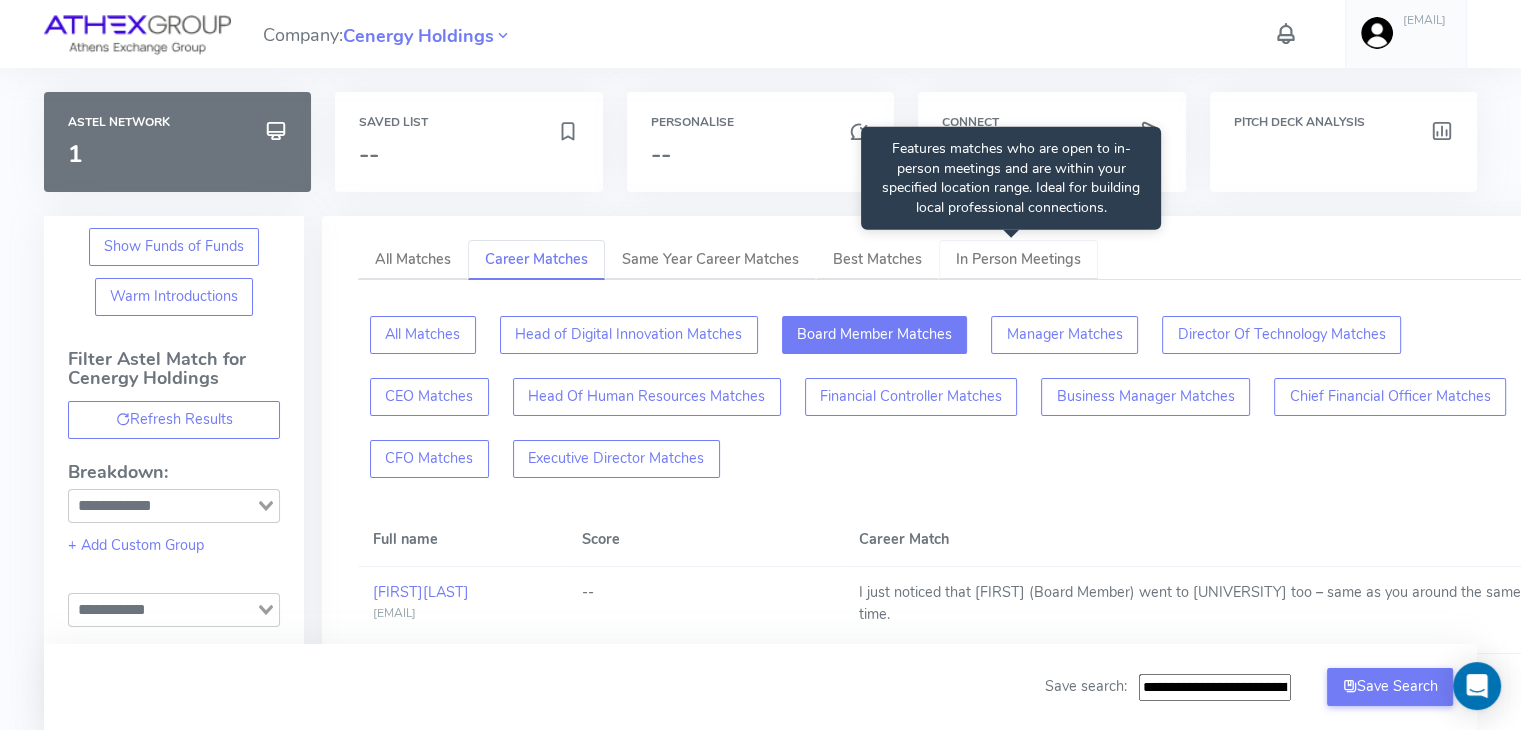 click on "In Person Meetings" at bounding box center [1018, 260] 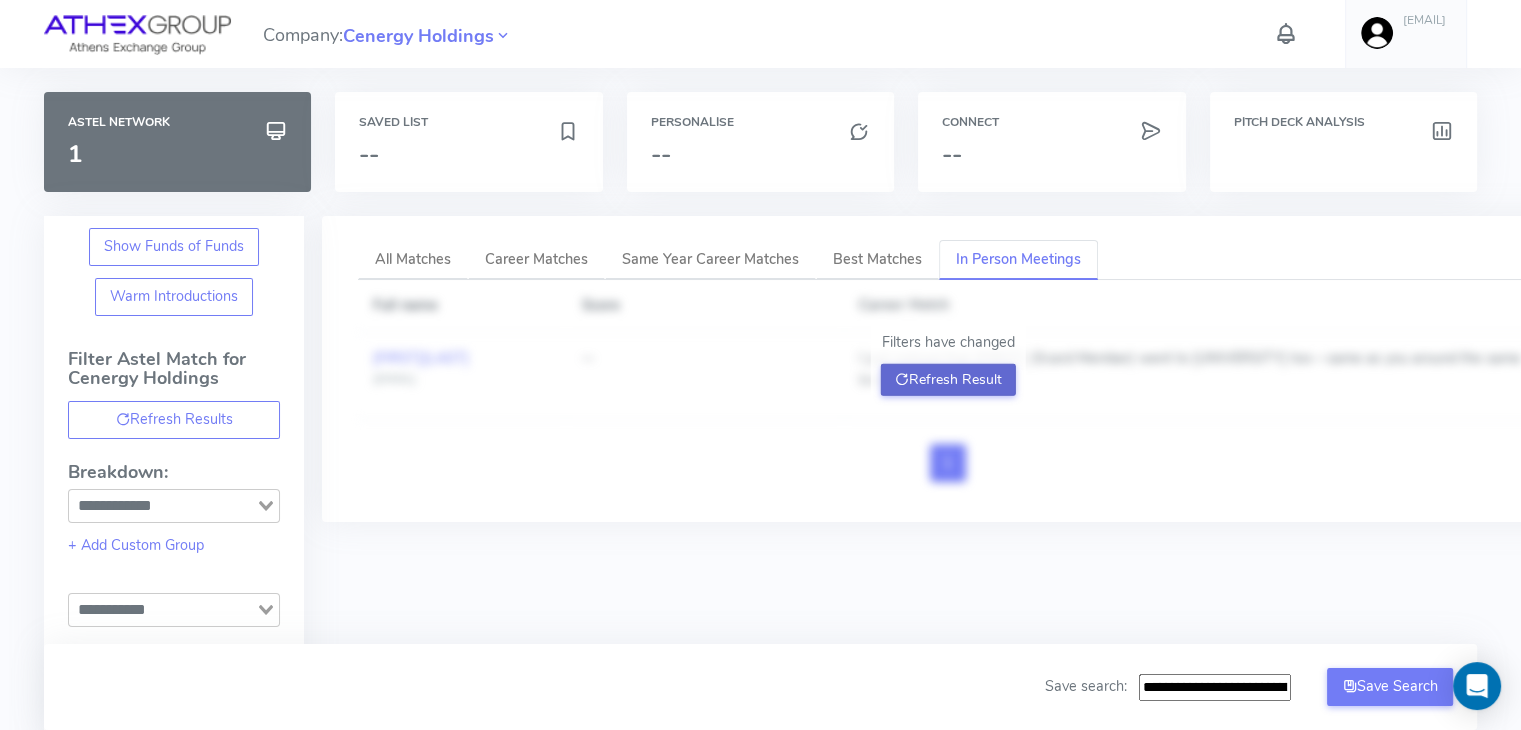 click on "Refresh Result" 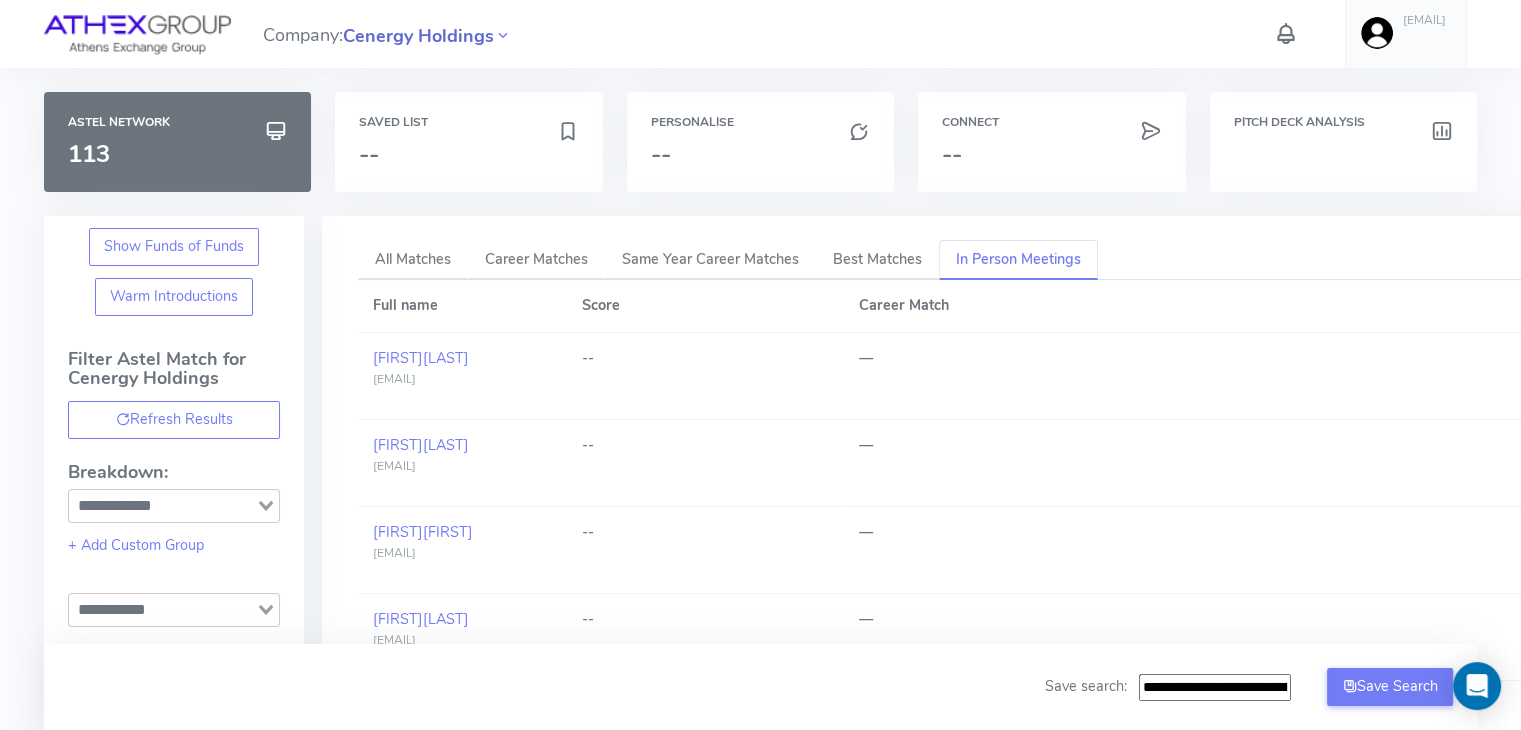 click on "Cenergy Holdings" at bounding box center (418, 36) 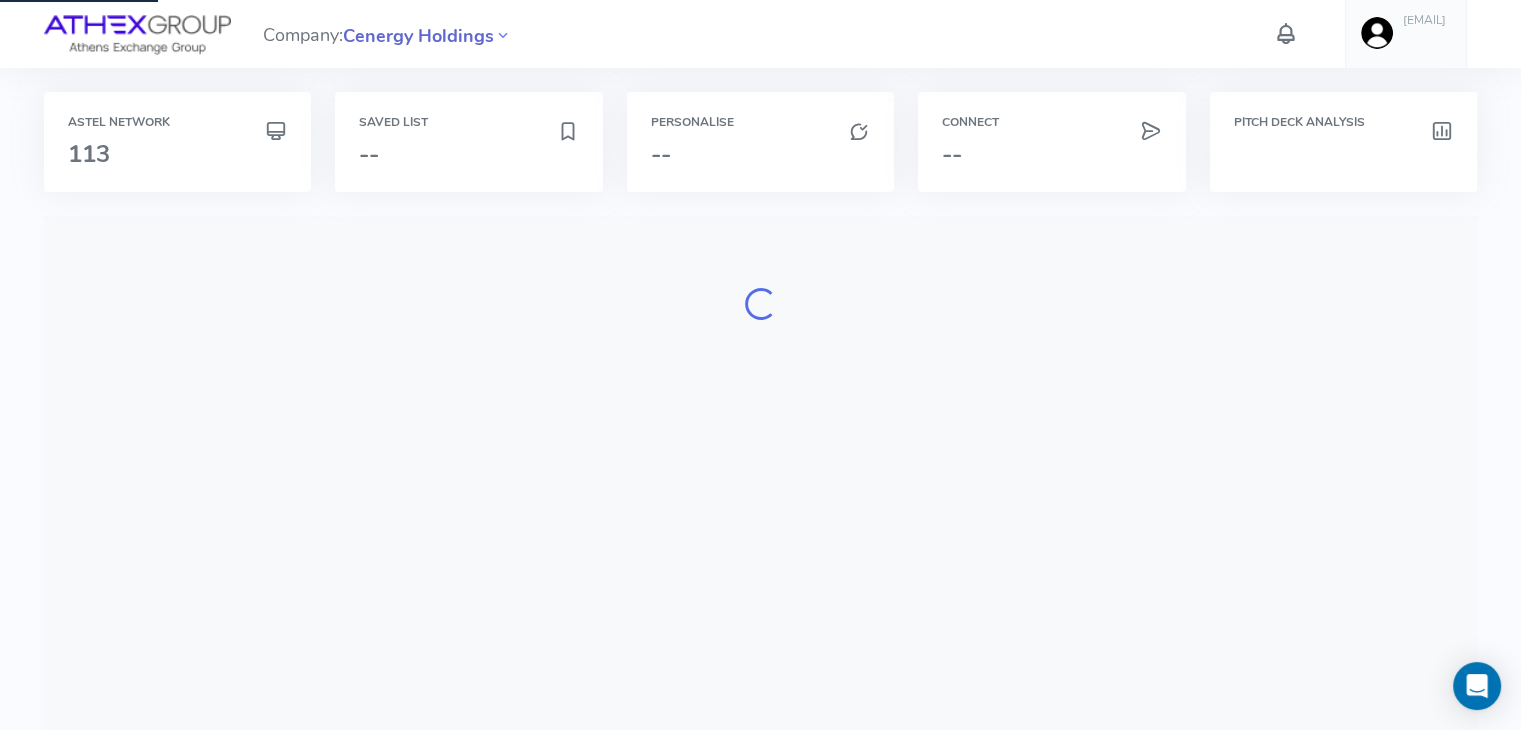 scroll, scrollTop: 0, scrollLeft: 0, axis: both 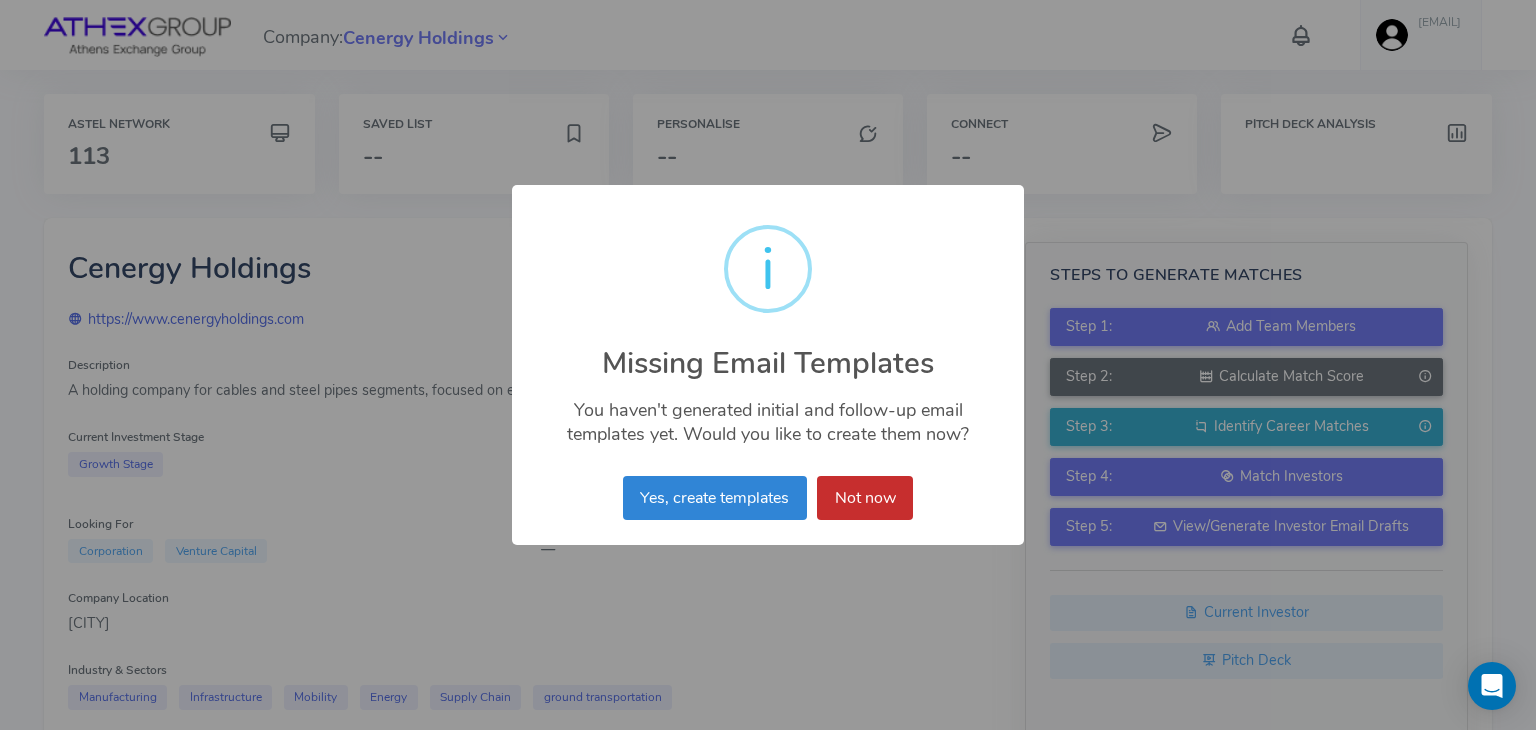 click on "Not now" at bounding box center (865, 498) 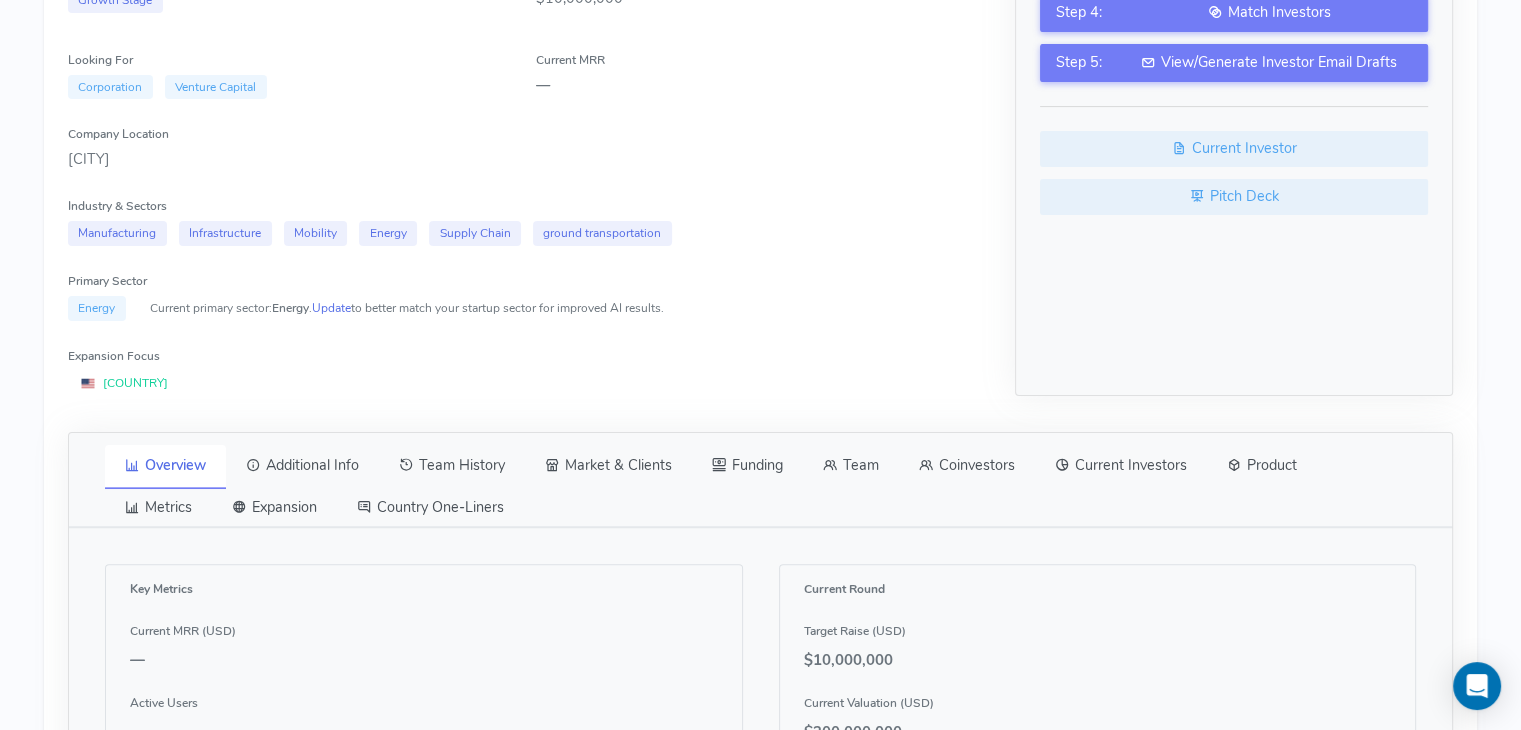 scroll, scrollTop: 468, scrollLeft: 0, axis: vertical 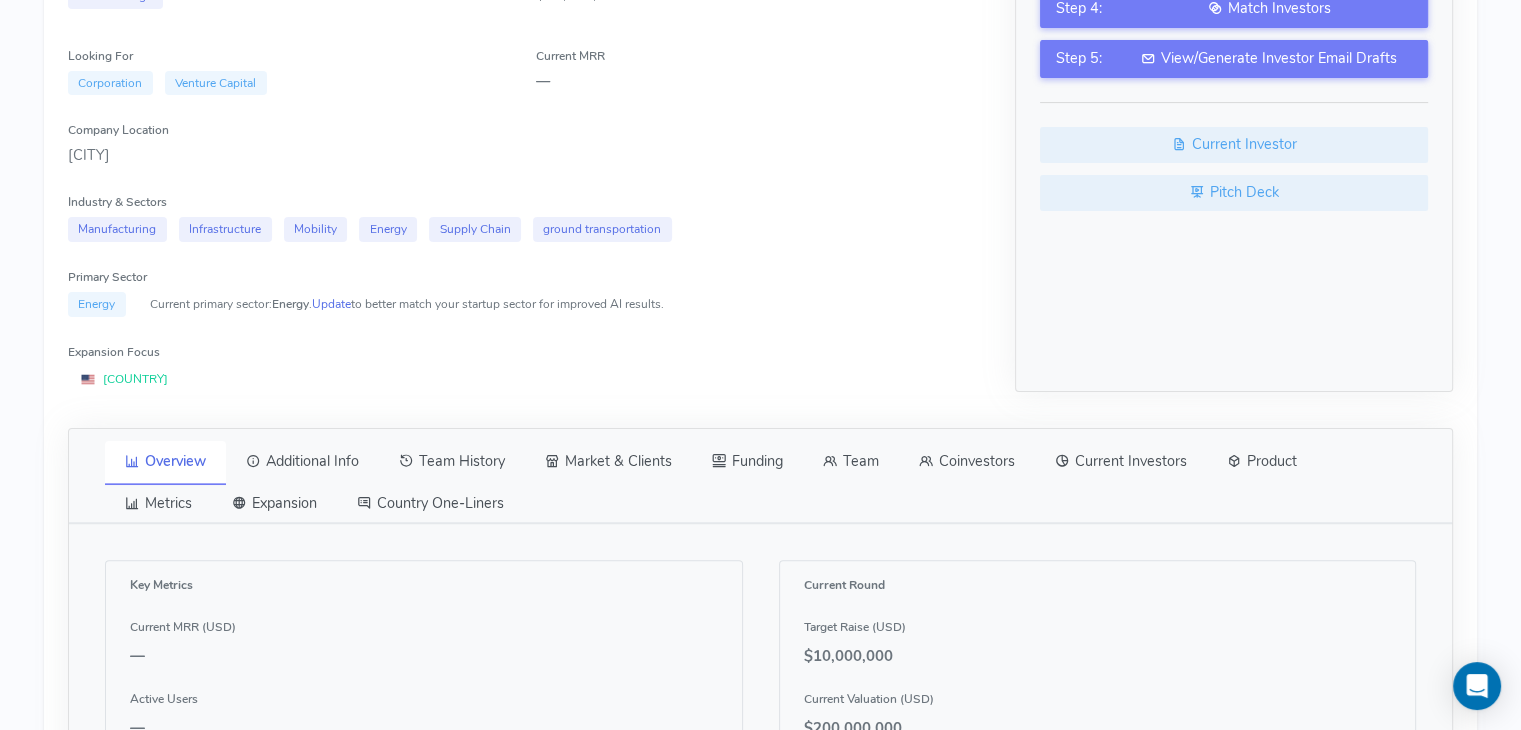drag, startPoint x: 802, startPoint y: 518, endPoint x: 861, endPoint y: 458, distance: 84.14868 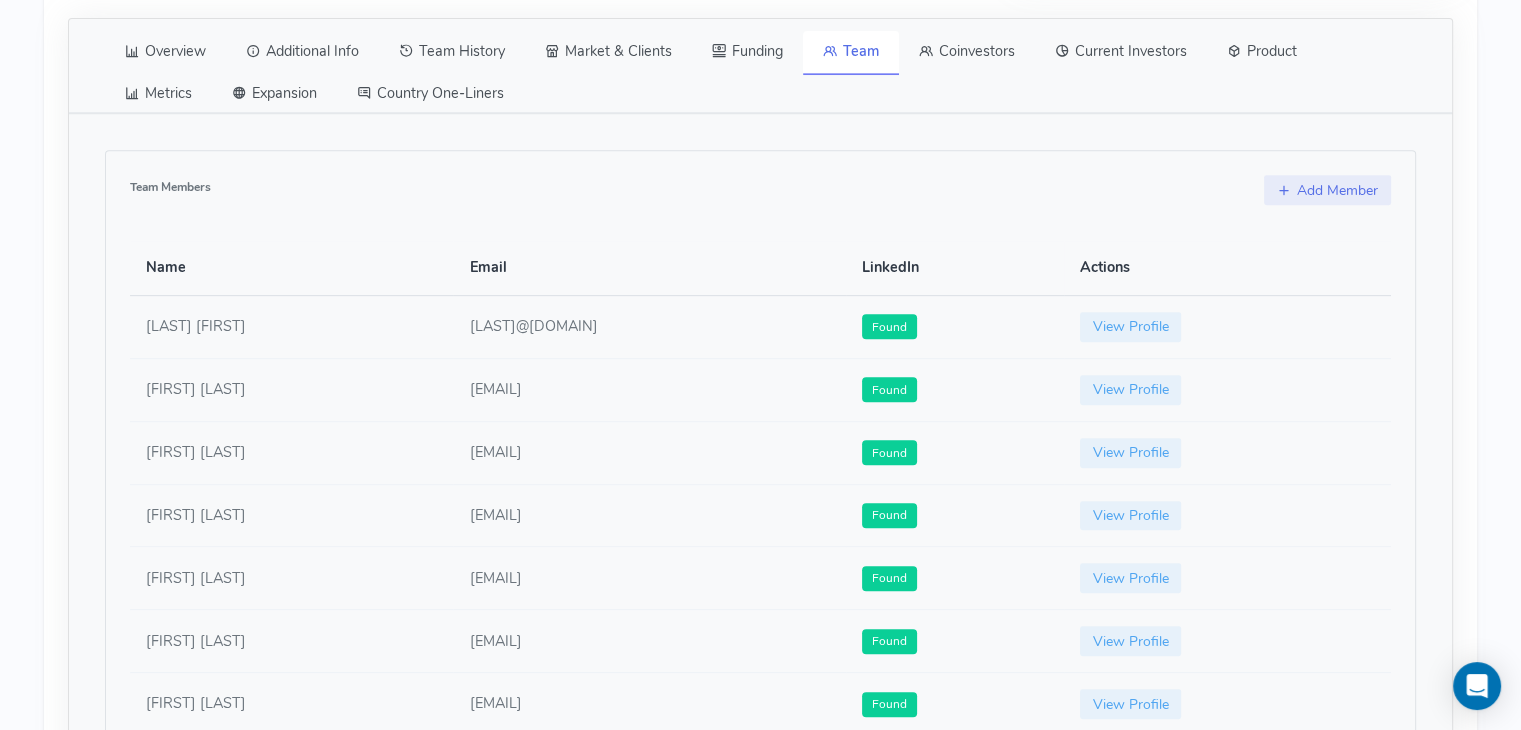 scroll, scrollTop: 848, scrollLeft: 0, axis: vertical 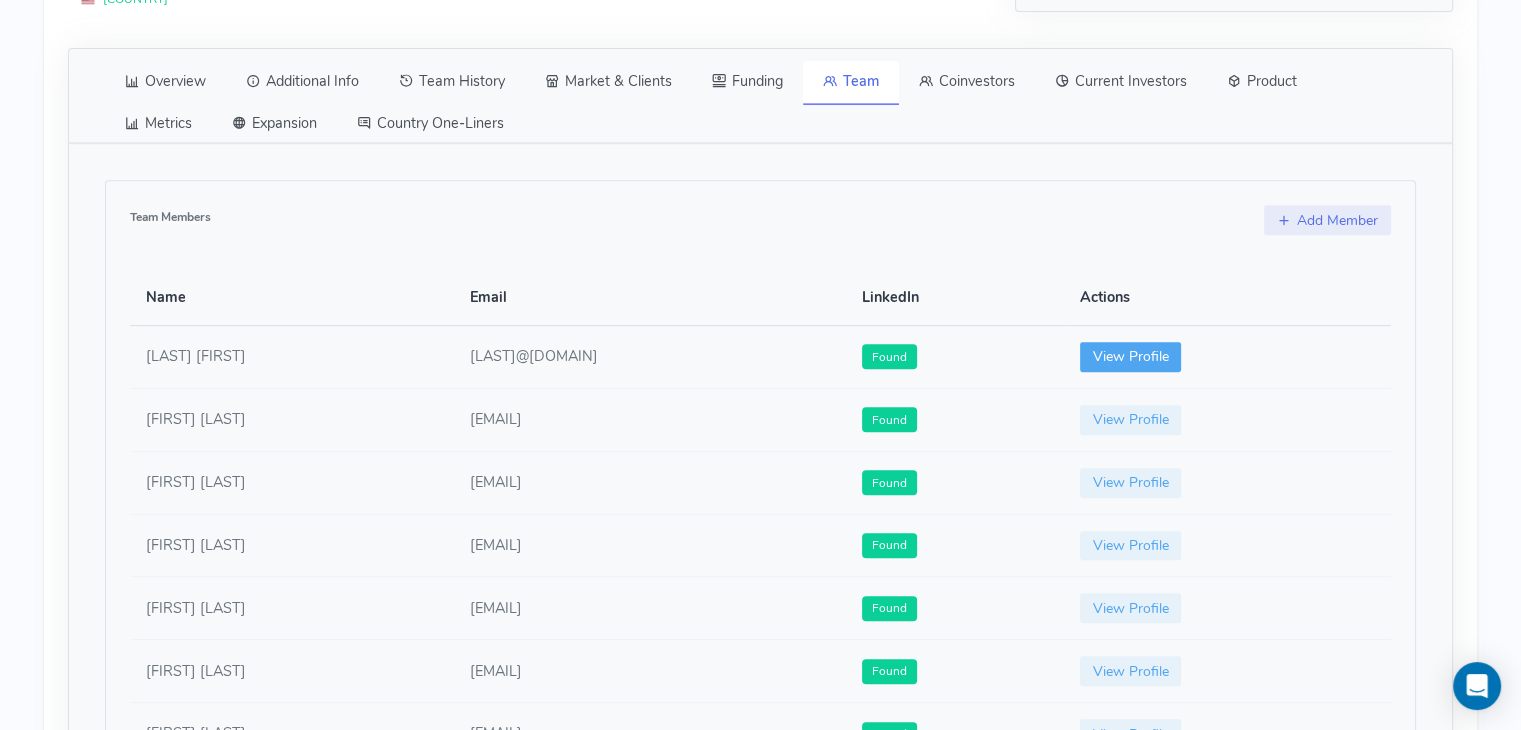 click on "View Profile" at bounding box center (1131, 357) 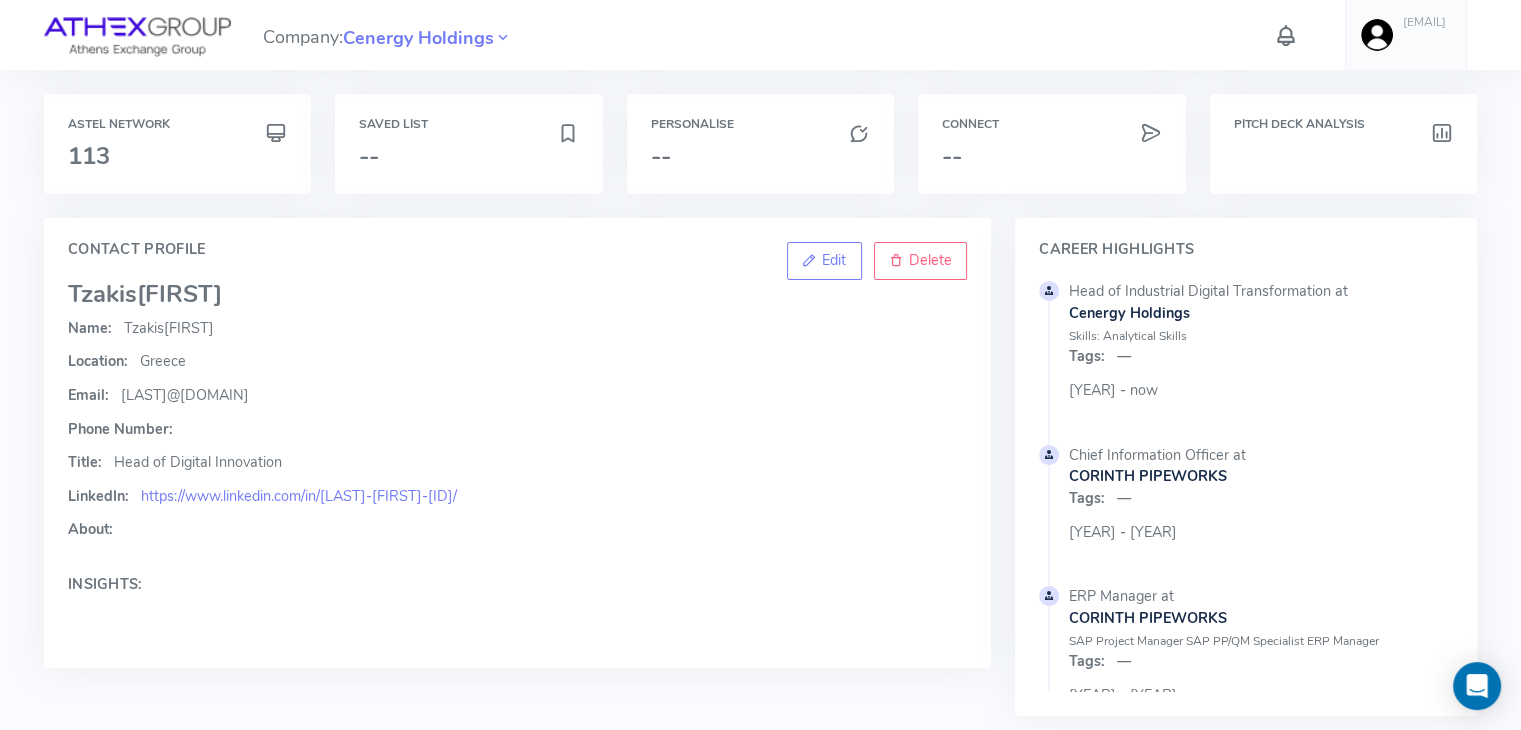 scroll, scrollTop: 91, scrollLeft: 0, axis: vertical 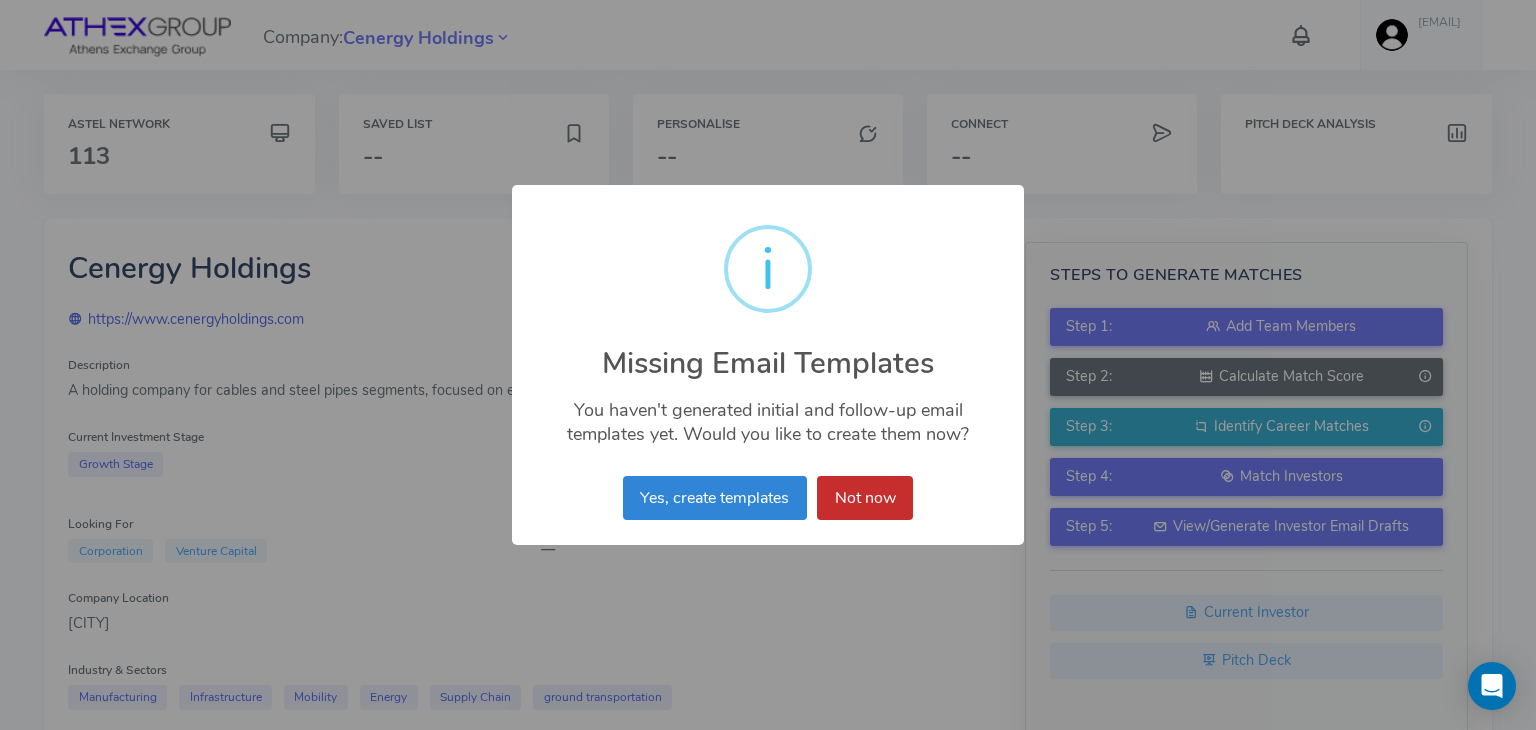 click on "Not now" at bounding box center (865, 498) 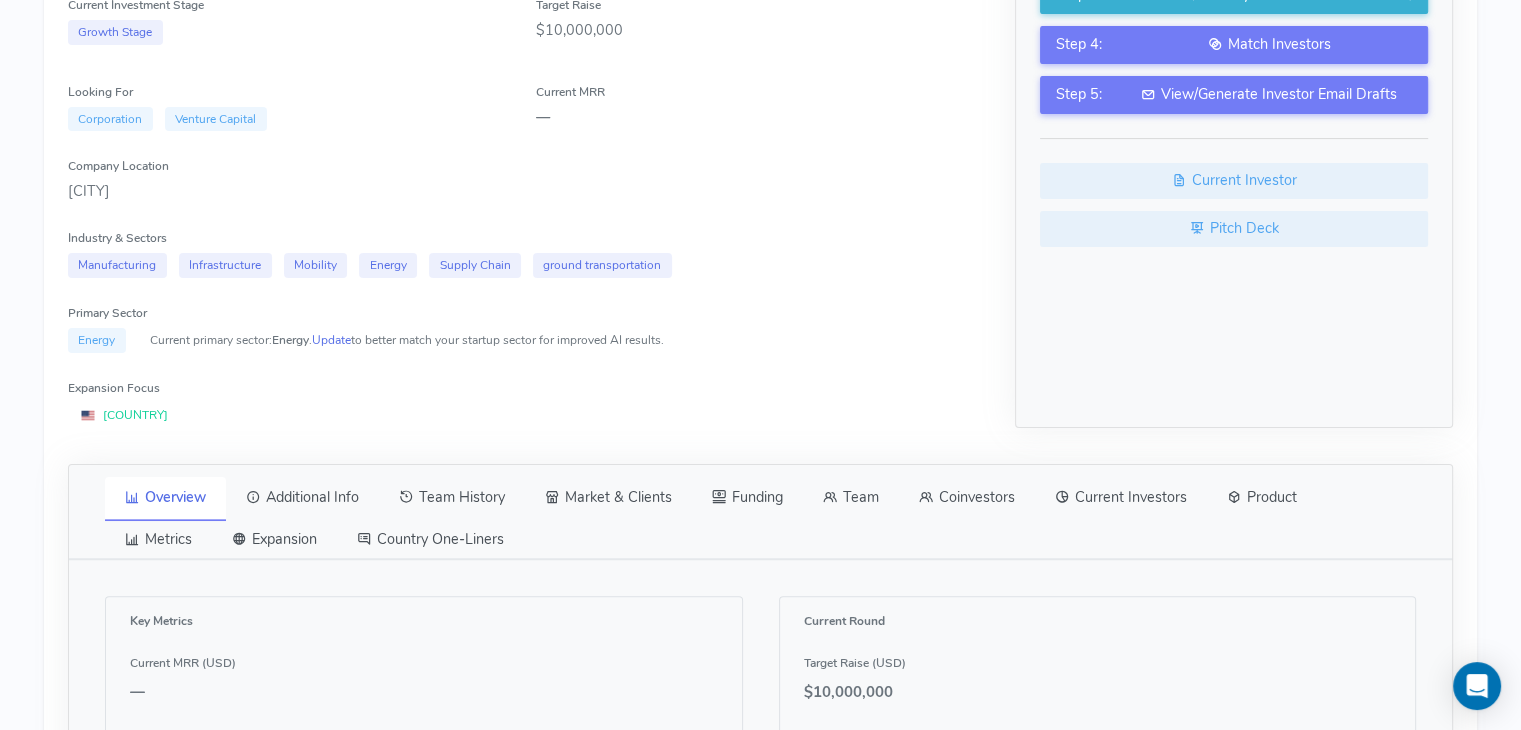 scroll, scrollTop: 510, scrollLeft: 0, axis: vertical 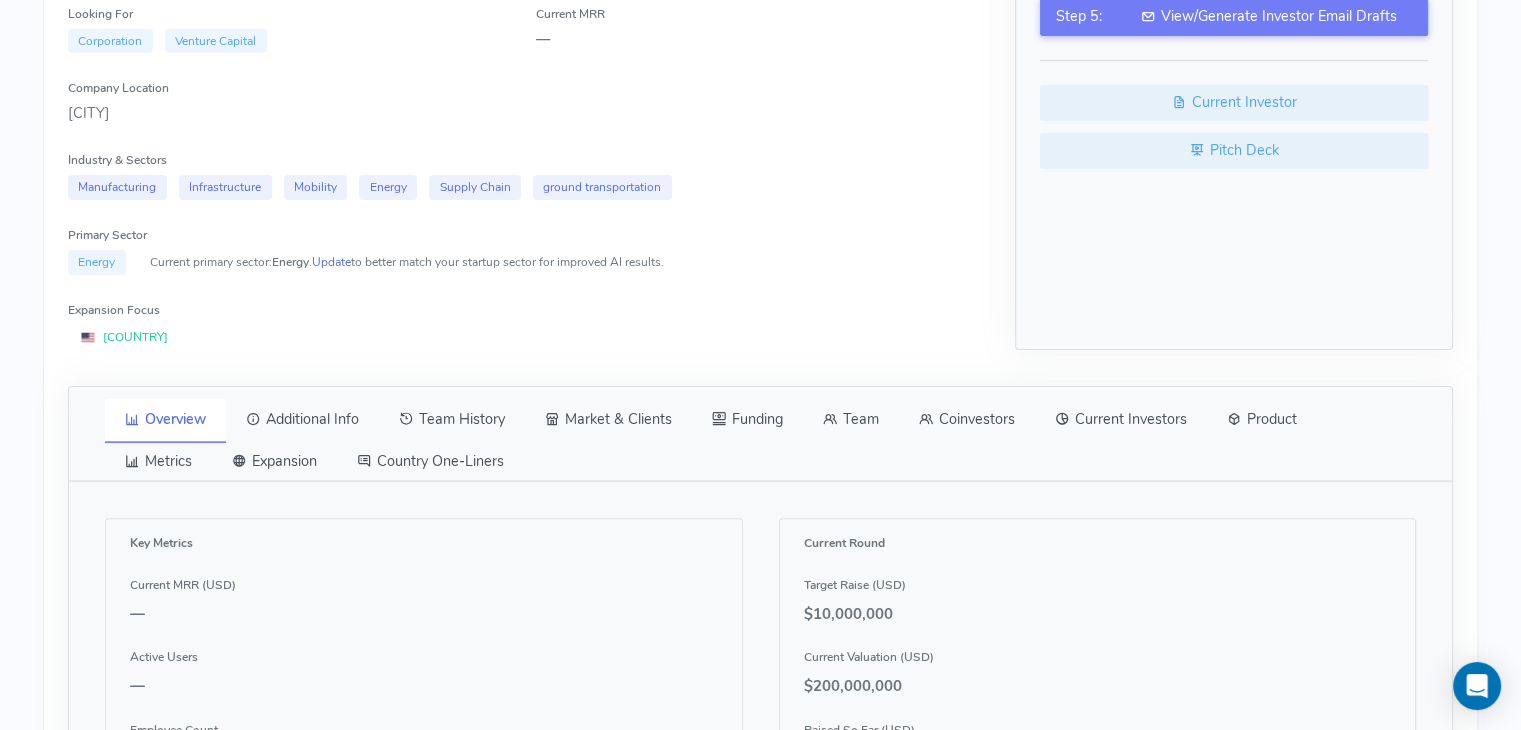 click on "Team" at bounding box center (851, 420) 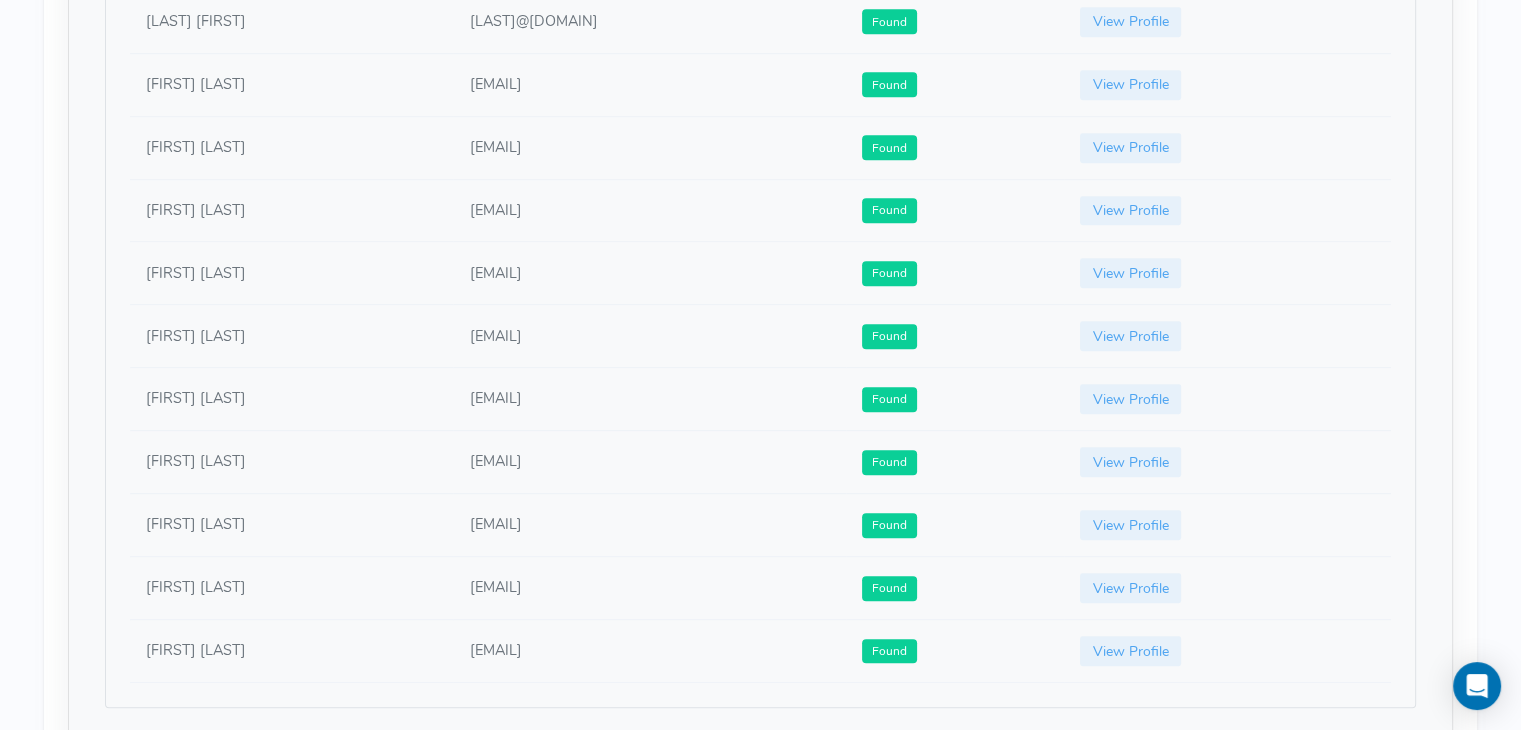 scroll, scrollTop: 1182, scrollLeft: 0, axis: vertical 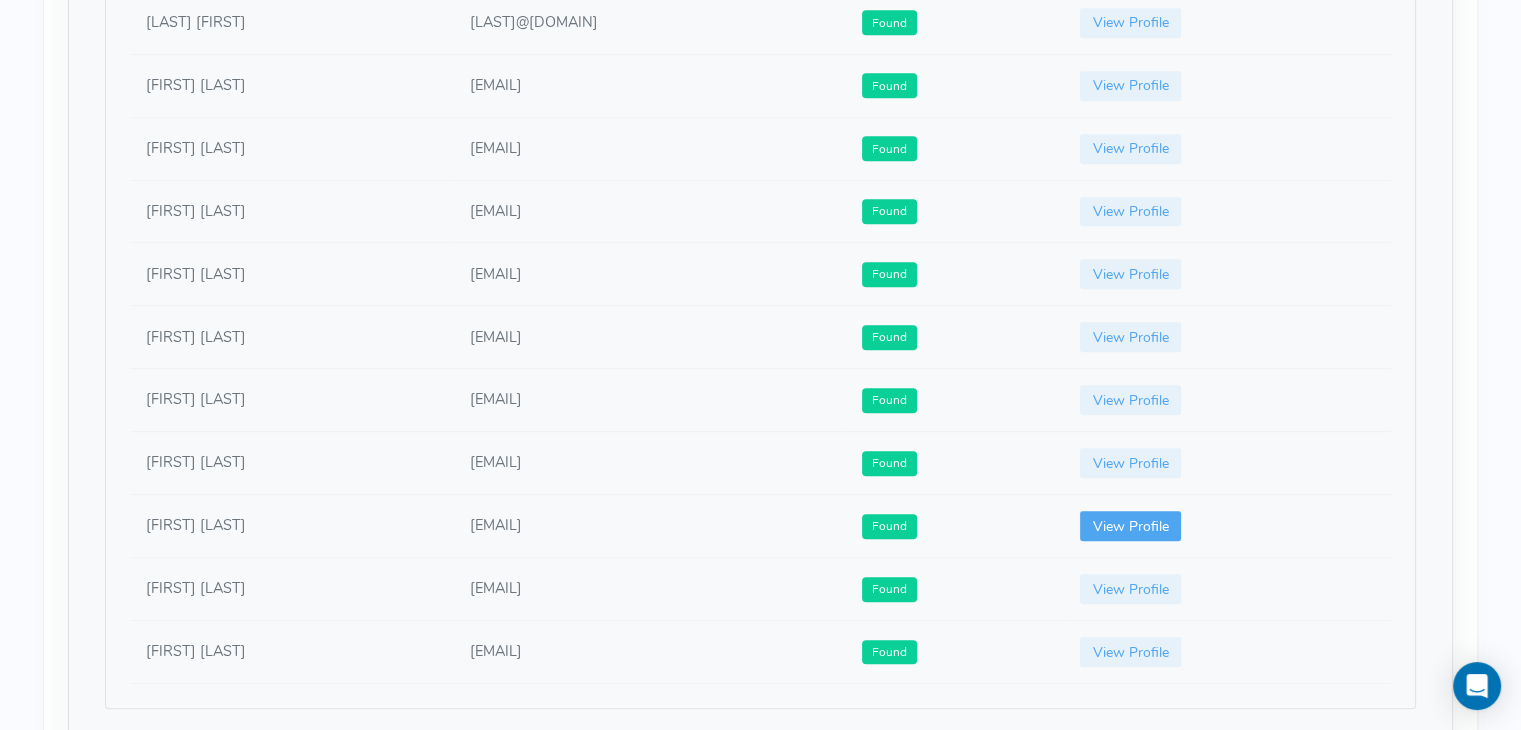 click on "View Profile" at bounding box center [1131, 526] 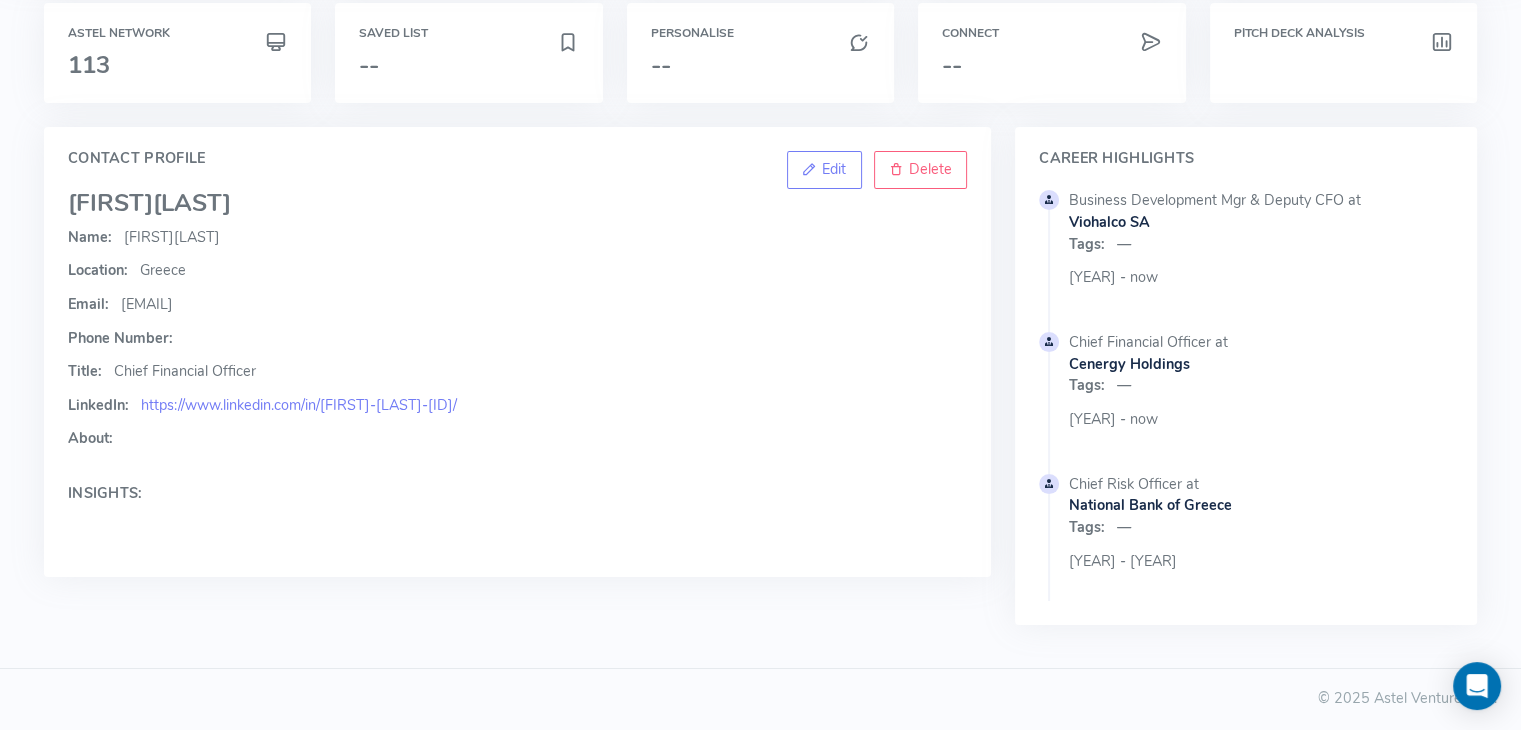 scroll, scrollTop: 0, scrollLeft: 0, axis: both 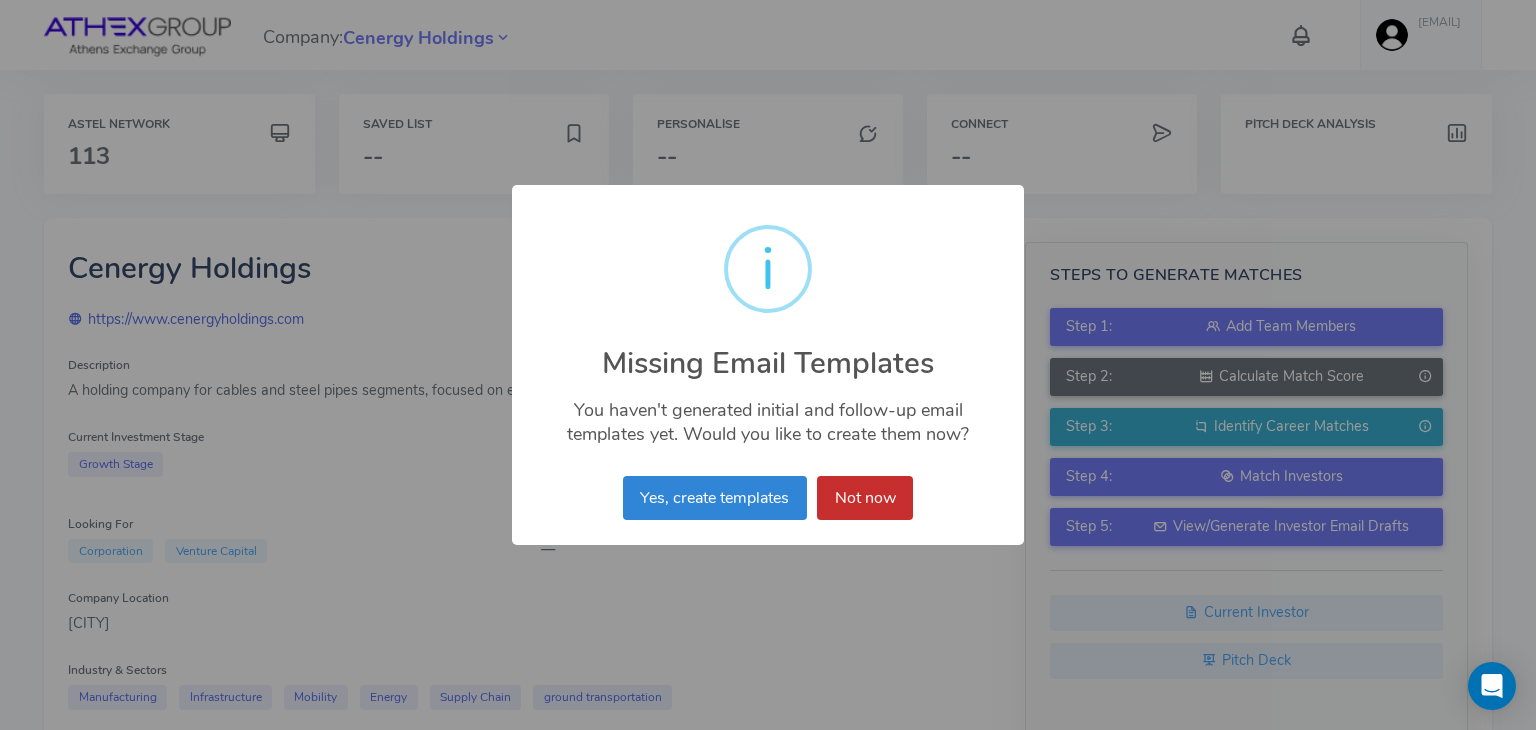 click on "Not now" at bounding box center (865, 498) 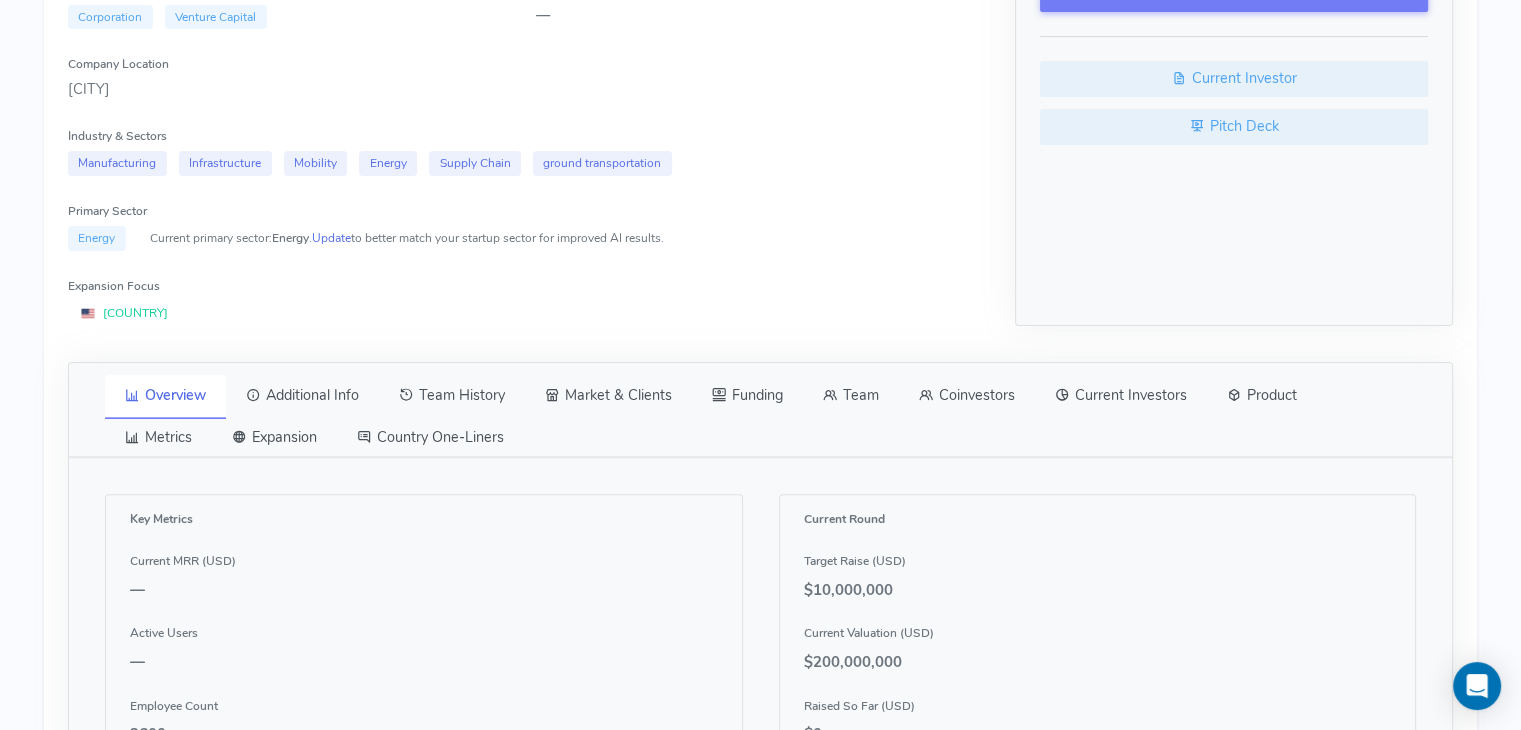 scroll, scrollTop: 548, scrollLeft: 0, axis: vertical 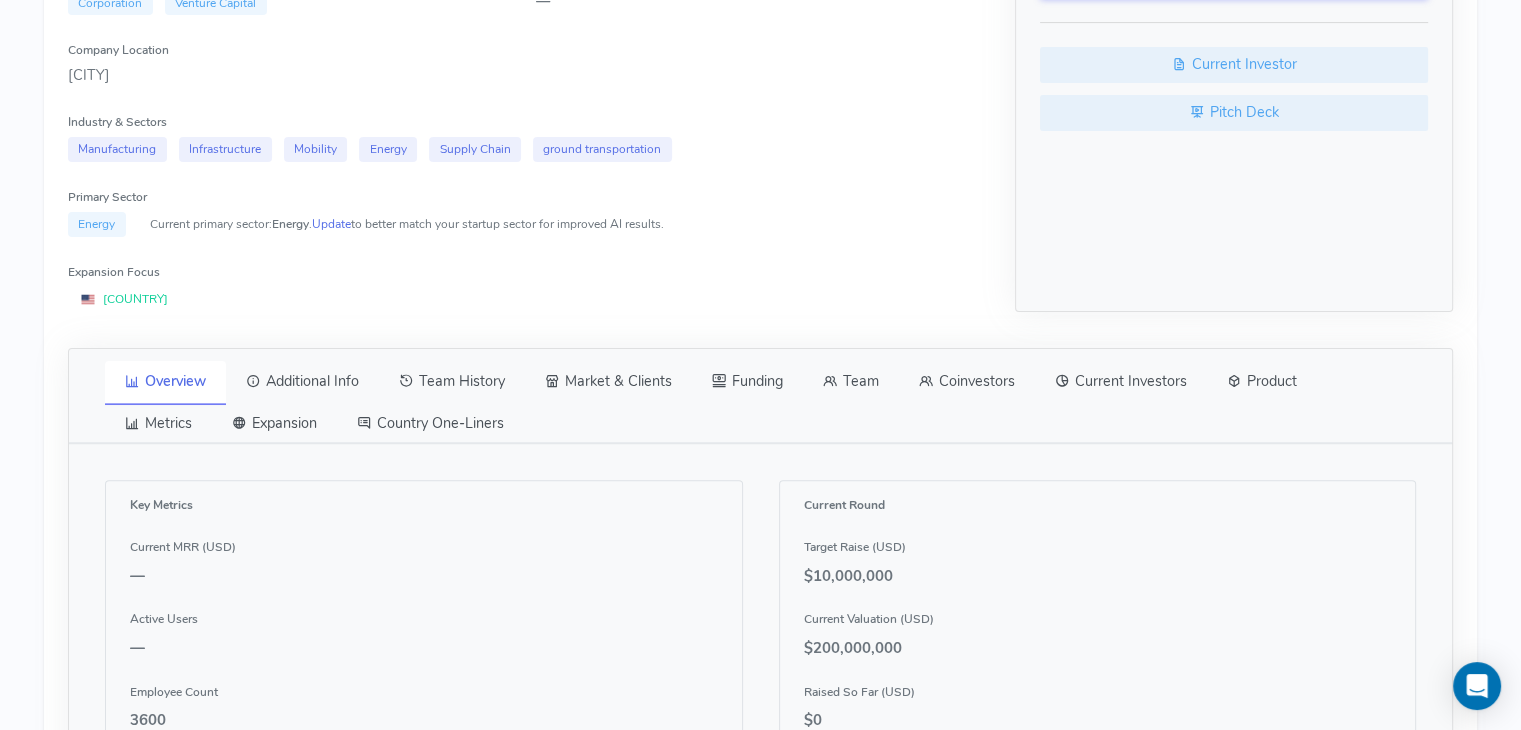 click on "Team" at bounding box center (851, 382) 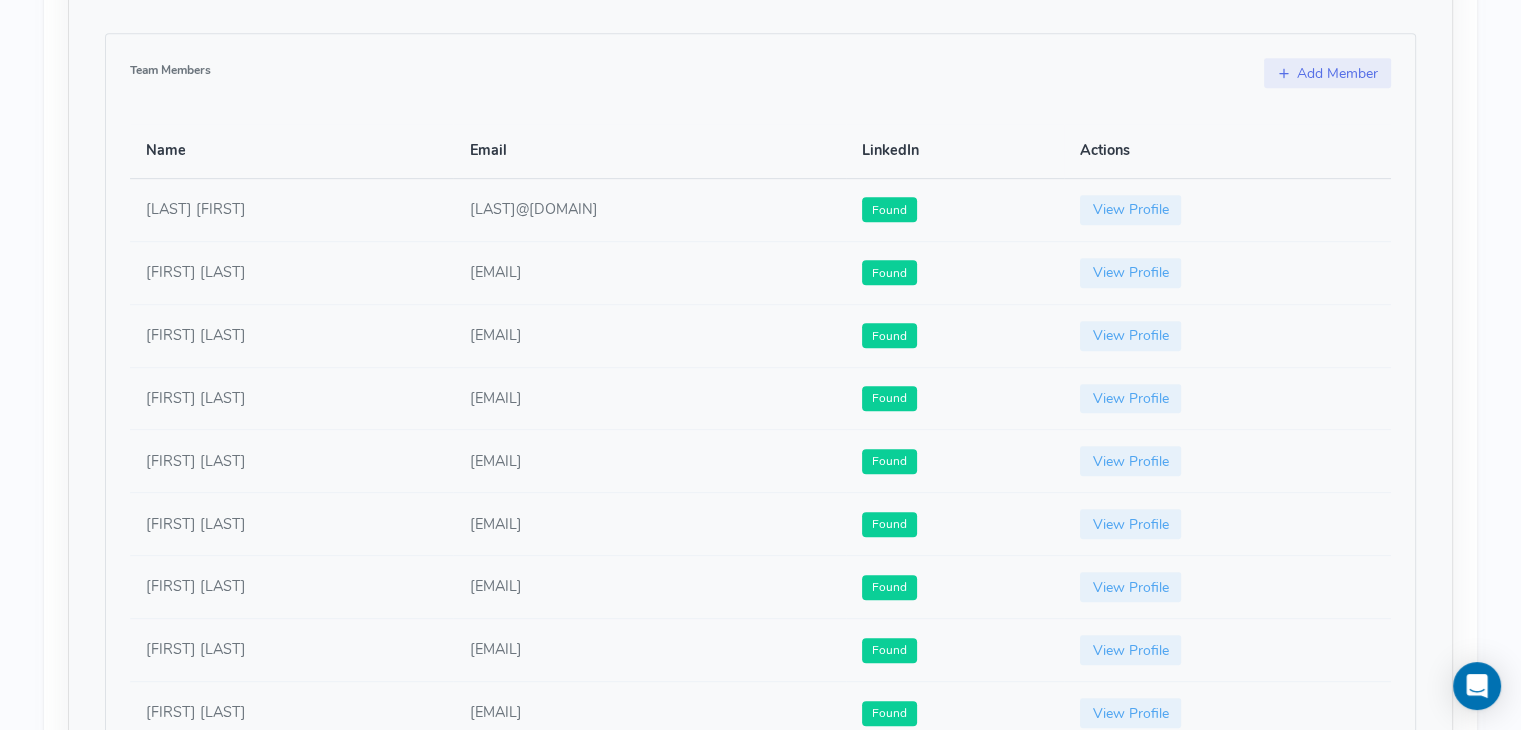 scroll, scrollTop: 1088, scrollLeft: 0, axis: vertical 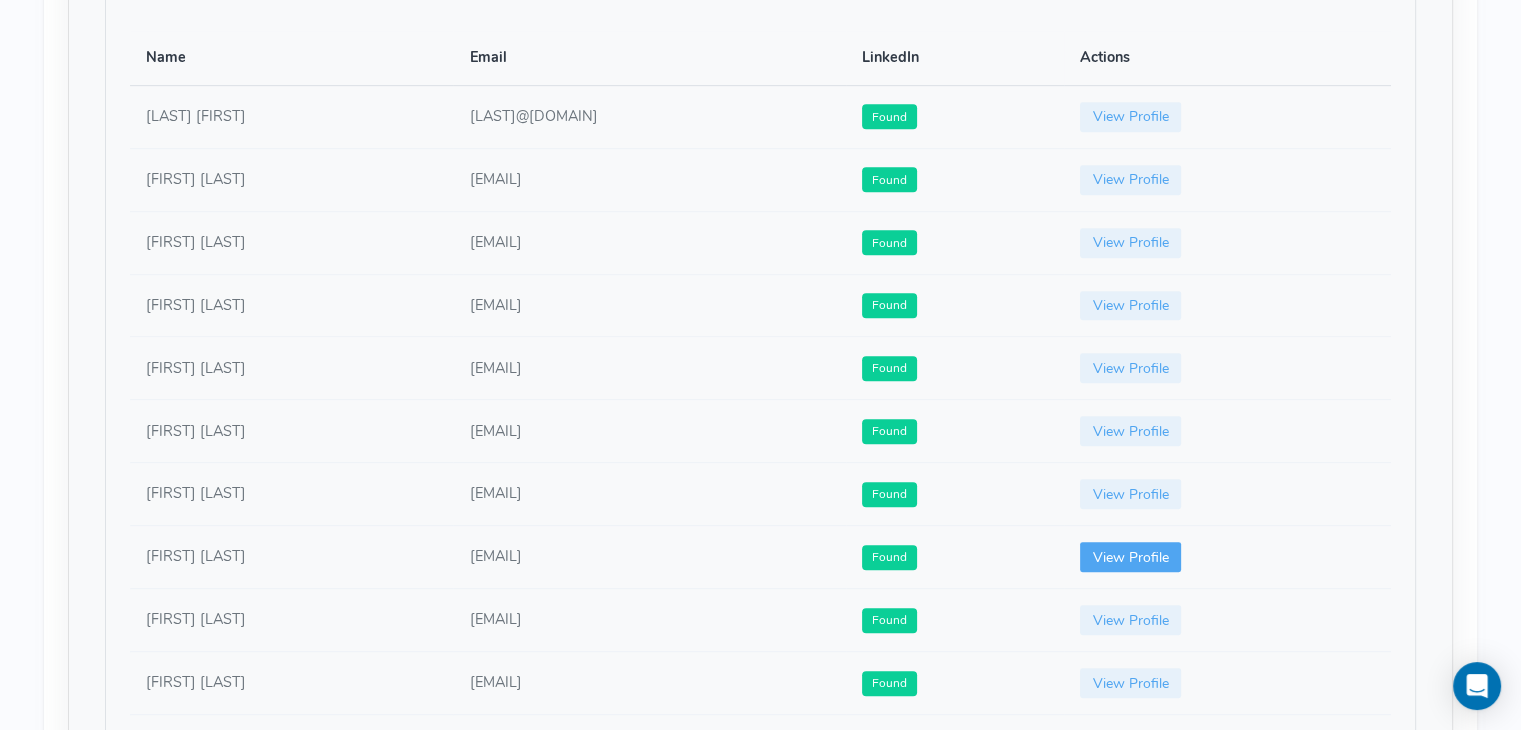click on "View Profile" at bounding box center [1131, 557] 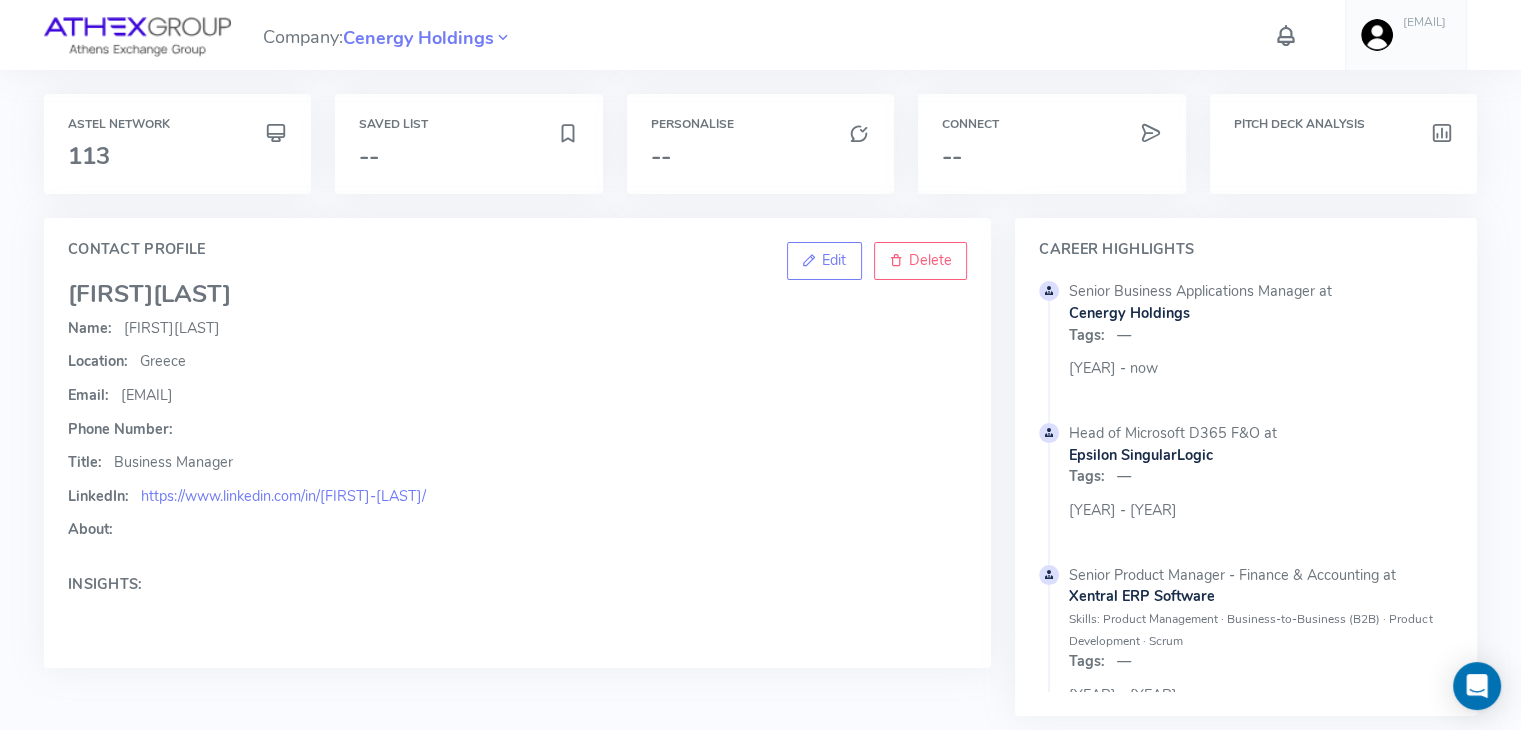 scroll, scrollTop: 91, scrollLeft: 0, axis: vertical 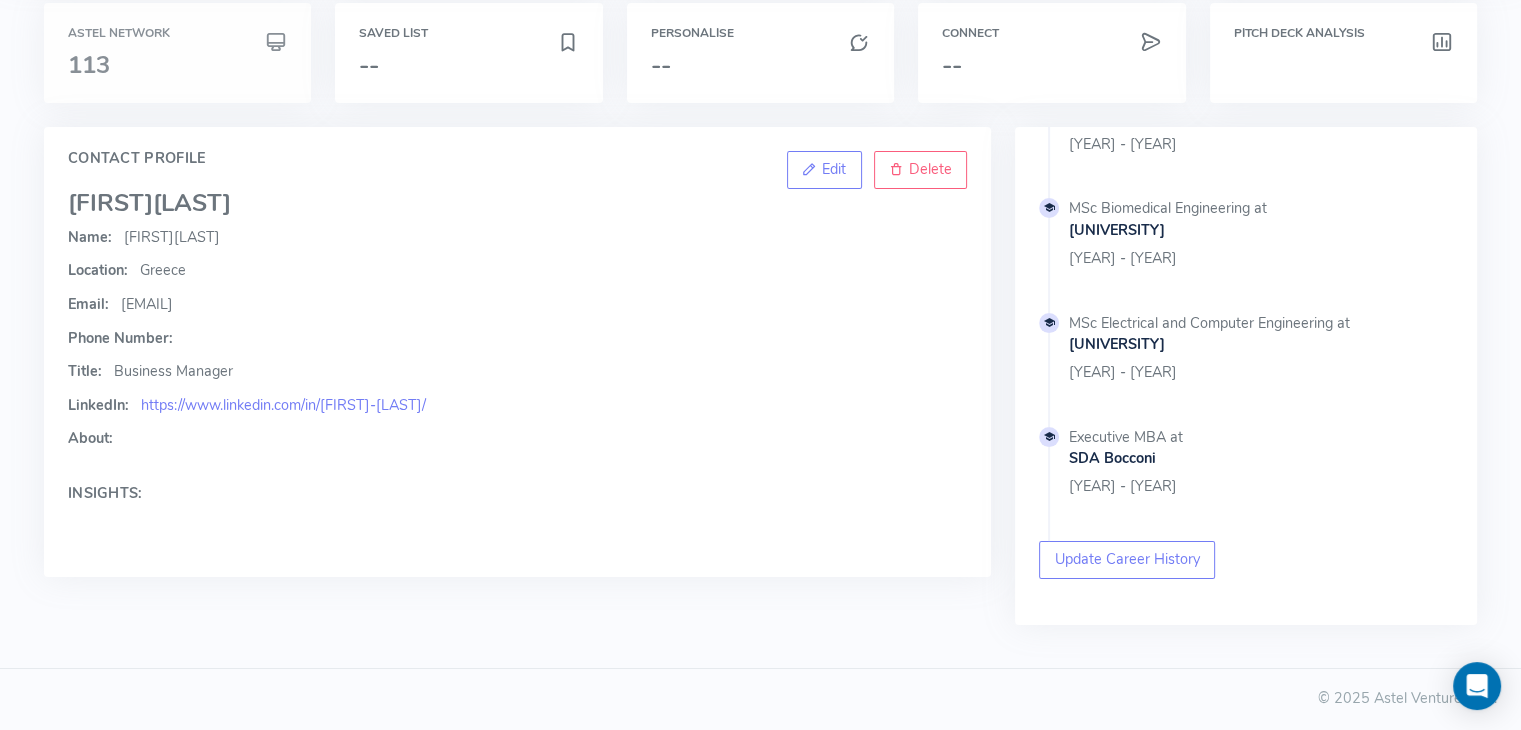 click on "113" at bounding box center [177, 65] 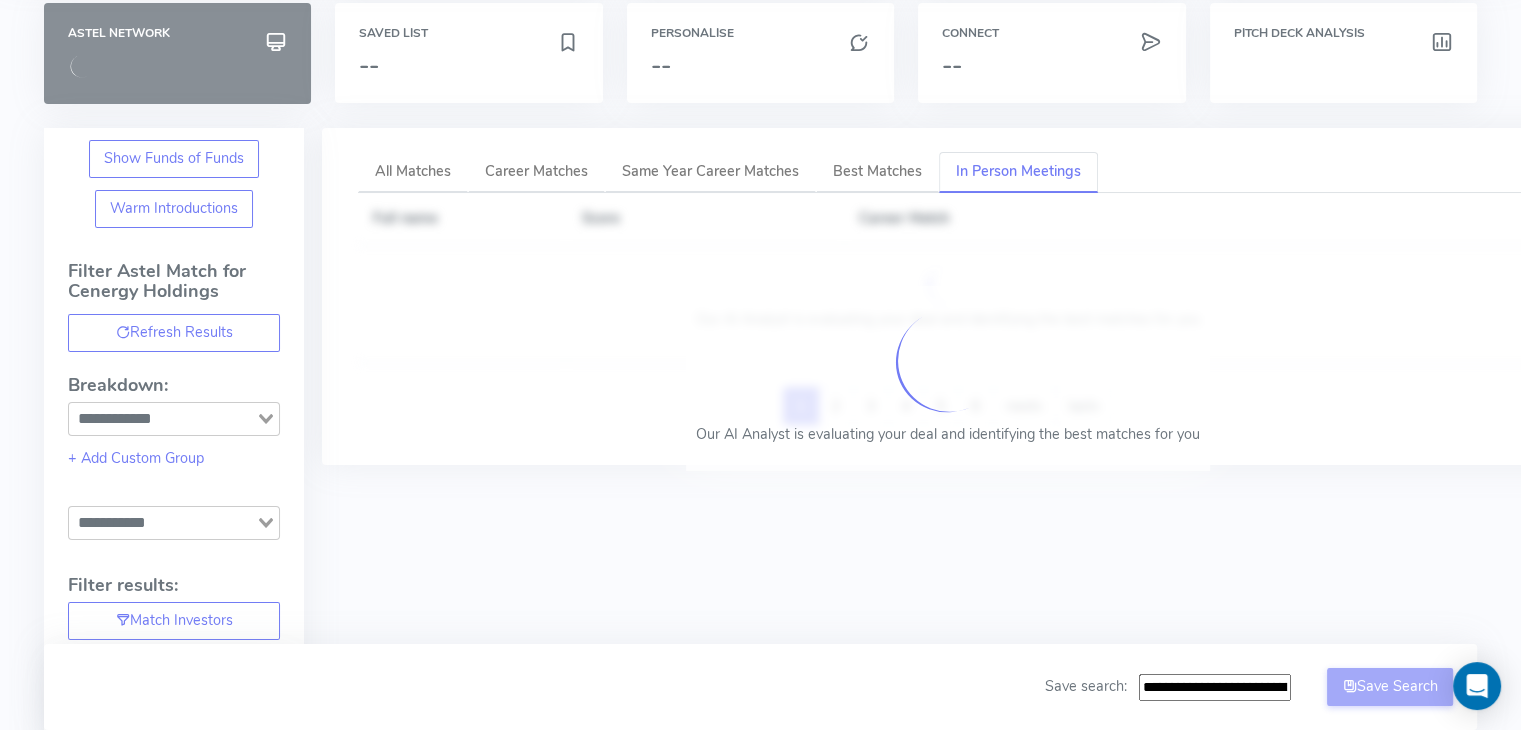 scroll, scrollTop: 0, scrollLeft: 0, axis: both 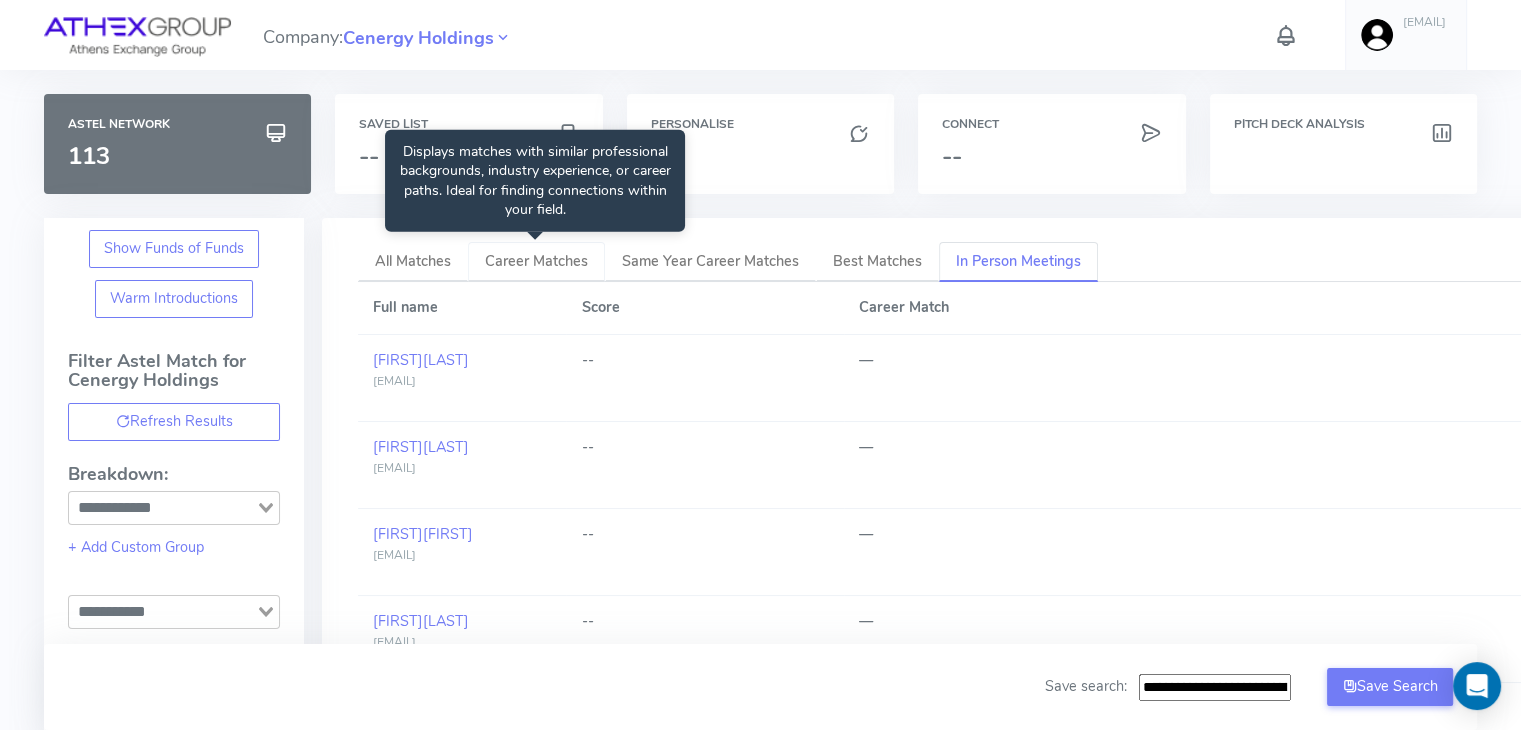 click on "Career Matches" at bounding box center (536, 261) 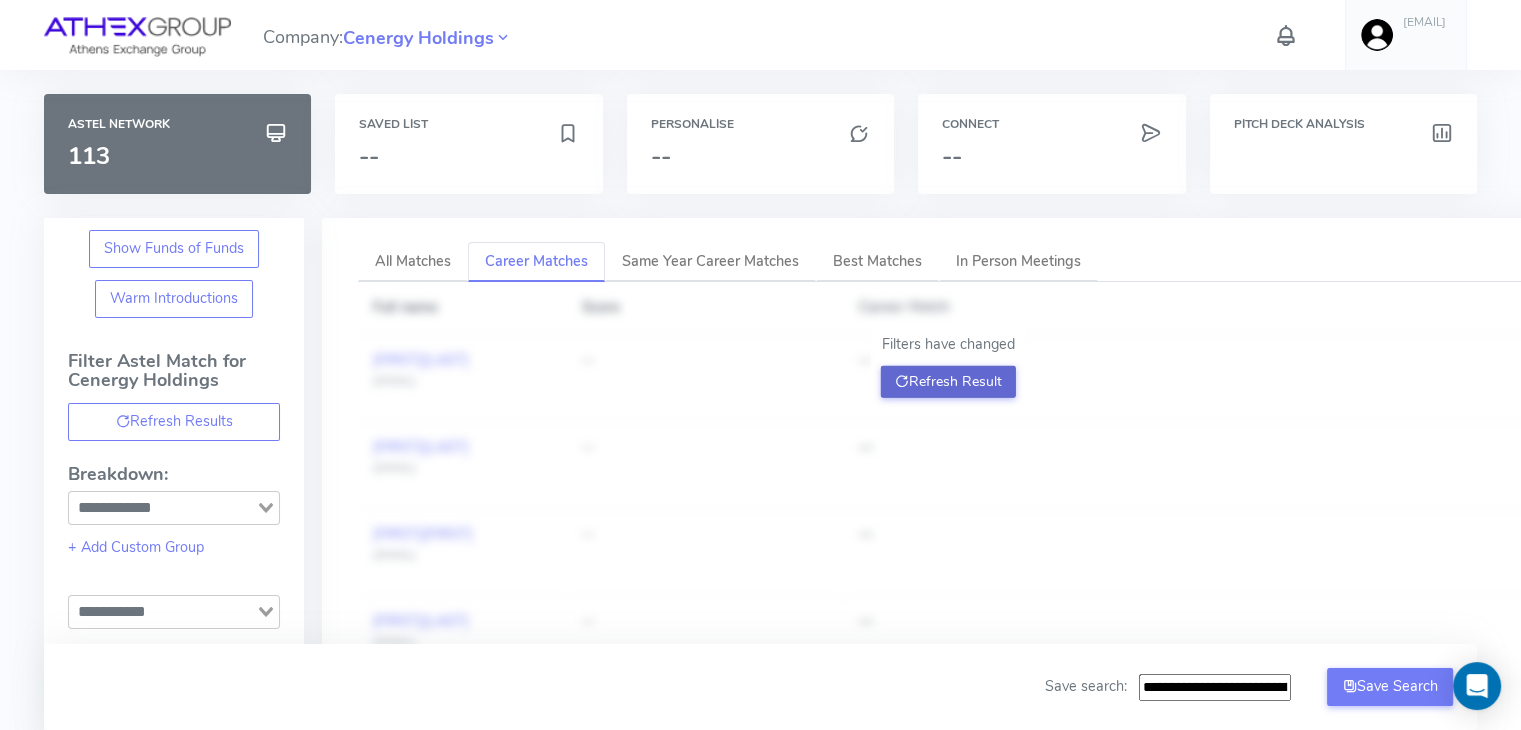 click on "Refresh Result" 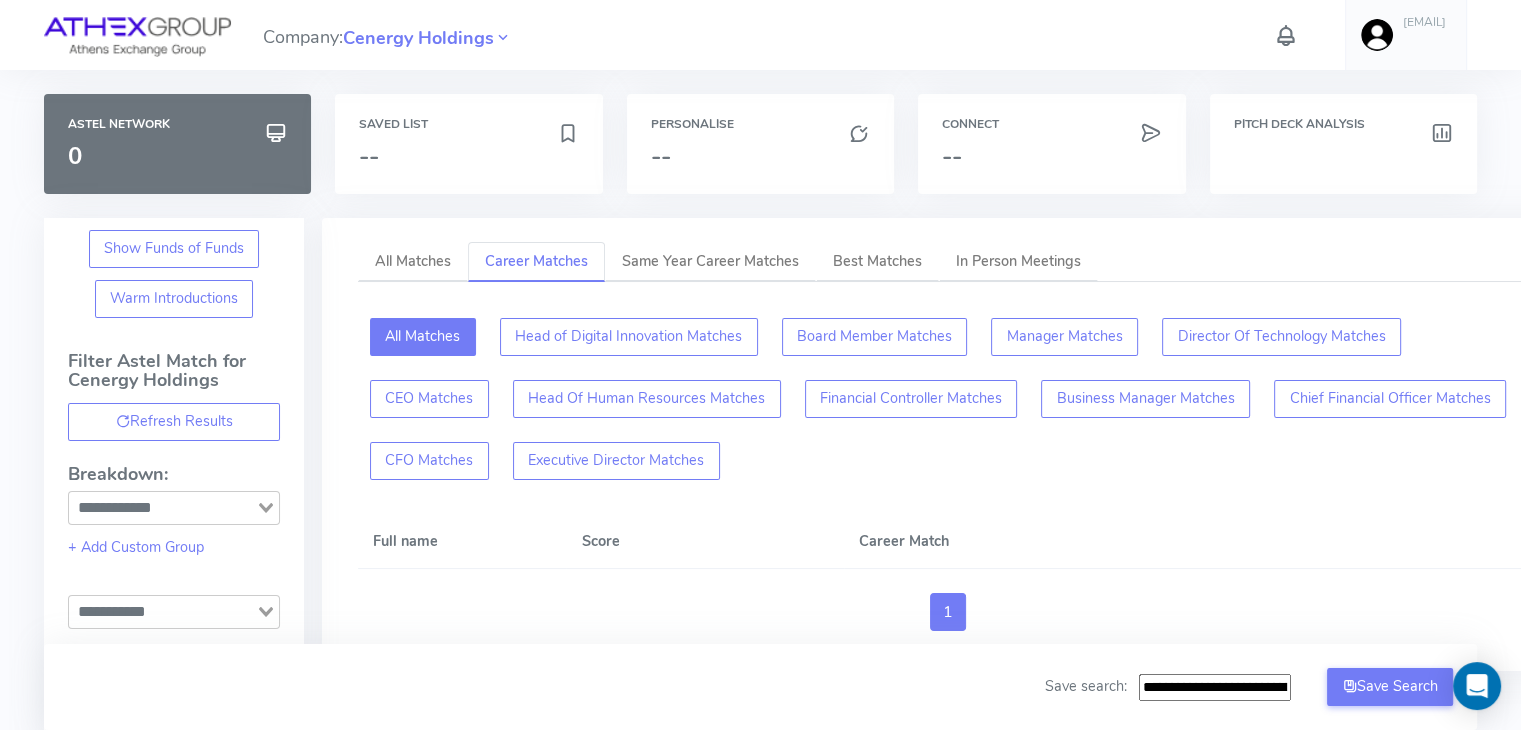 click on "All Matches" at bounding box center [423, 337] 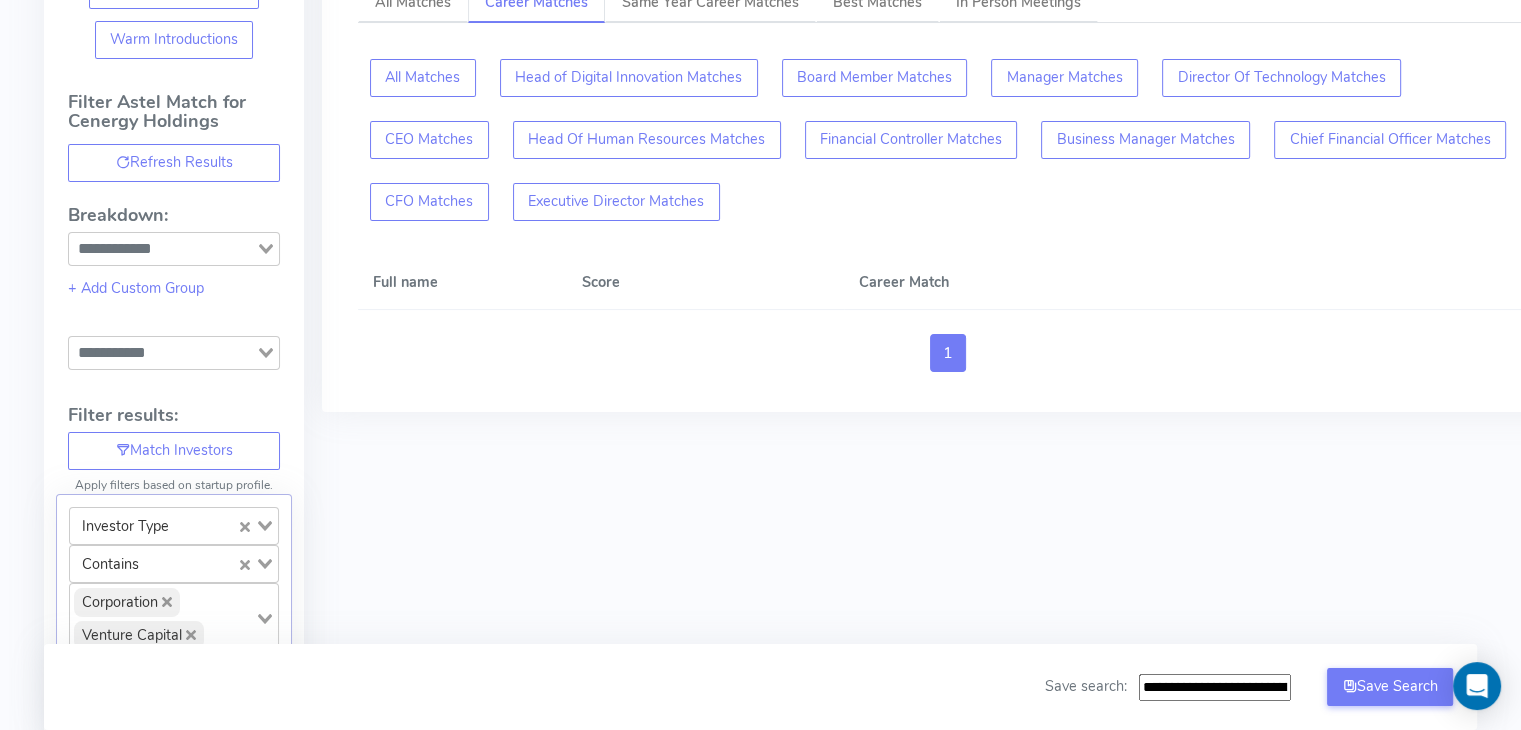 scroll, scrollTop: 67, scrollLeft: 0, axis: vertical 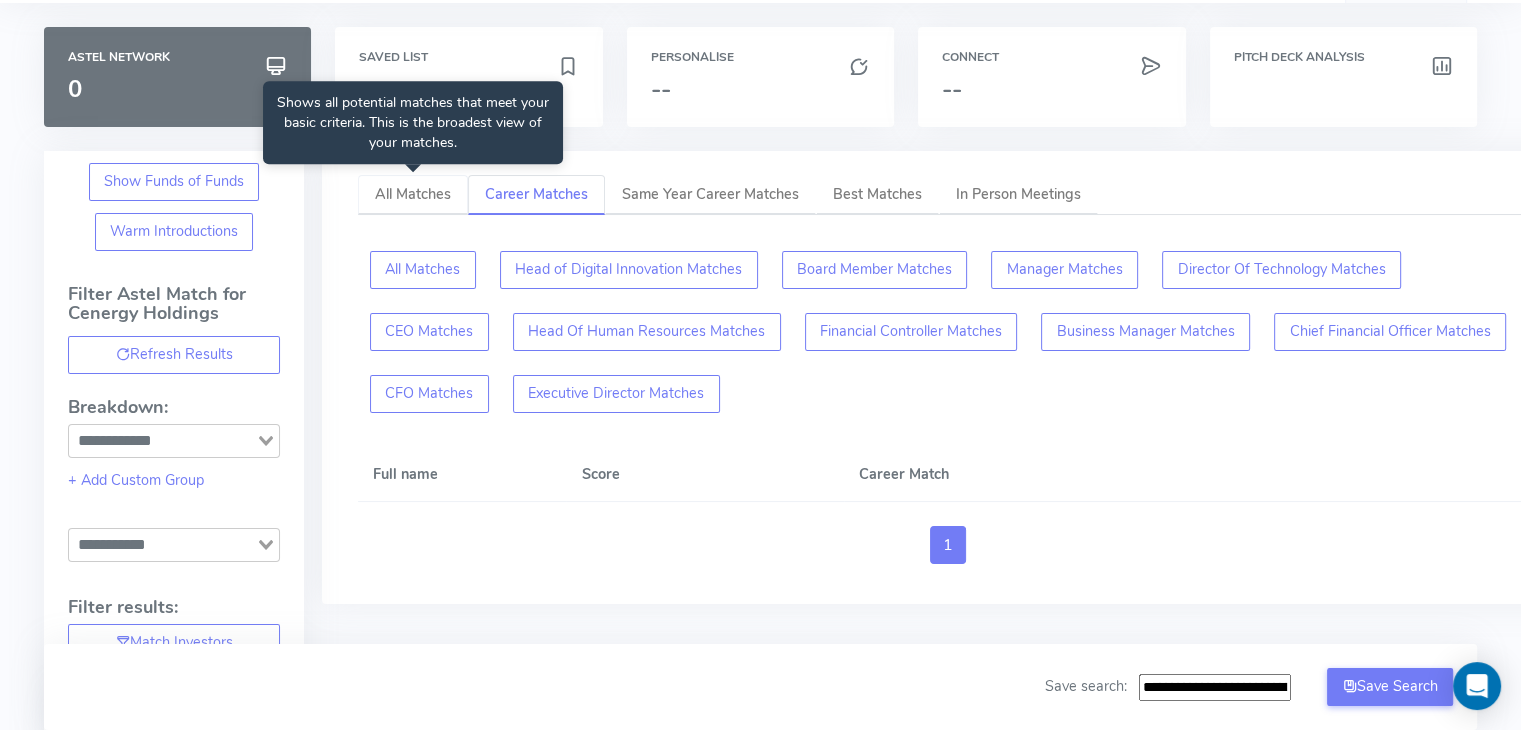 click on "All Matches" at bounding box center (413, 194) 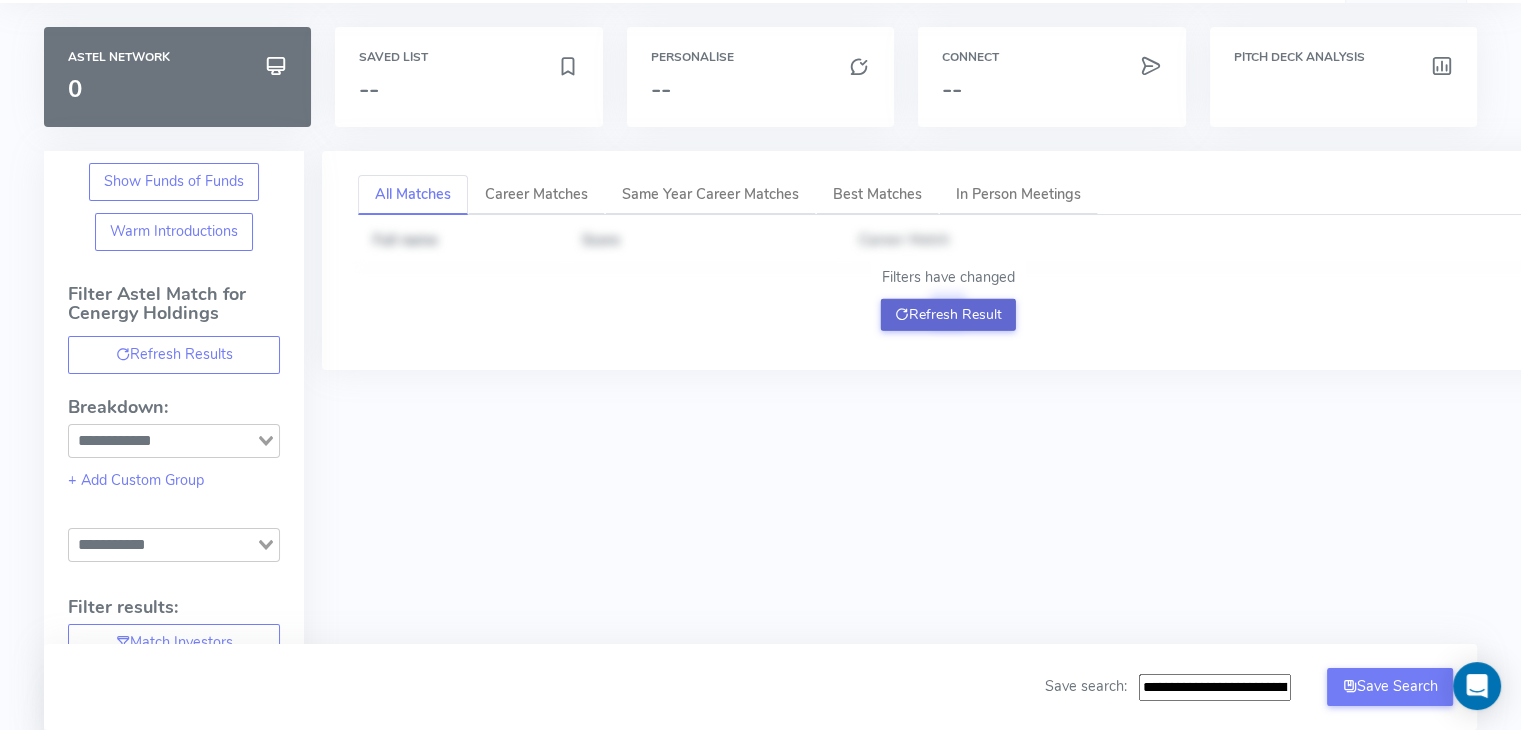 click on "Refresh Result" 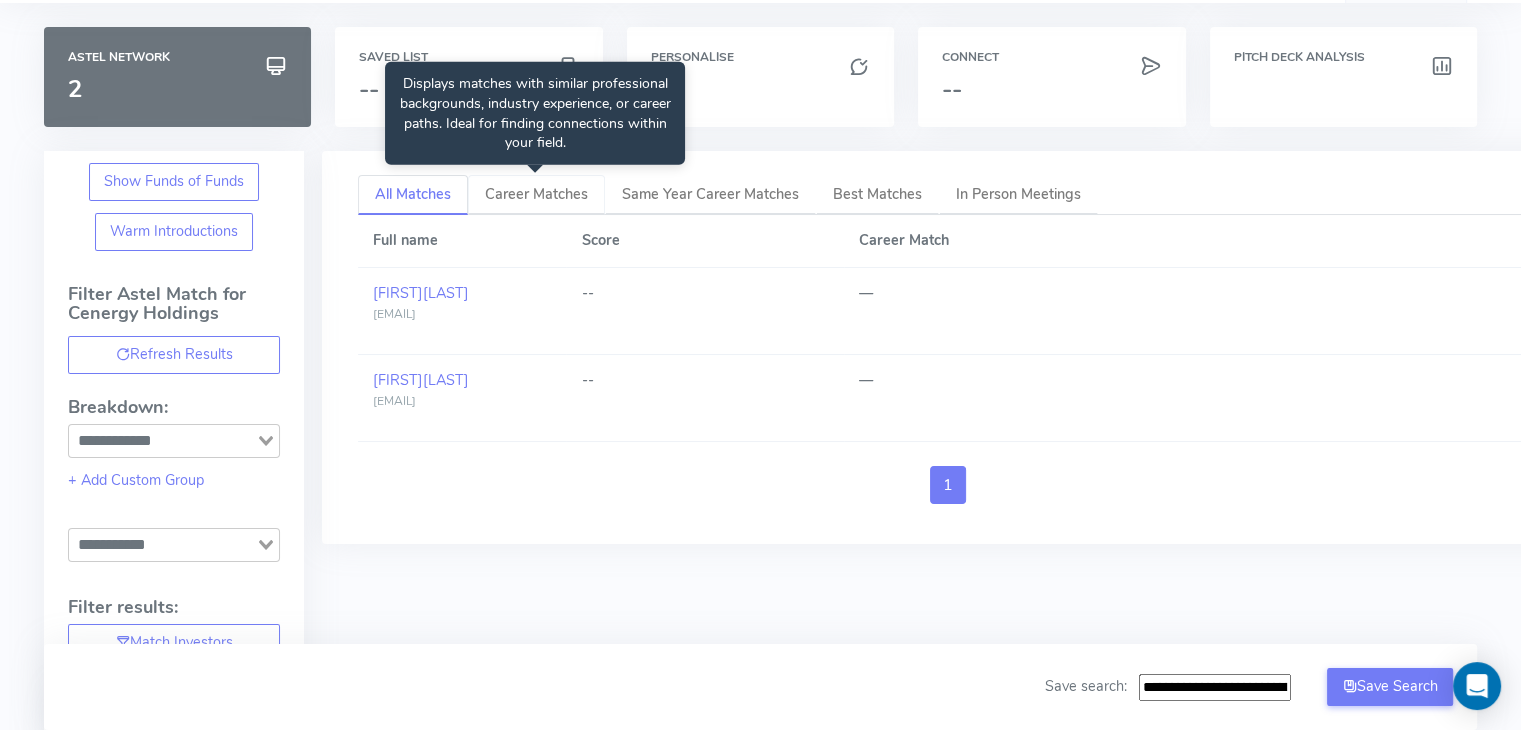 click on "Career Matches" at bounding box center [536, 194] 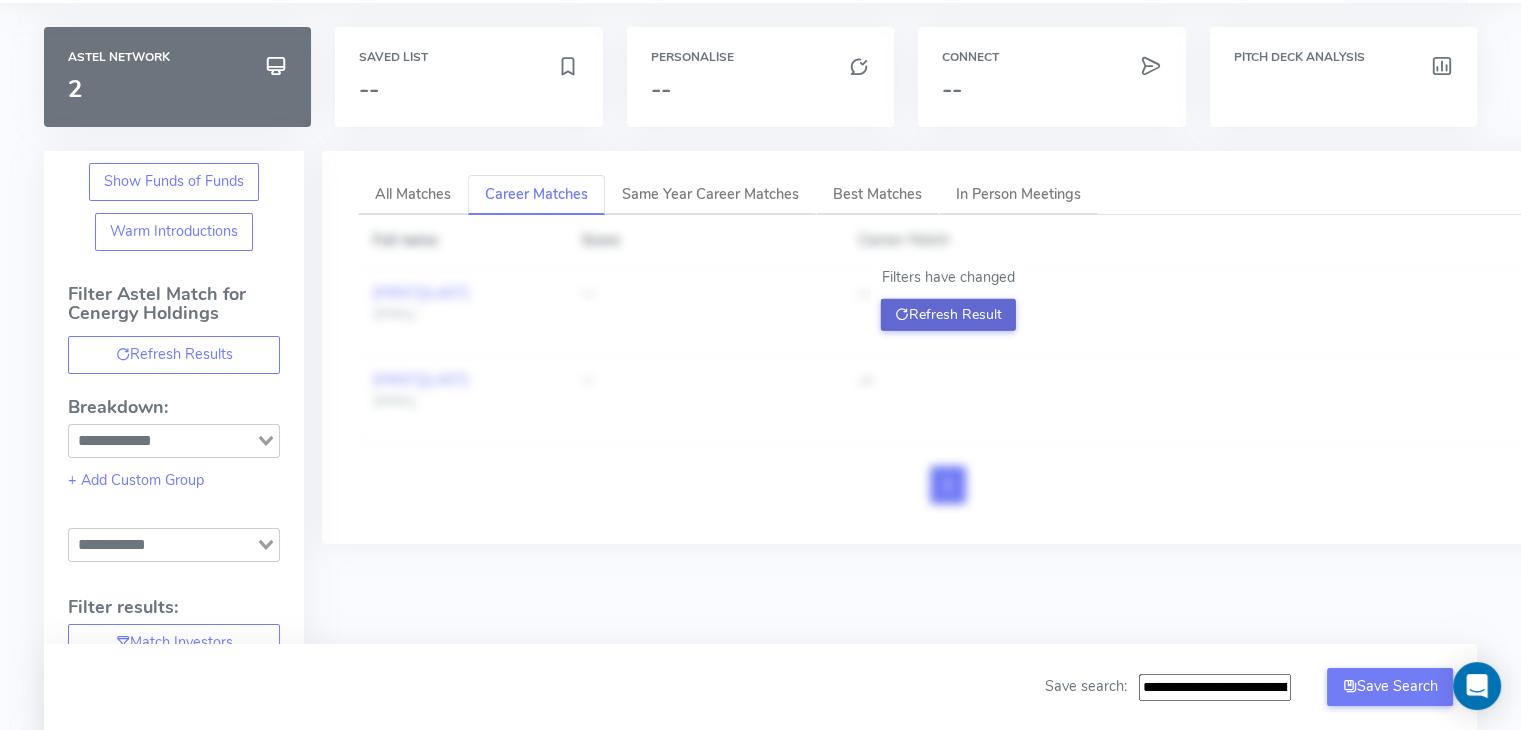 click on "Refresh Result" 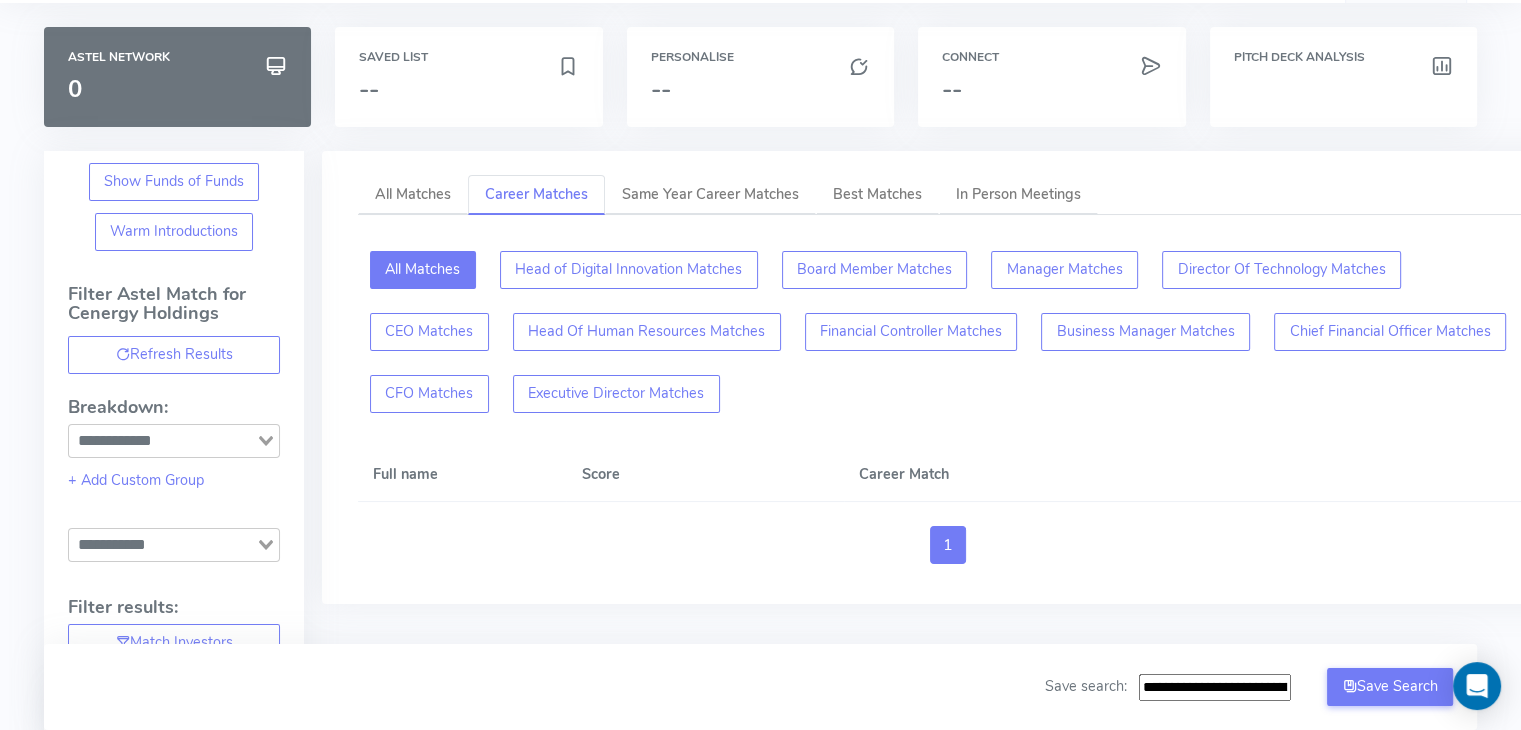 click on "All Matches" at bounding box center [423, 270] 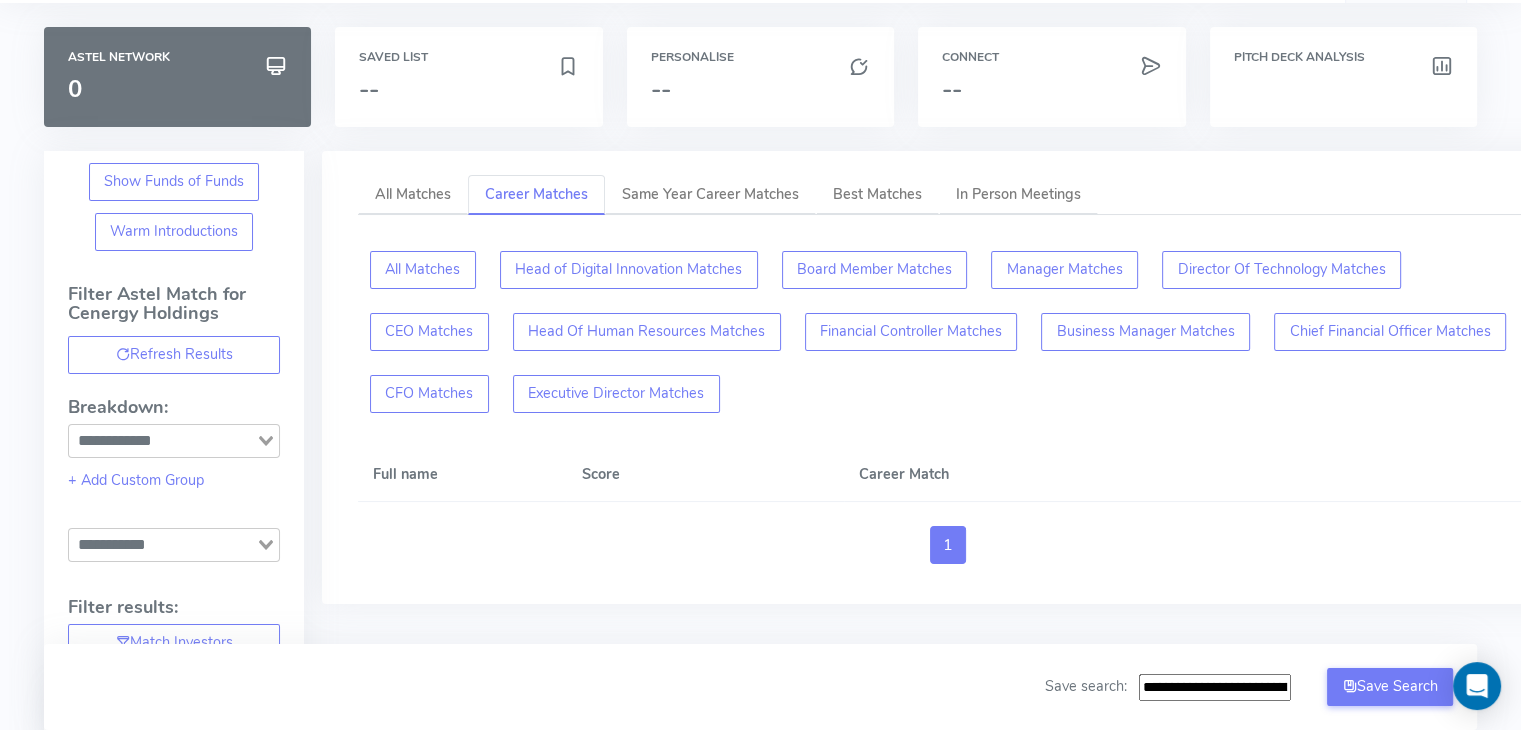 scroll, scrollTop: 0, scrollLeft: 0, axis: both 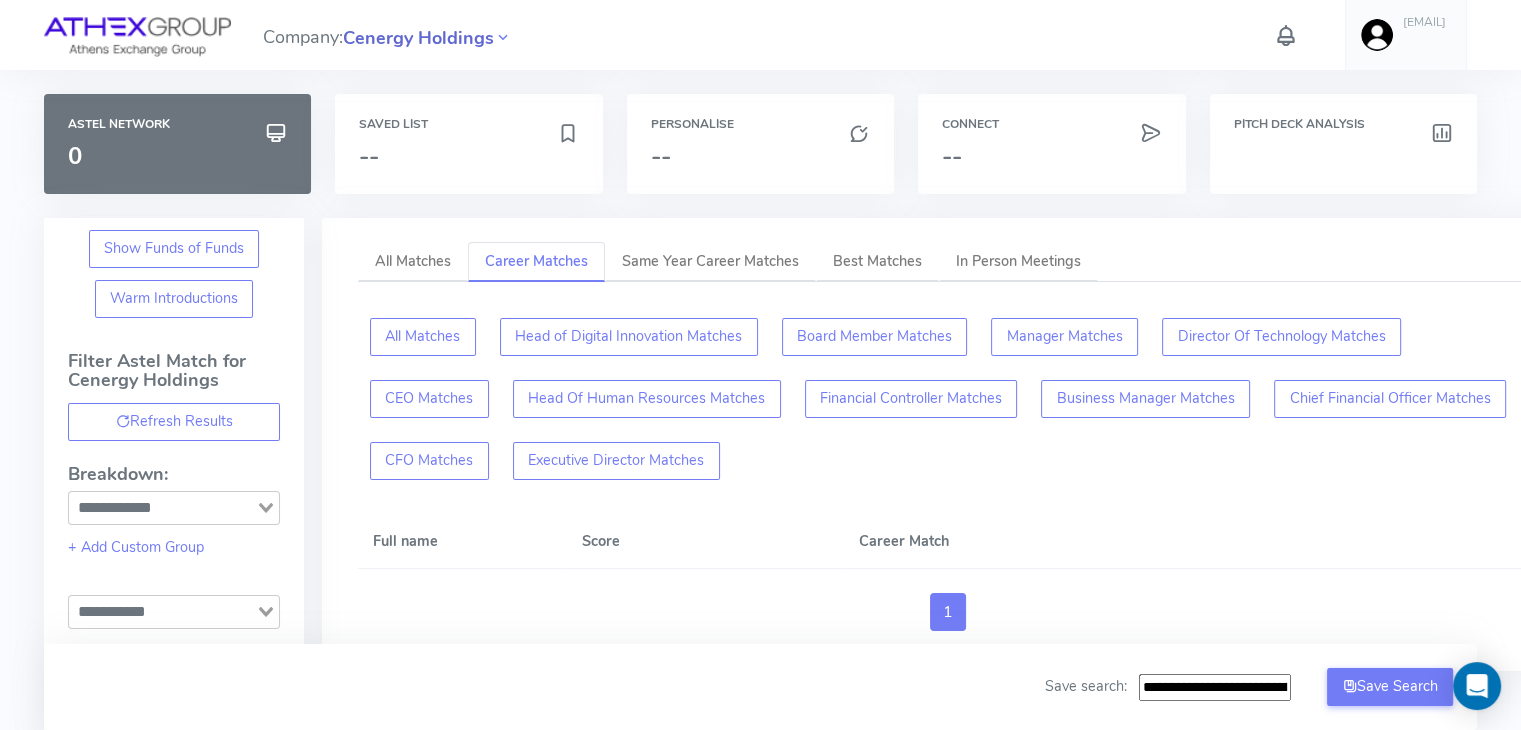 click on "Cenergy Holdings" at bounding box center (418, 38) 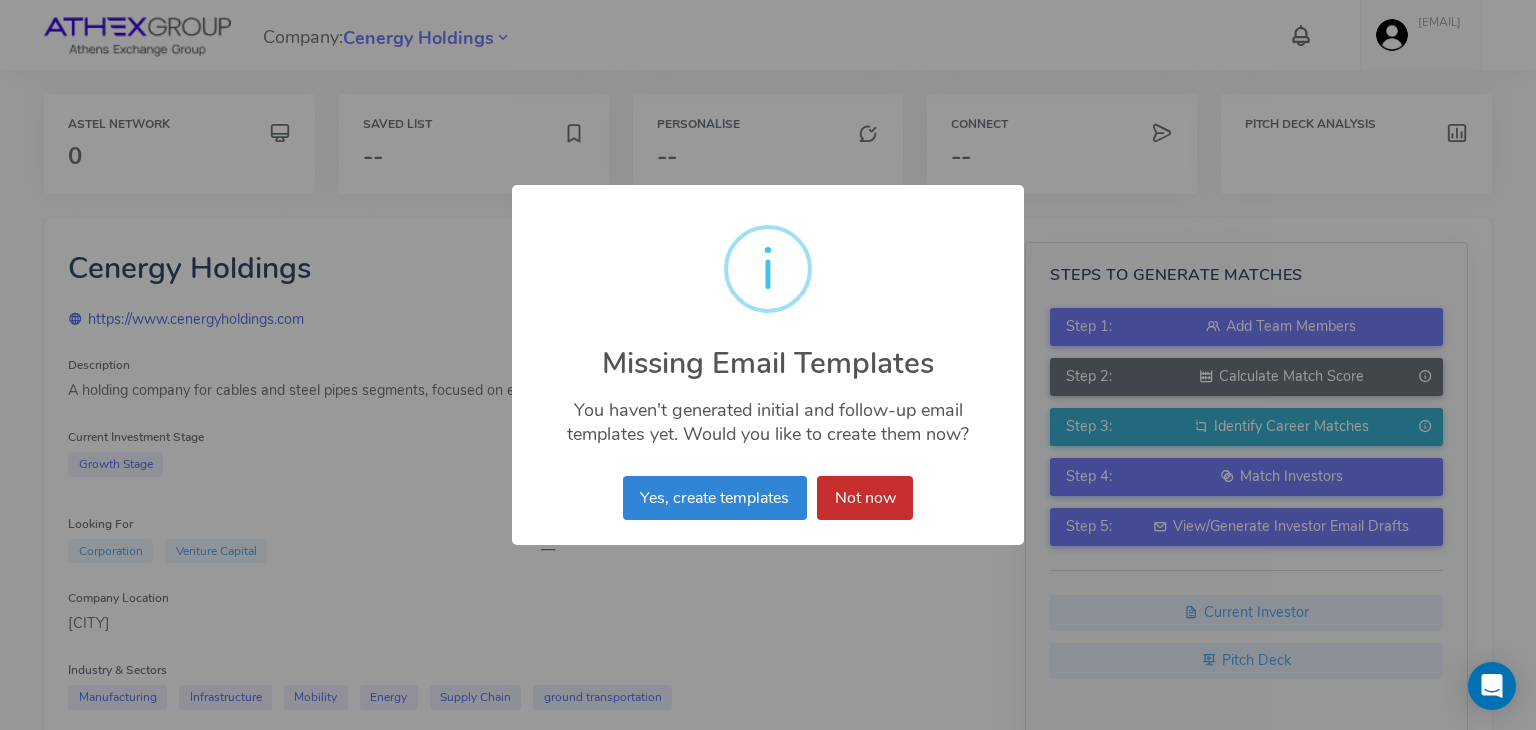 click on "Not now" at bounding box center [865, 498] 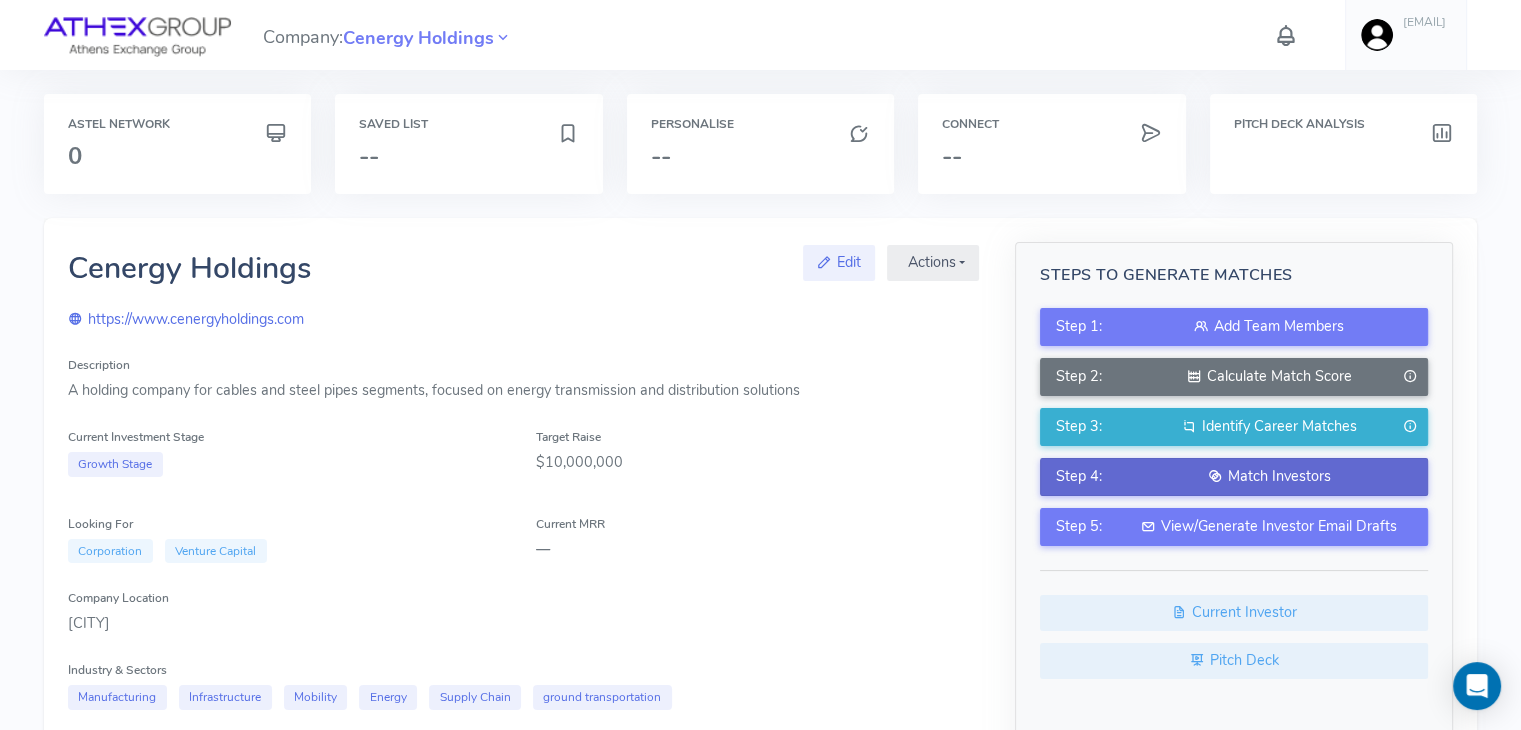 click on "Match Investors" at bounding box center (1269, 477) 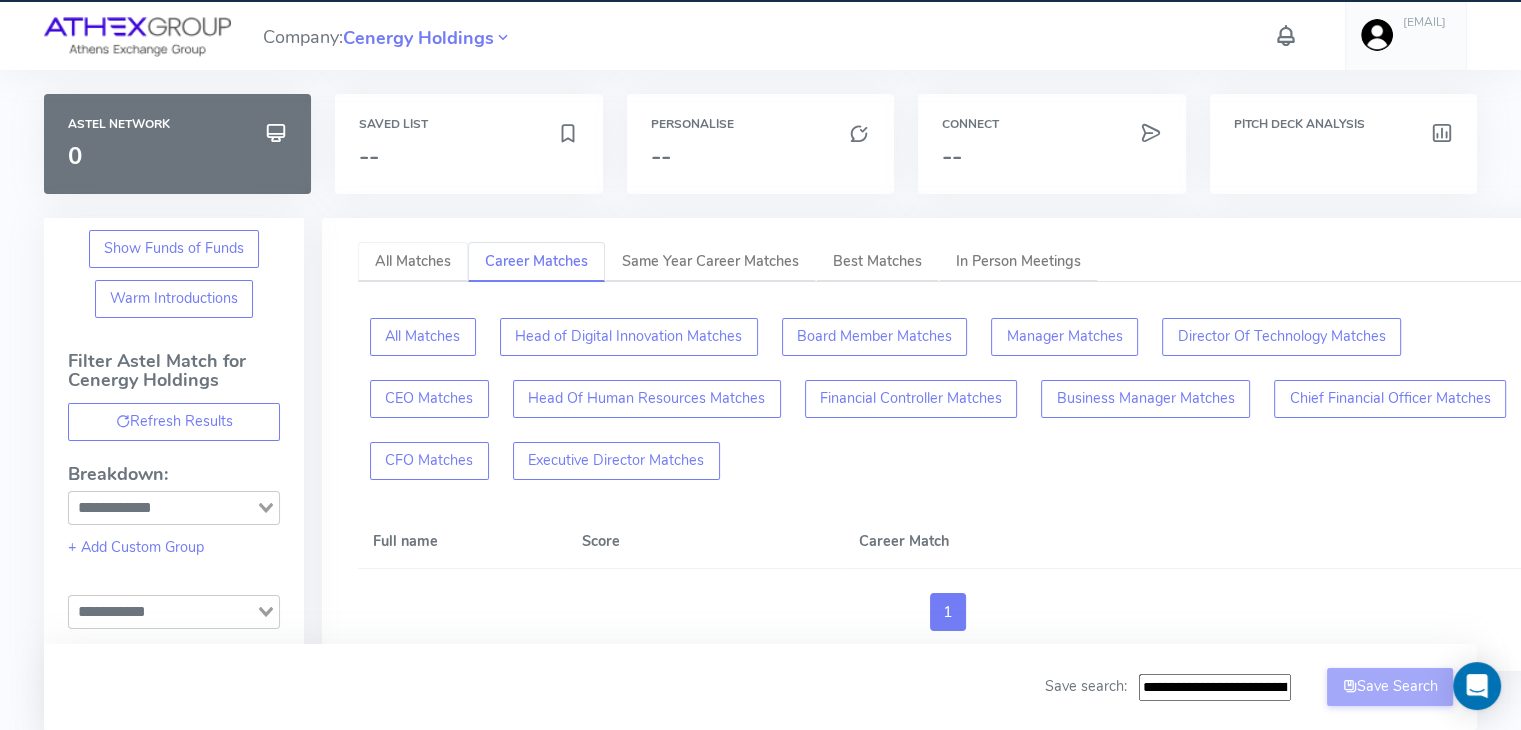 click on "All Matches" at bounding box center [413, 261] 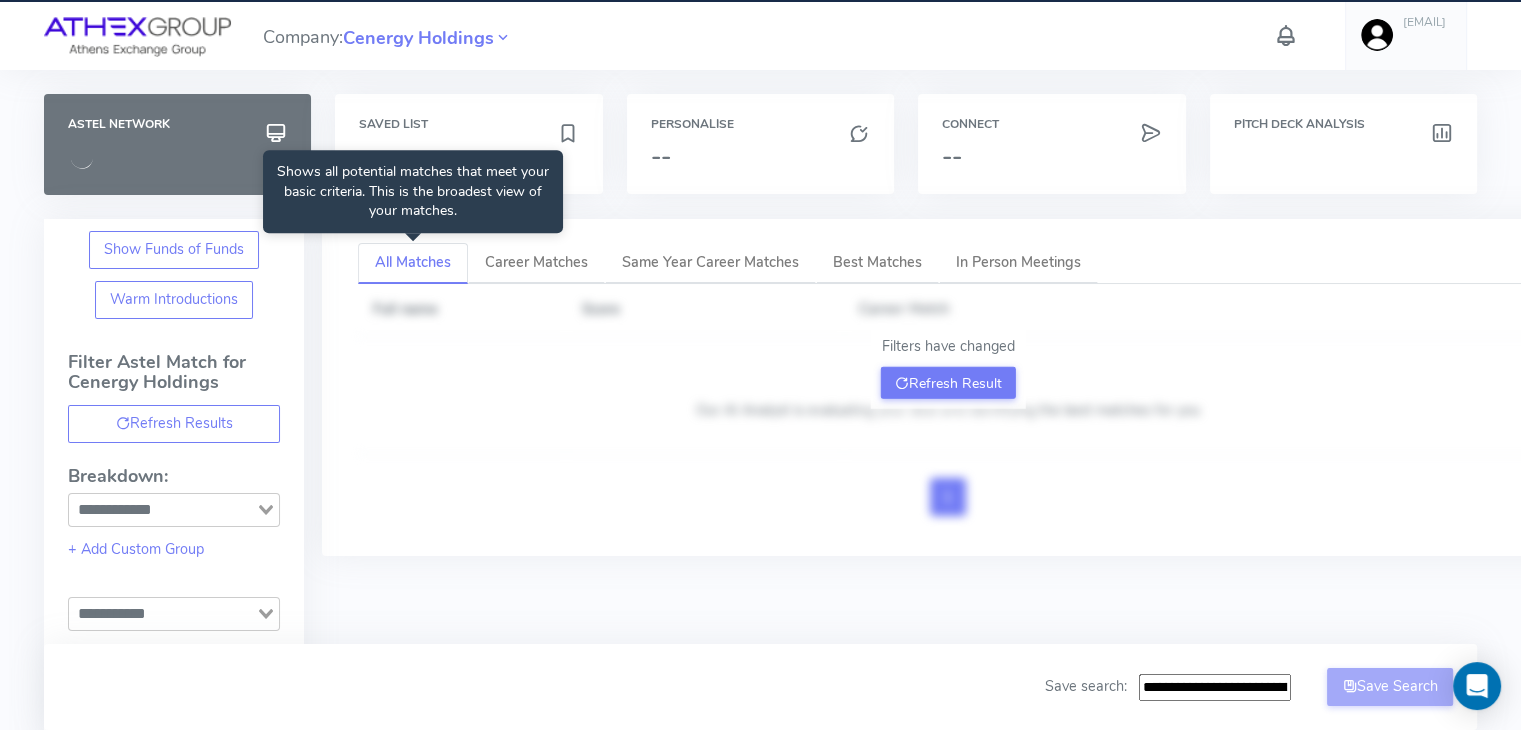 click on "All Matches" at bounding box center [413, 262] 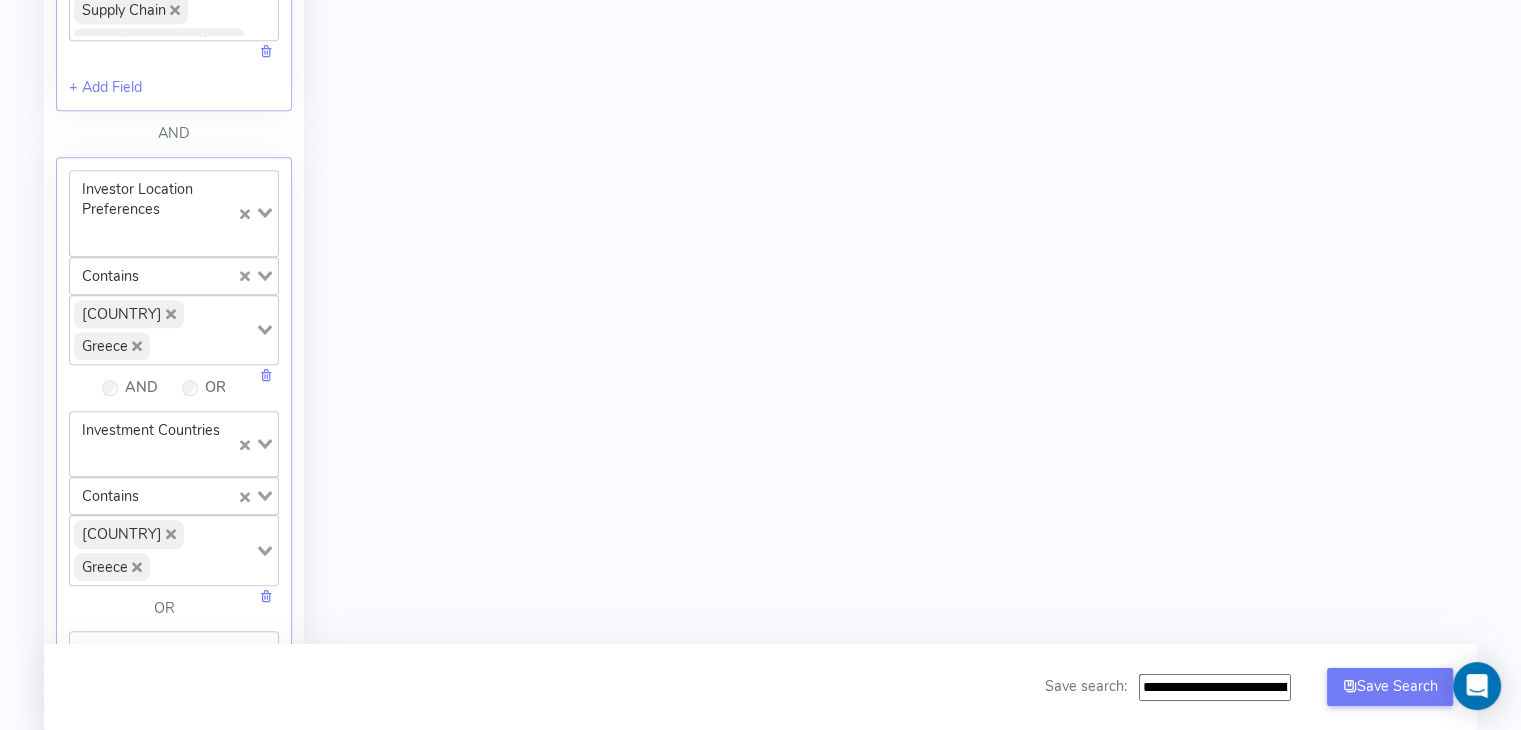 scroll, scrollTop: 1570, scrollLeft: 0, axis: vertical 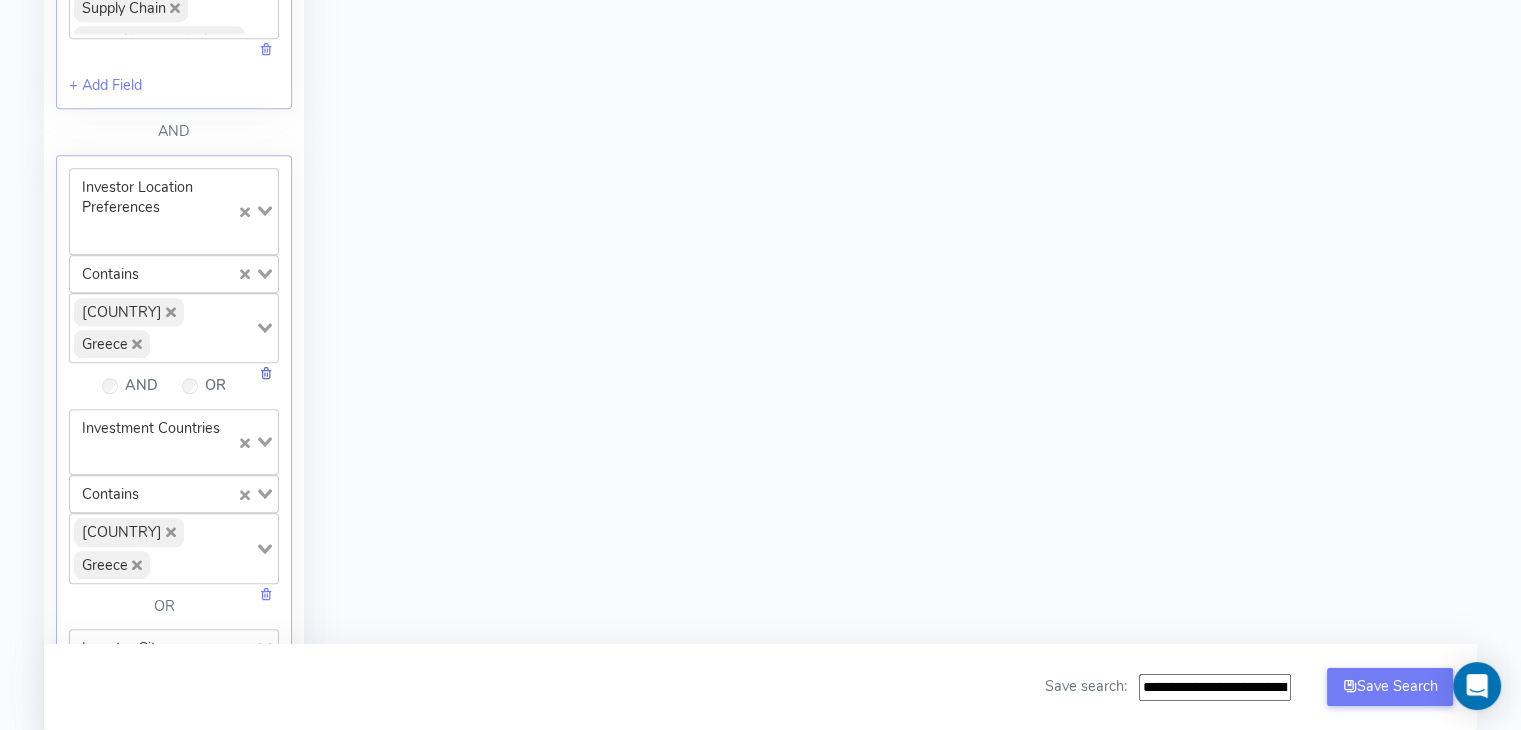 click at bounding box center (266, 373) 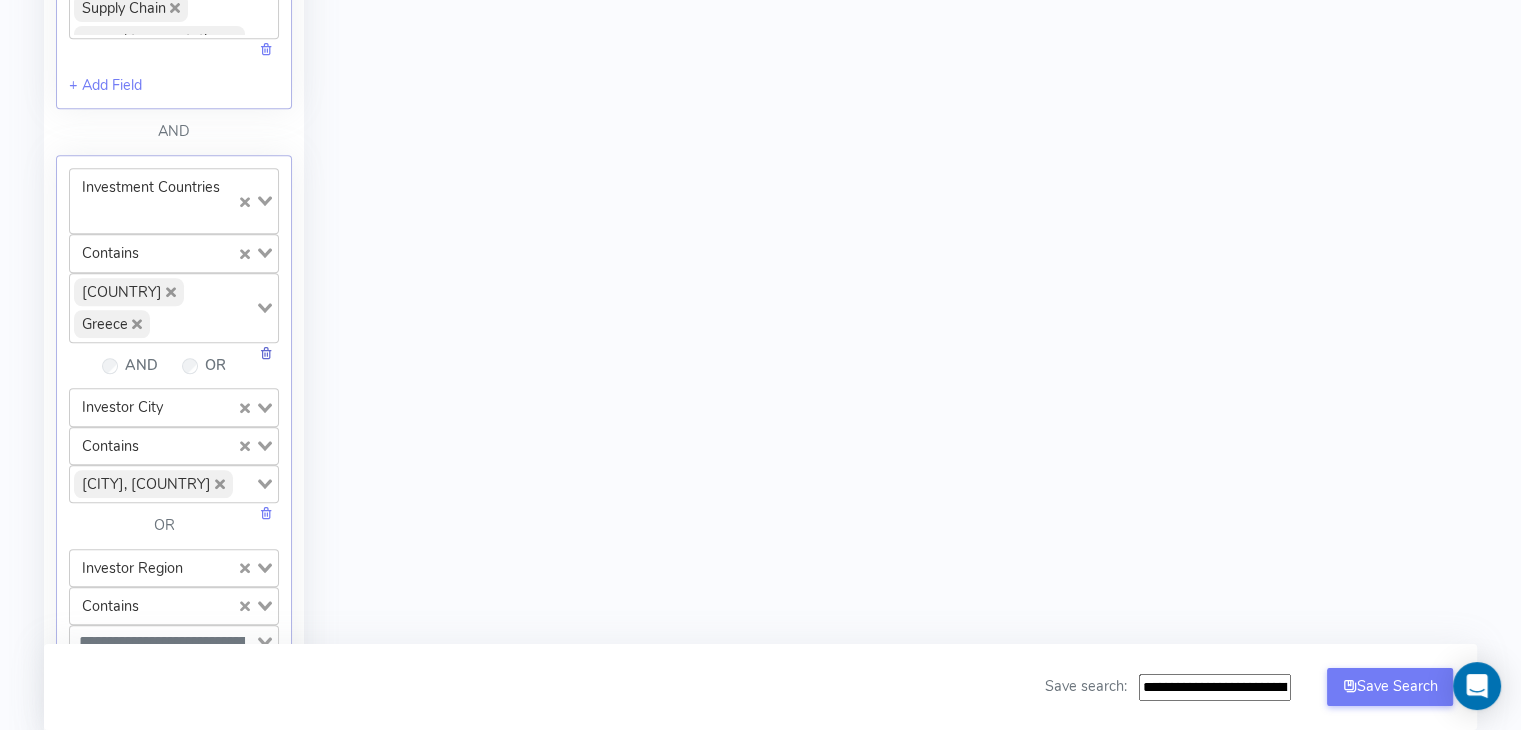 click at bounding box center [266, 353] 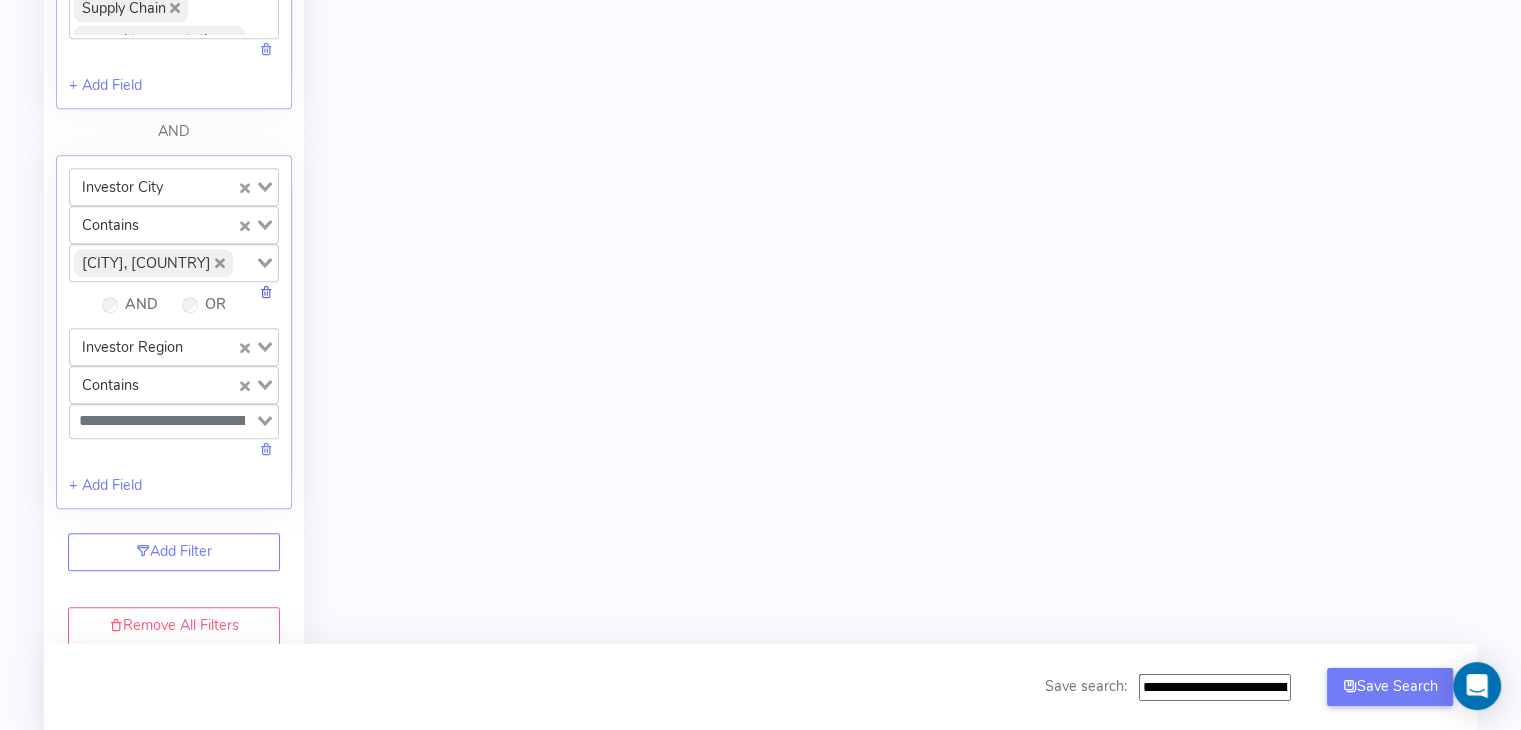 click at bounding box center (266, 292) 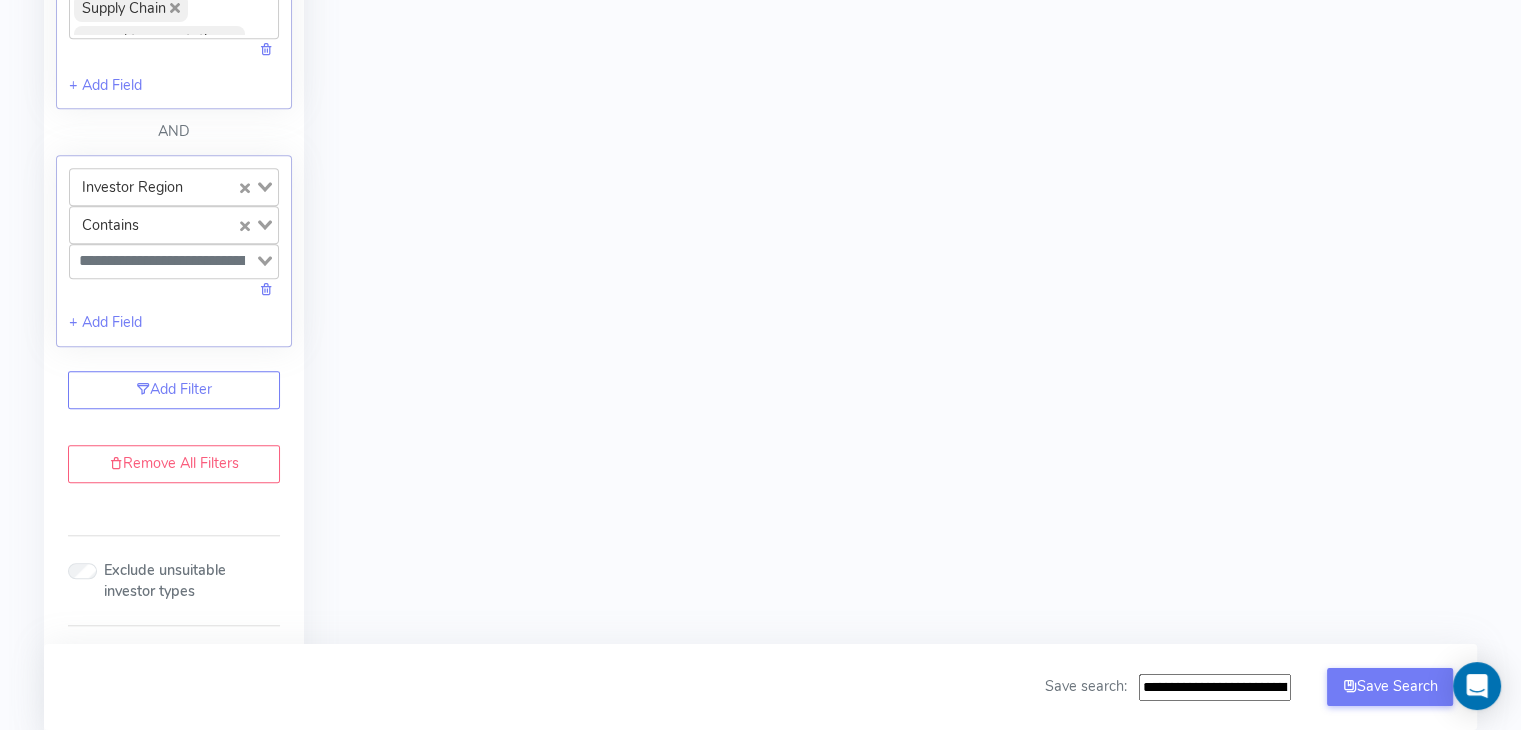 click on "All Matches Career Matches Same Year Career Matches Best Matches In Person Meetings Filters have changed  Refresh Result   Full name   Score   Career Match  Koen  Schrever koen.schrever@kbcsecurities.be  --  — Roger  Pitfield rogerpitfield@horizoneurope.com  --  — 1" at bounding box center [940, -222] 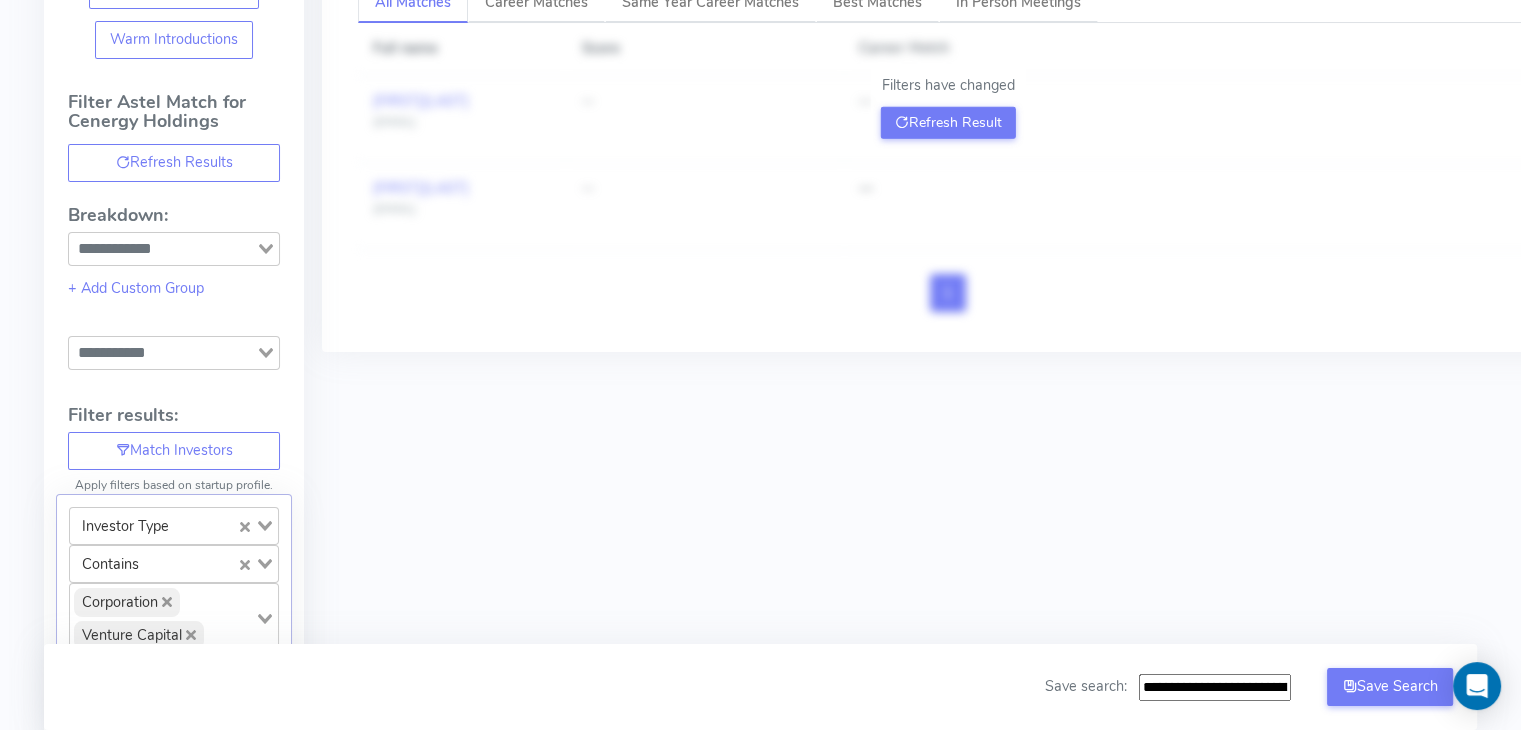 scroll, scrollTop: 0, scrollLeft: 0, axis: both 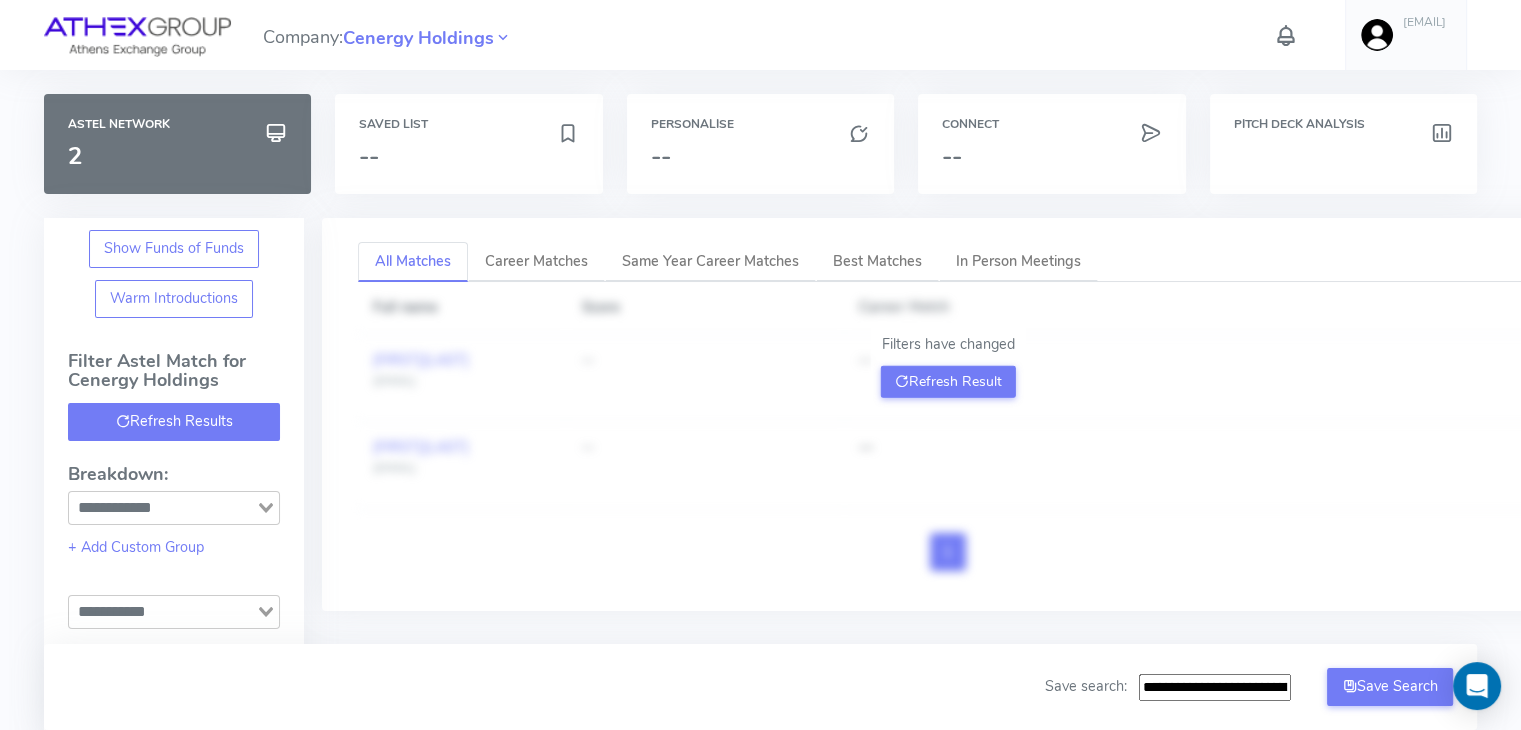 click on "Refresh Results" at bounding box center [174, 422] 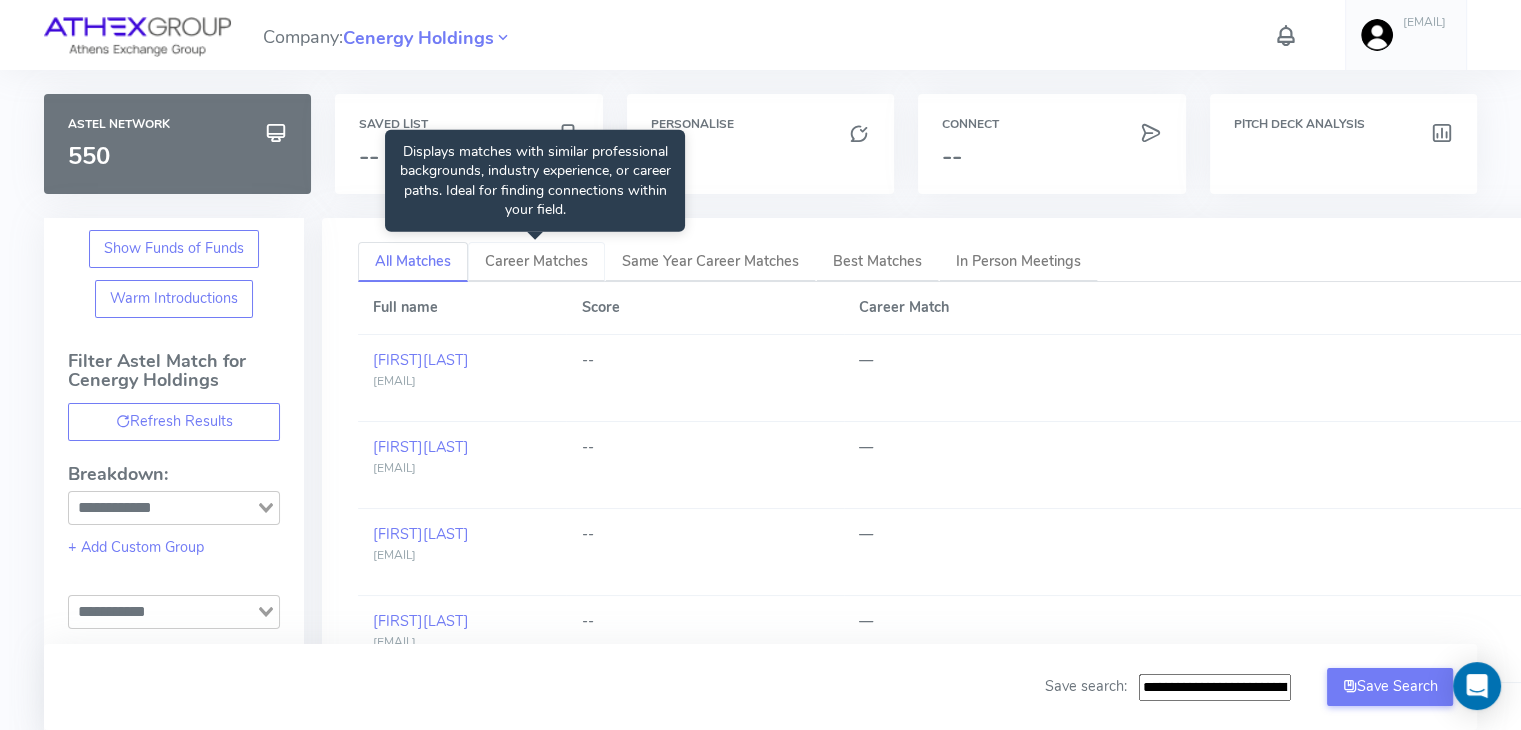 click on "Career Matches" at bounding box center [536, 261] 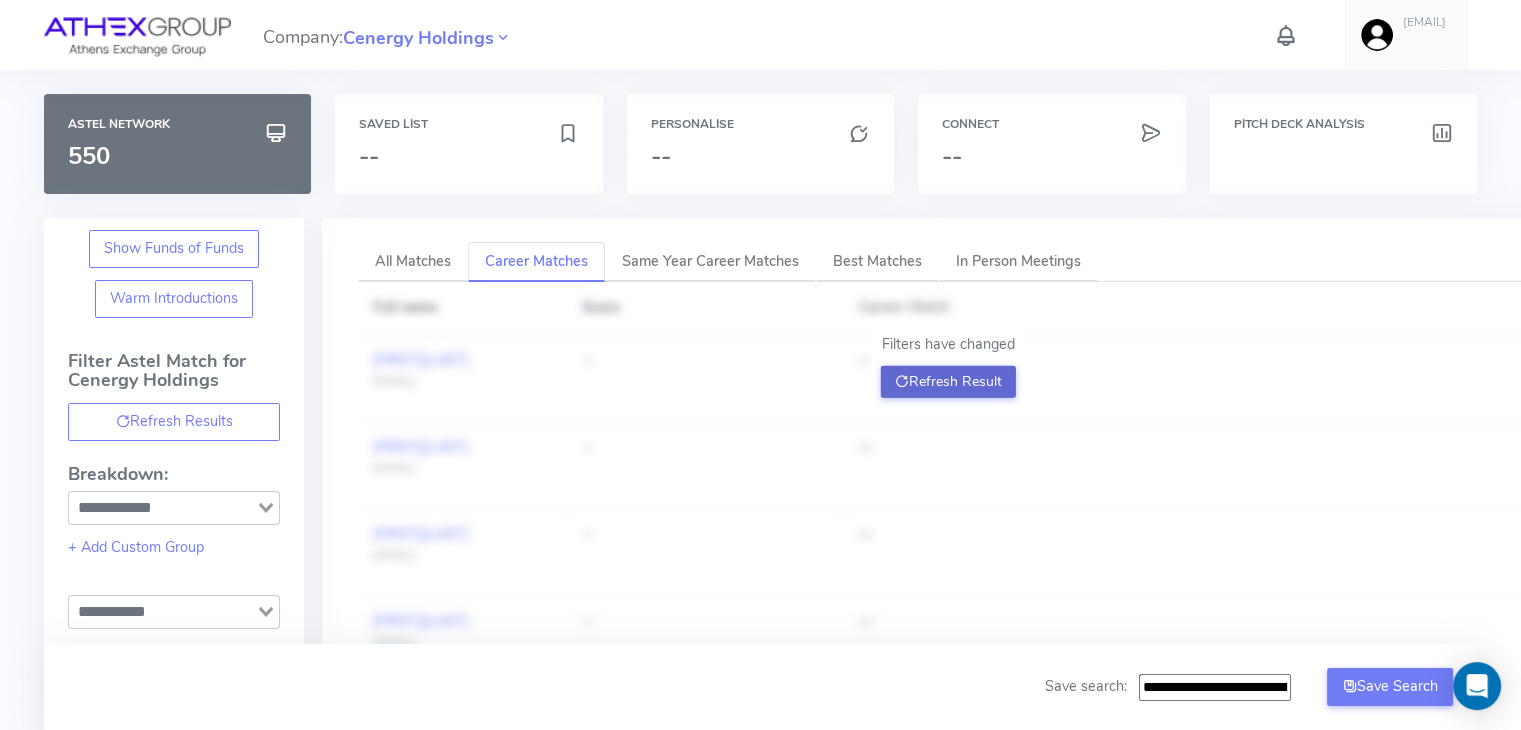 click on "Refresh Result" 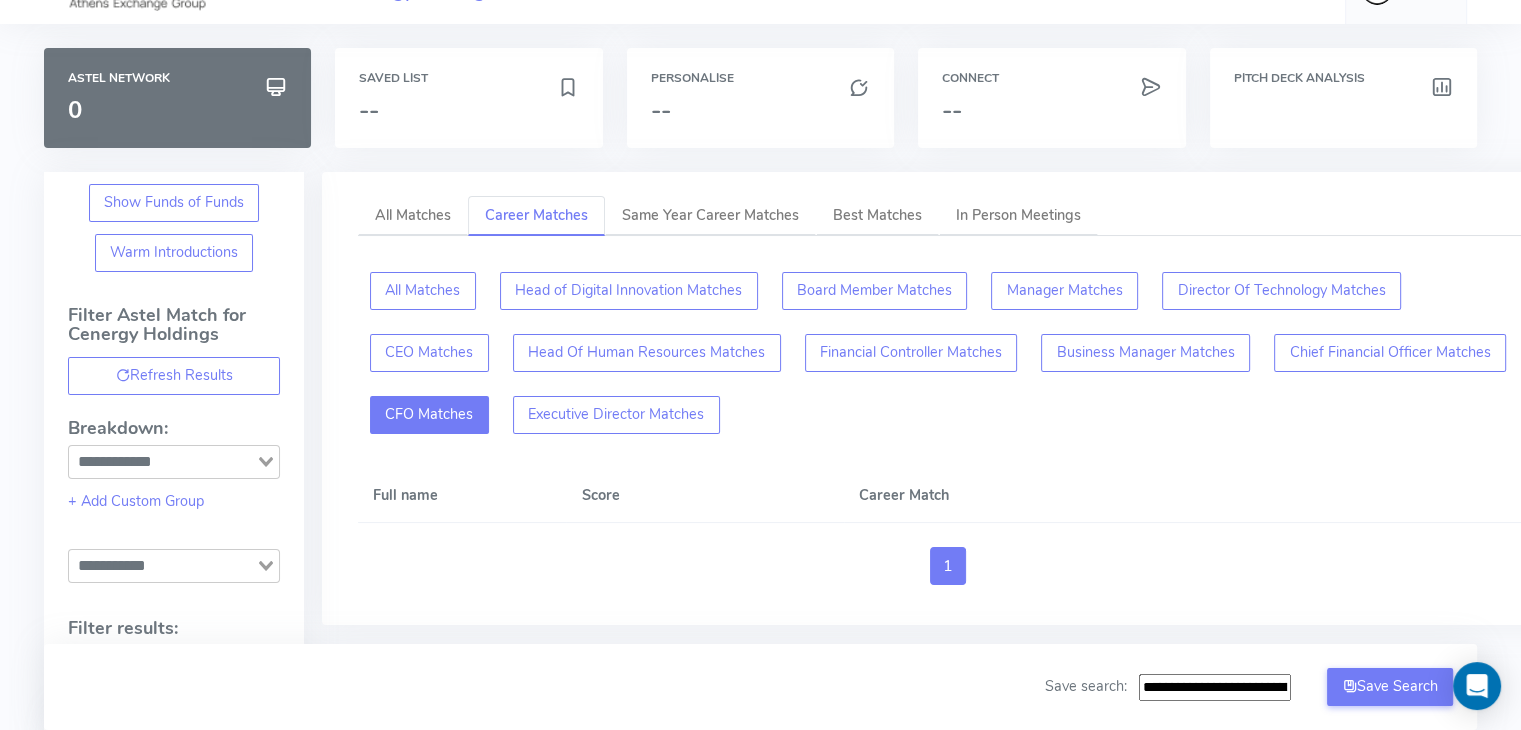 scroll, scrollTop: 40, scrollLeft: 0, axis: vertical 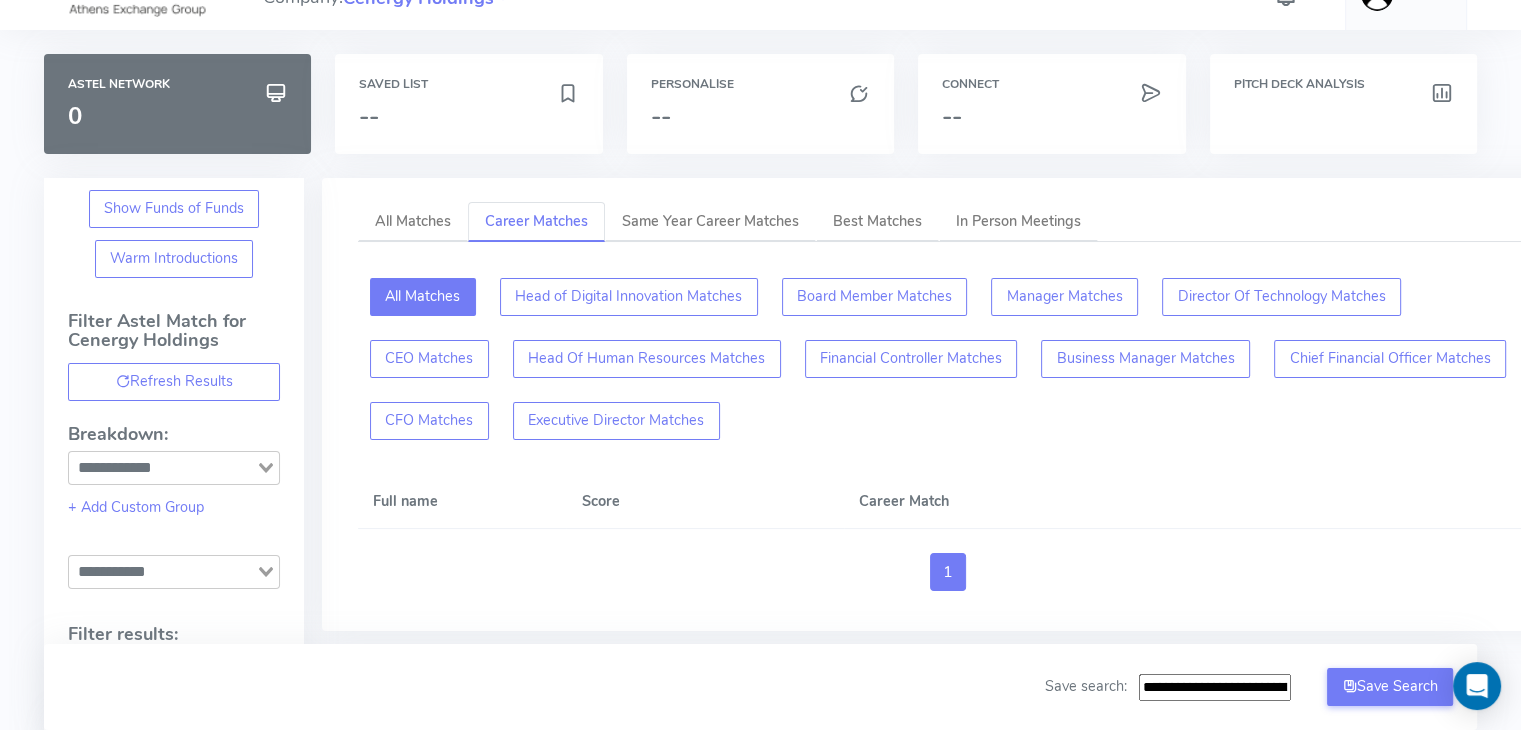 click on "All Matches" at bounding box center [423, 297] 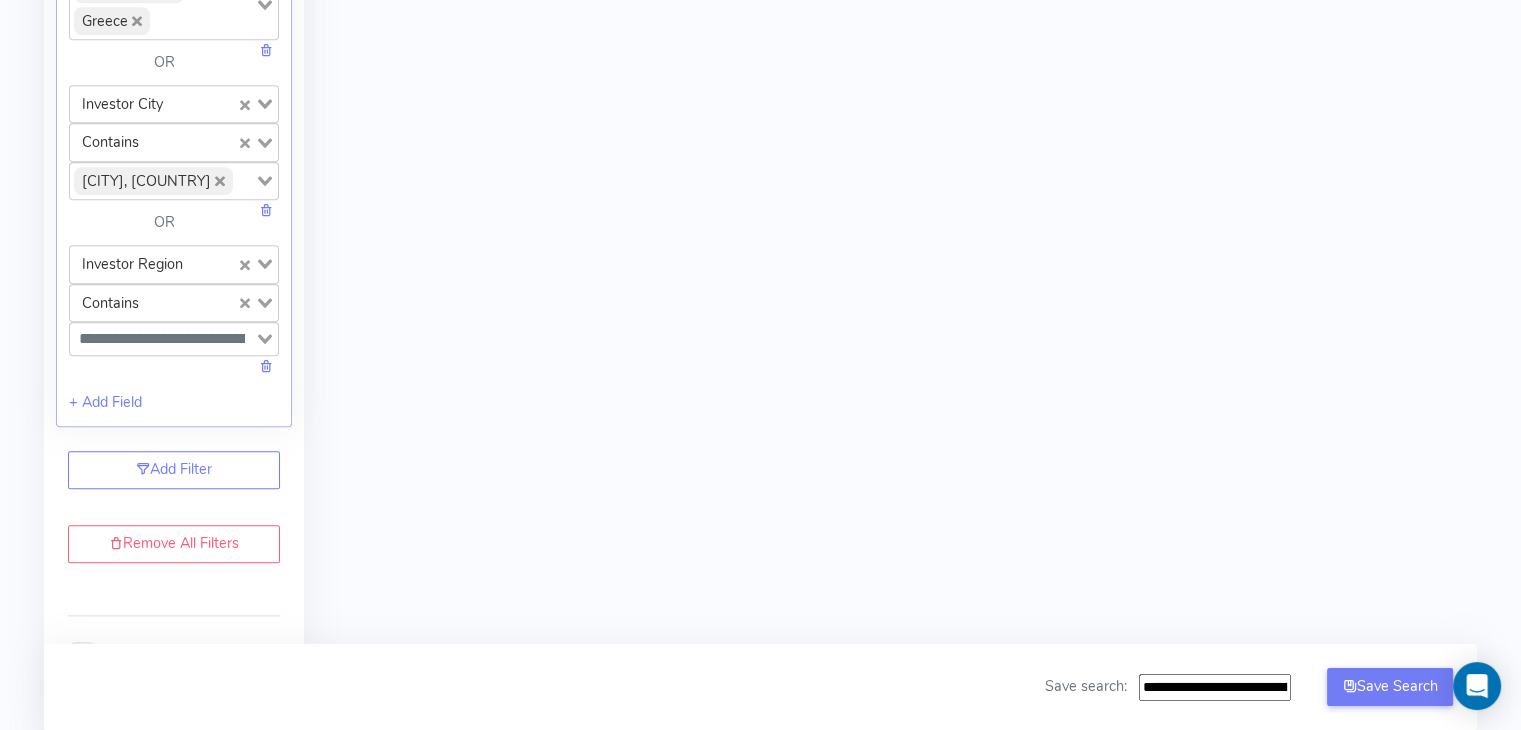 scroll, scrollTop: 2112, scrollLeft: 0, axis: vertical 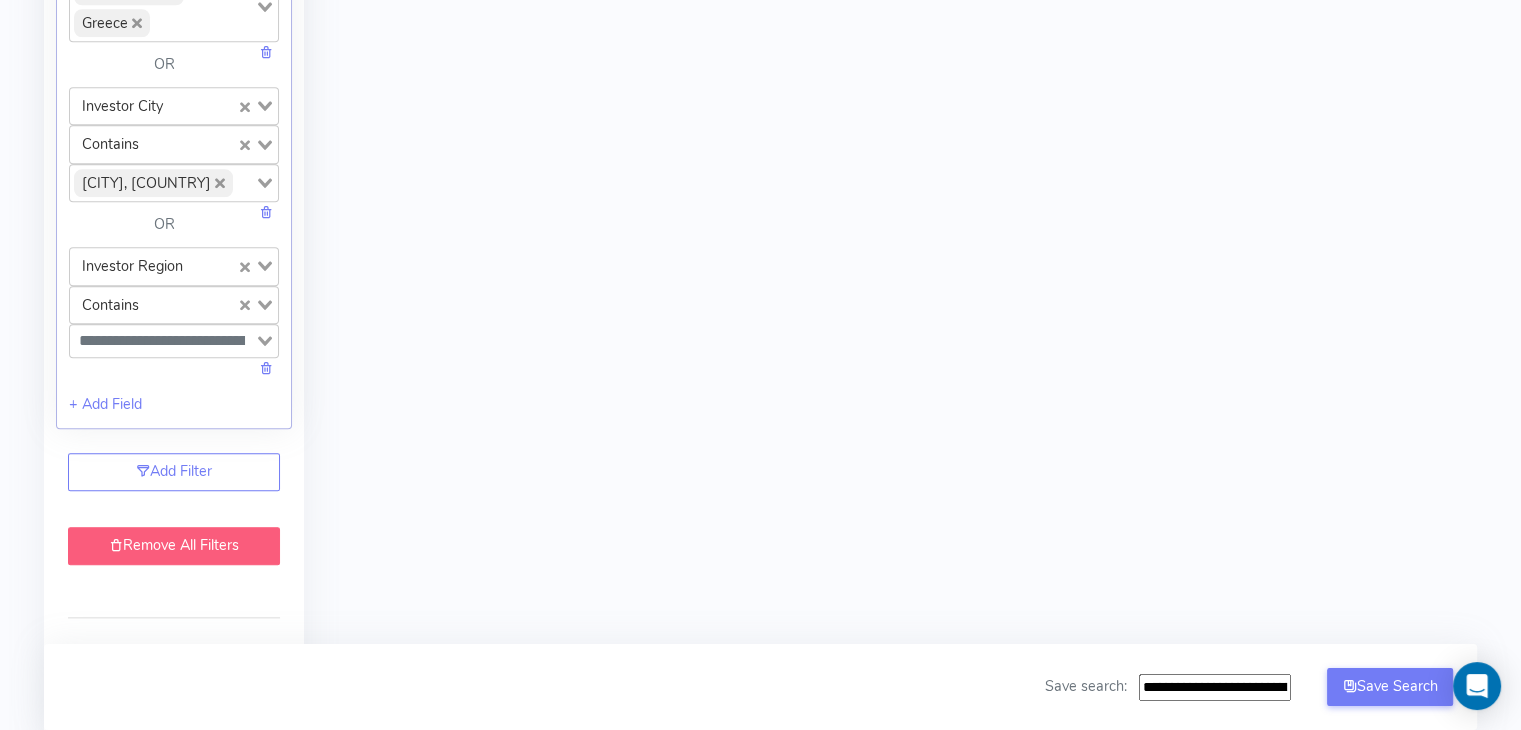 click on "Remove All Filters" at bounding box center (174, 546) 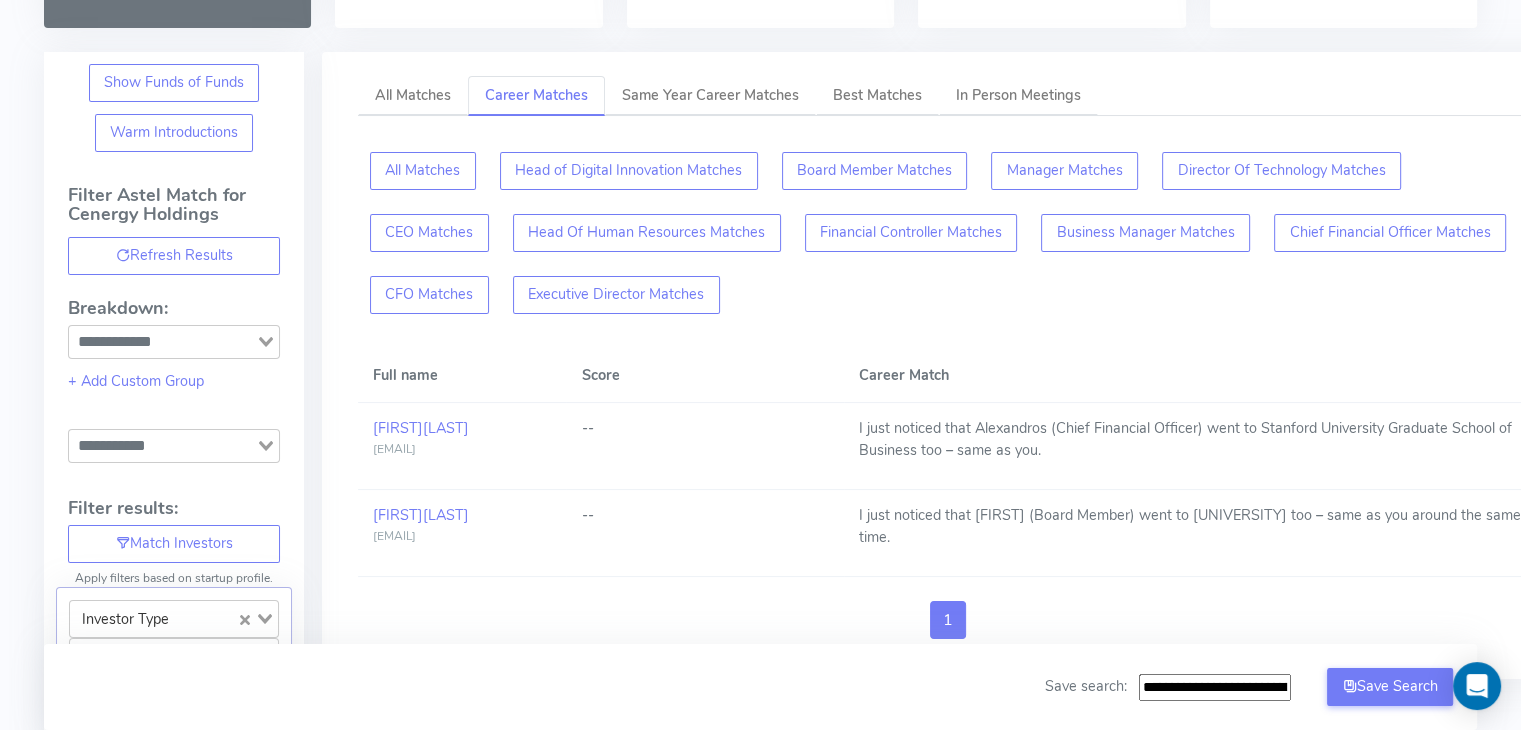 scroll, scrollTop: 164, scrollLeft: 0, axis: vertical 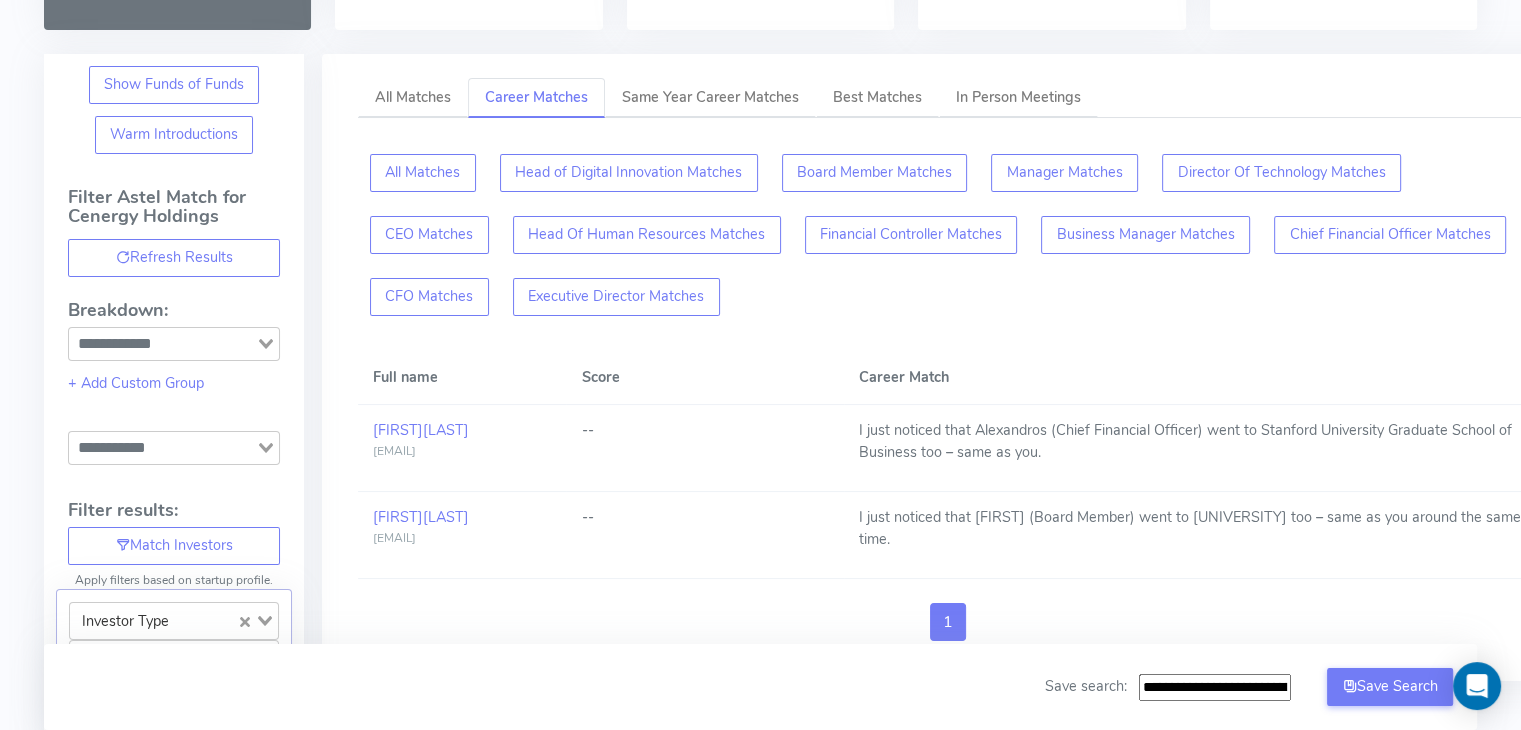 click on "All Matches Head of Digital Innovation Matches Board Member Matches Manager Matches Director Of Technology Matches CEO Matches Head Of Human Resources Matches Financial Controller Matches Business Manager Matches Chief Financial Officer Matches CFO Matches Executive Director Matches" at bounding box center [948, 235] 